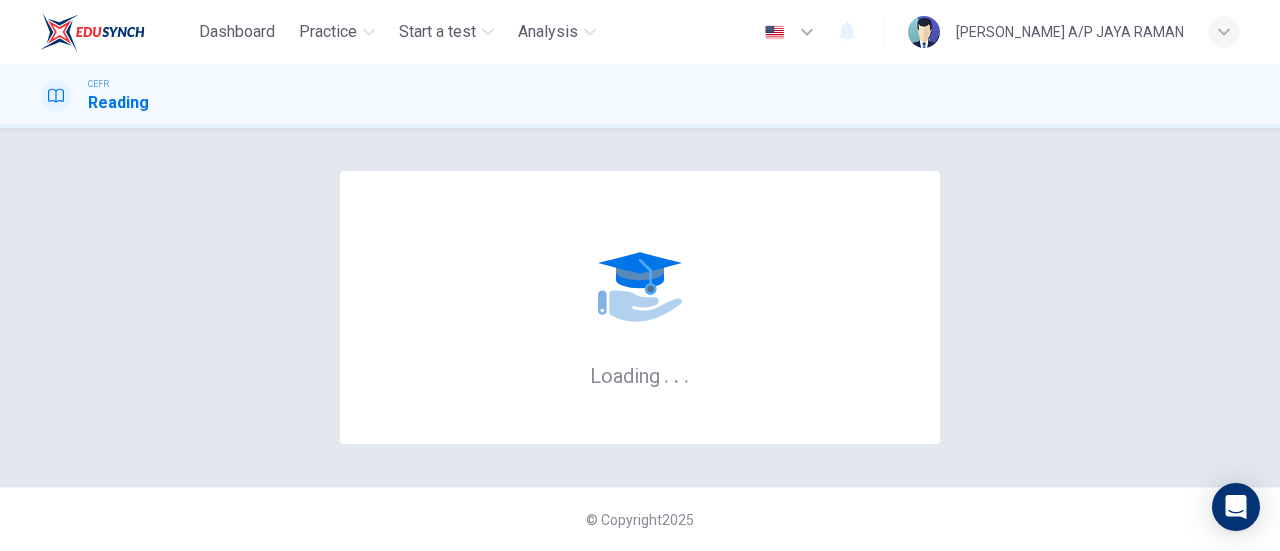 scroll, scrollTop: 0, scrollLeft: 0, axis: both 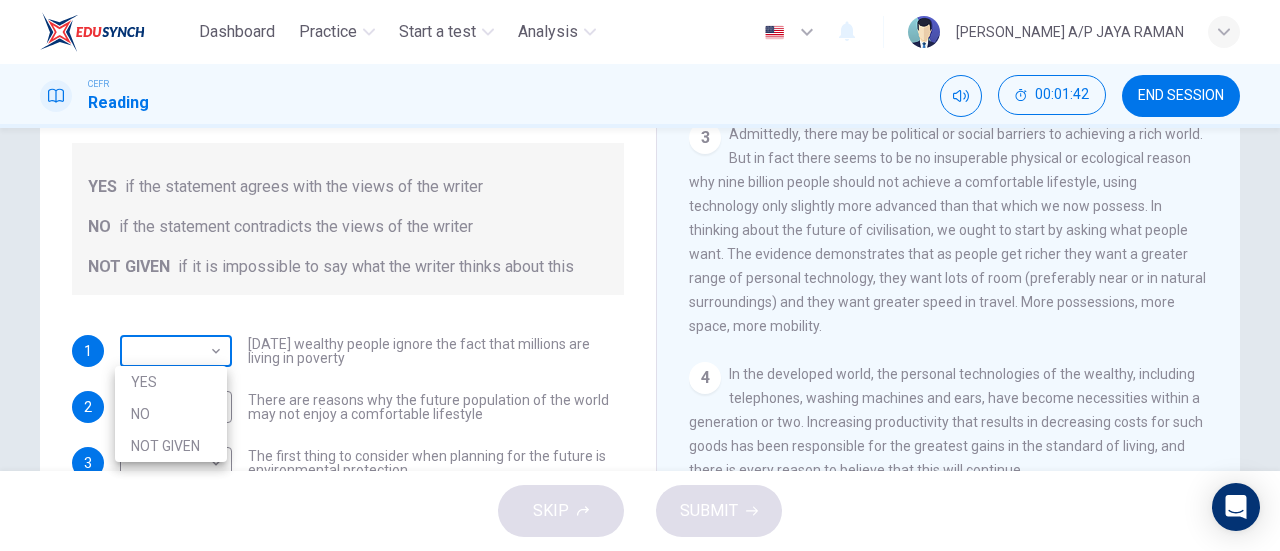 click on "Dashboard Practice Start a test Analysis English en ​ SANUSHA A/P JAYA RAMAN CEFR Reading 00:01:42 END SESSION Questions 1 - 6 Do the following statements reflect the claims of the writer in the Reading Passage?
In the boxes below, write YES if the statement agrees with the views of the writer NO if the statement contradicts the views of the writer NOT GIVEN if it is impossible to say what the writer thinks about this 1 ​ ​ Today's wealthy people ignore the fact that millions are living in poverty 2 ​ ​ There are reasons why the future population of the world may not enjoy a comfortable lifestyle 3 ​ ​ The first thing to consider when planning for the future is environmental protection 4 ​ ​ As manufactured goods get cheaper, people will benefit more from them 5 ​ ​ It may be possible to find new types of raw materials for use in the production of machinery 6 ​ ​ The rising prices of fossil fuels may bring some benefits Worldly Wealth CLICK TO ZOOM Click to Zoom 1 2 3 4 5 6 7 8 9 10" at bounding box center (640, 275) 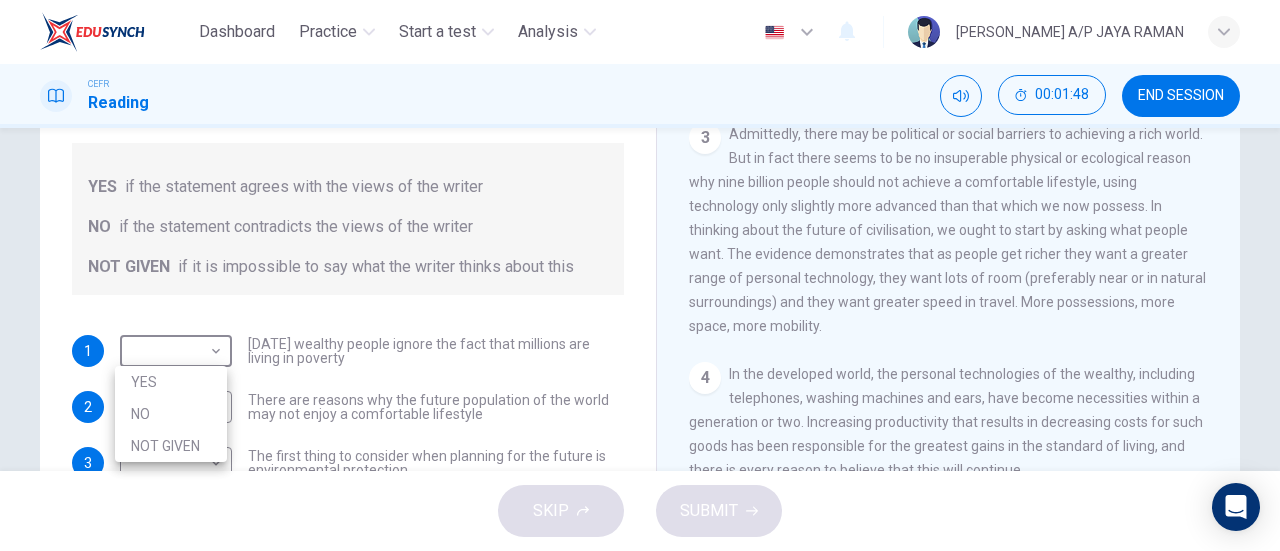 click on "YES" at bounding box center (171, 382) 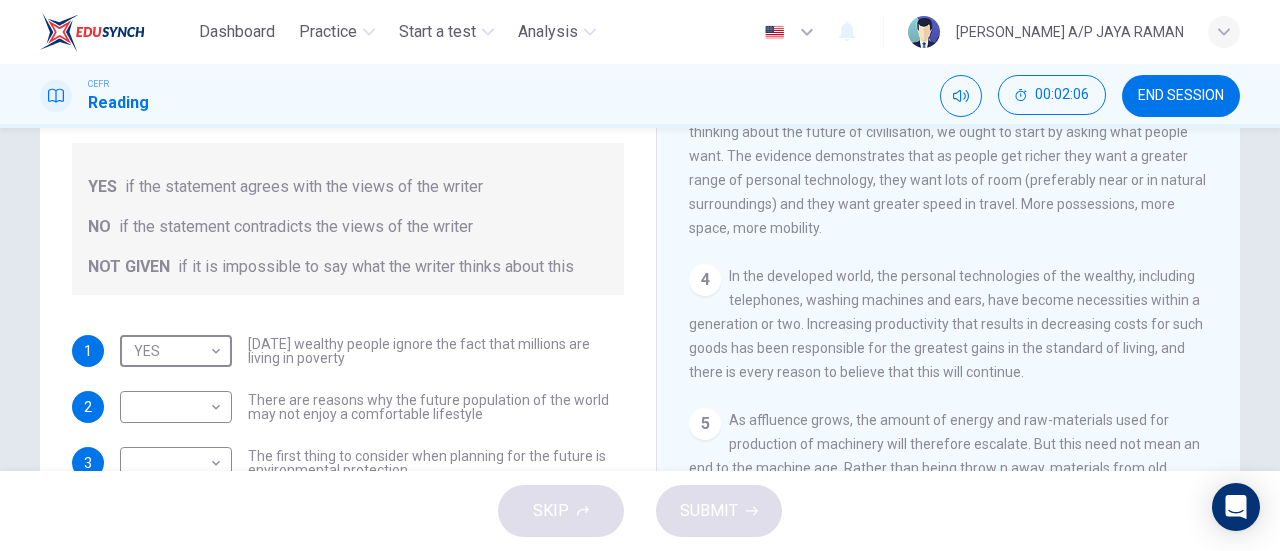 scroll, scrollTop: 694, scrollLeft: 0, axis: vertical 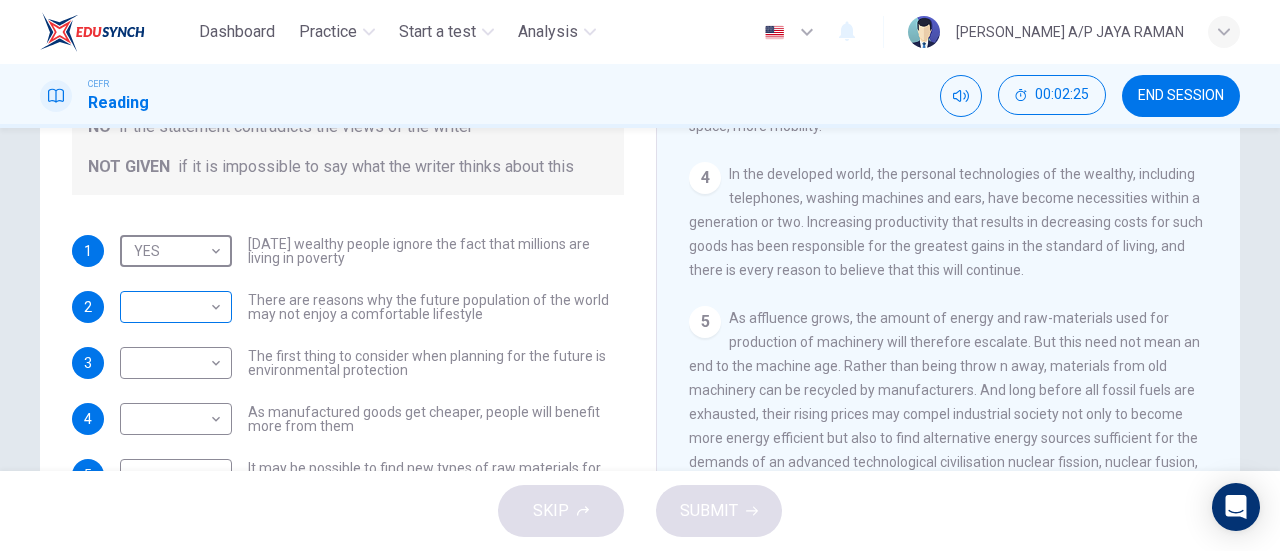 click on "Dashboard Practice Start a test Analysis English en ​ SANUSHA A/P JAYA RAMAN CEFR Reading 00:02:25 END SESSION Questions 1 - 6 Do the following statements reflect the claims of the writer in the Reading Passage?
In the boxes below, write YES if the statement agrees with the views of the writer NO if the statement contradicts the views of the writer NOT GIVEN if it is impossible to say what the writer thinks about this 1 YES YES ​ Today's wealthy people ignore the fact that millions are living in poverty 2 ​ ​ There are reasons why the future population of the world may not enjoy a comfortable lifestyle 3 ​ ​ The first thing to consider when planning for the future is environmental protection 4 ​ ​ As manufactured goods get cheaper, people will benefit more from them 5 ​ ​ It may be possible to find new types of raw materials for use in the production of machinery 6 ​ ​ The rising prices of fossil fuels may bring some benefits Worldly Wealth CLICK TO ZOOM Click to Zoom 1 2 3 4 5 6 7 8" at bounding box center (640, 275) 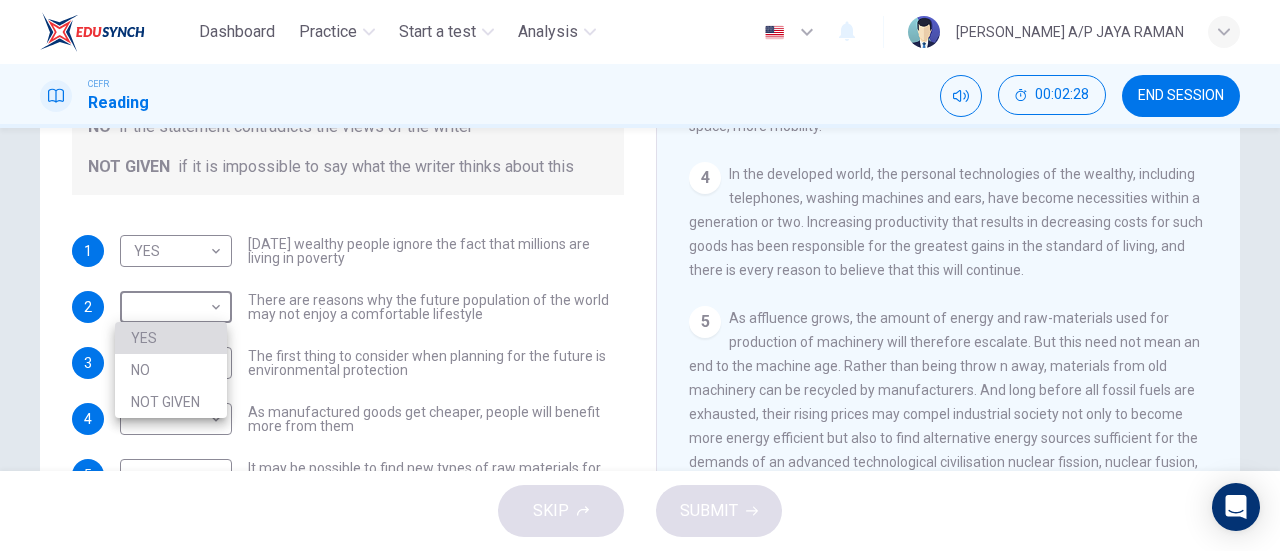 click on "YES" at bounding box center [171, 338] 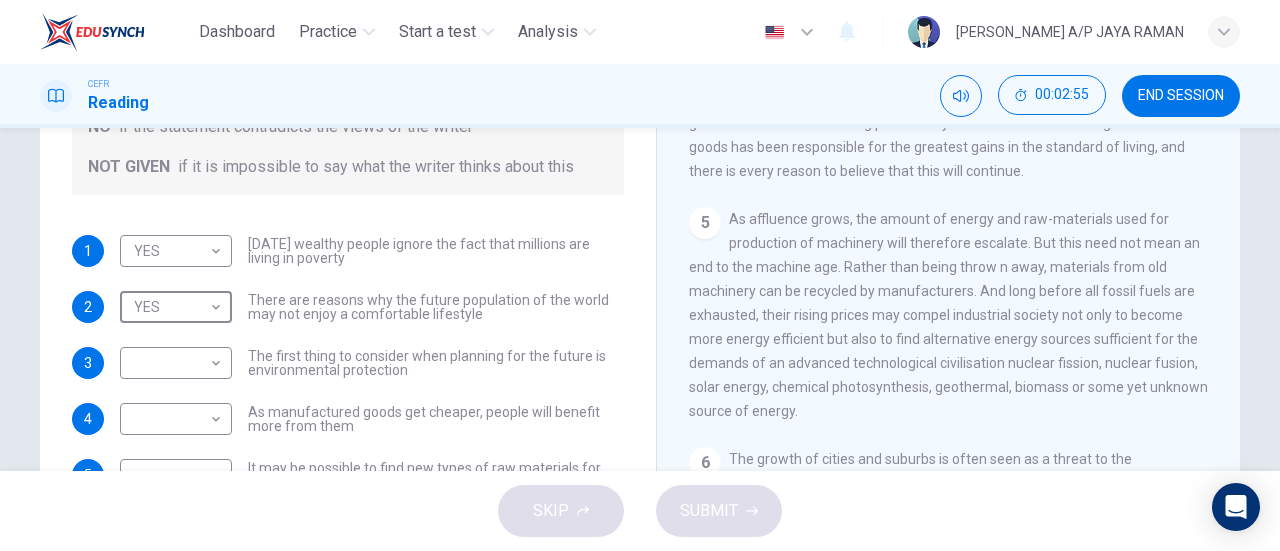 scroll, scrollTop: 794, scrollLeft: 0, axis: vertical 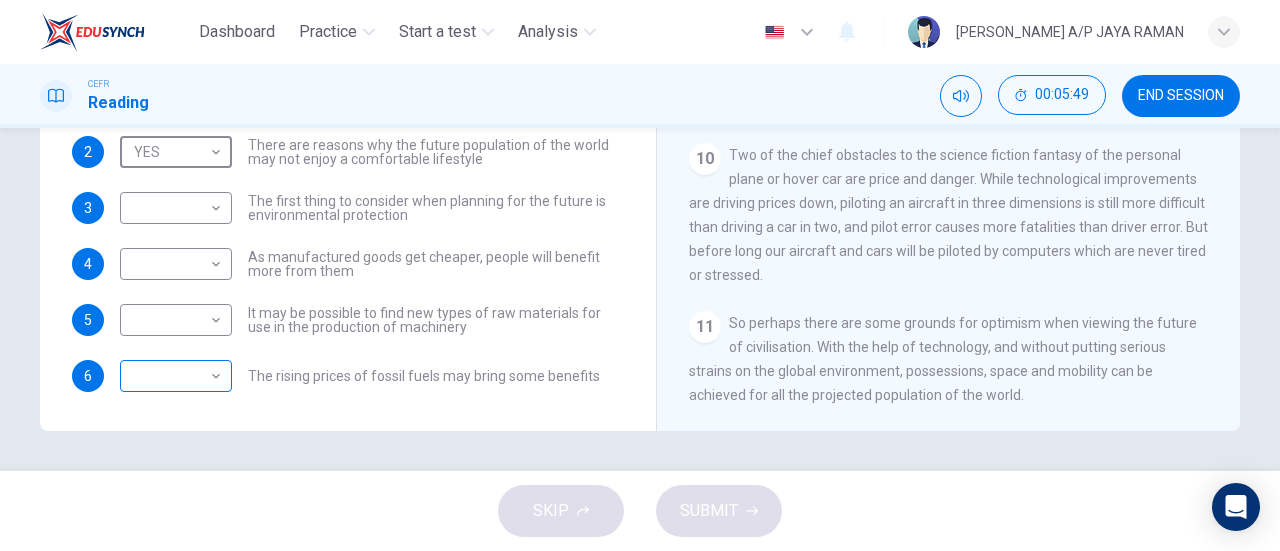 click on "Dashboard Practice Start a test Analysis English en ​ SANUSHA A/P JAYA RAMAN CEFR Reading 00:05:49 END SESSION Questions 1 - 6 Do the following statements reflect the claims of the writer in the Reading Passage?
In the boxes below, write YES if the statement agrees with the views of the writer NO if the statement contradicts the views of the writer NOT GIVEN if it is impossible to say what the writer thinks about this 1 YES YES ​ Today's wealthy people ignore the fact that millions are living in poverty 2 YES YES ​ There are reasons why the future population of the world may not enjoy a comfortable lifestyle 3 ​ ​ The first thing to consider when planning for the future is environmental protection 4 ​ ​ As manufactured goods get cheaper, people will benefit more from them 5 ​ ​ It may be possible to find new types of raw materials for use in the production of machinery 6 ​ ​ The rising prices of fossil fuels may bring some benefits Worldly Wealth CLICK TO ZOOM Click to Zoom 1 2 3 4 5 6" at bounding box center [640, 275] 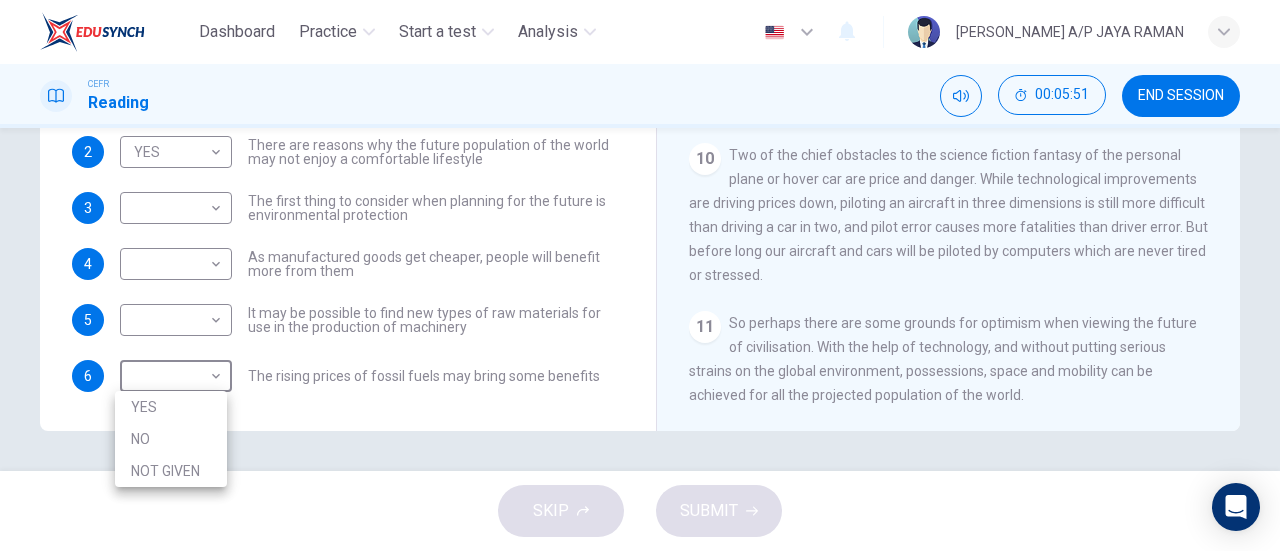click at bounding box center [640, 275] 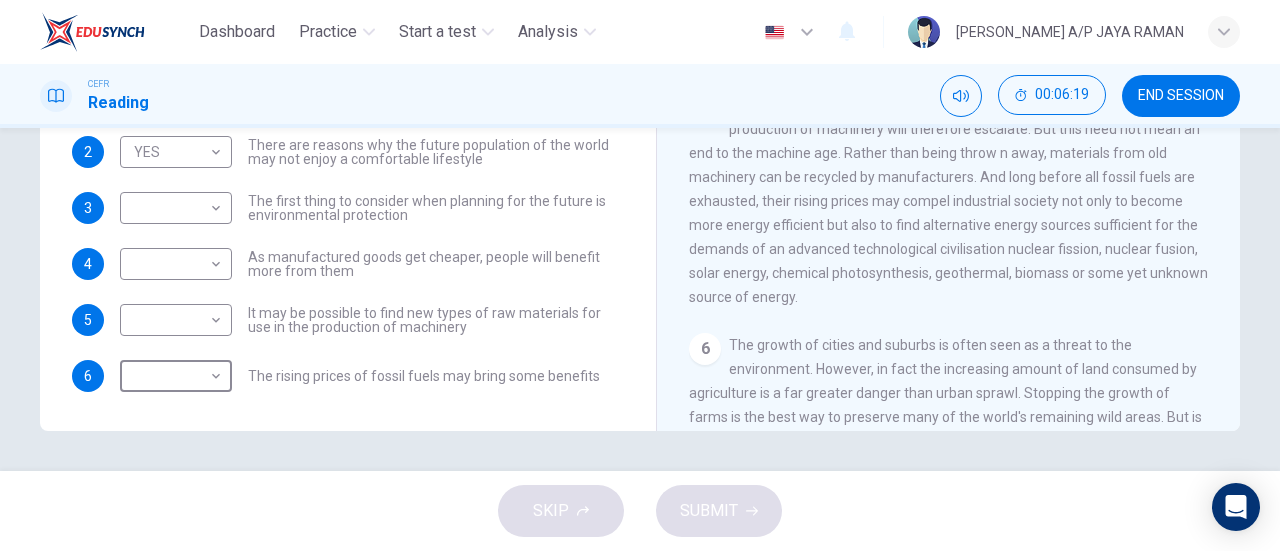 scroll, scrollTop: 753, scrollLeft: 0, axis: vertical 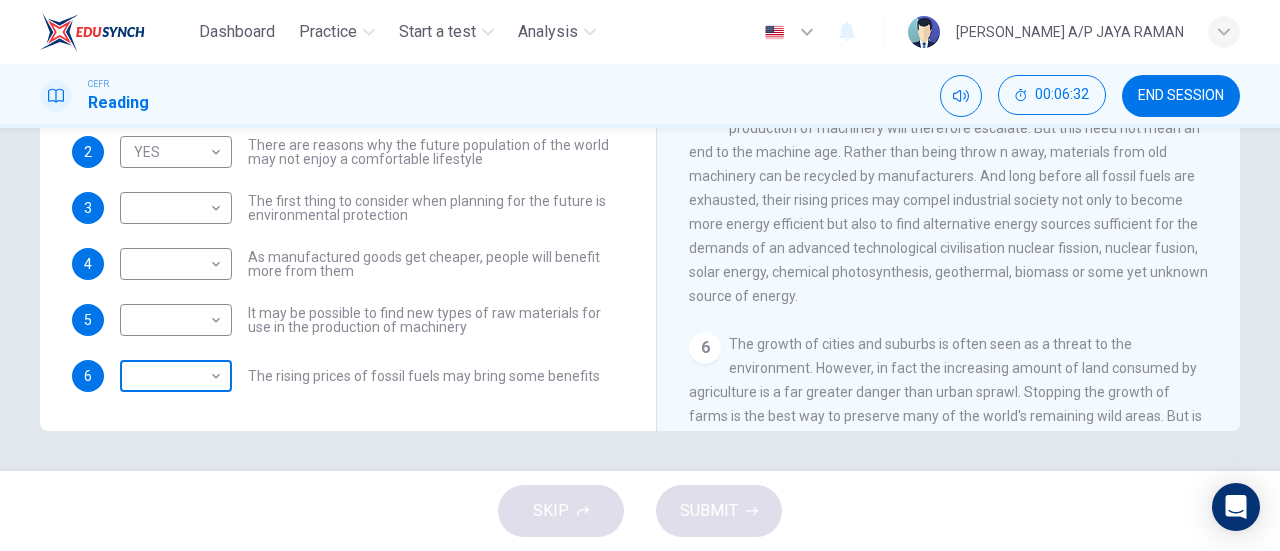click on "Dashboard Practice Start a test Analysis English en ​ SANUSHA A/P JAYA RAMAN CEFR Reading 00:06:32 END SESSION Questions 1 - 6 Do the following statements reflect the claims of the writer in the Reading Passage?
In the boxes below, write YES if the statement agrees with the views of the writer NO if the statement contradicts the views of the writer NOT GIVEN if it is impossible to say what the writer thinks about this 1 YES YES ​ Today's wealthy people ignore the fact that millions are living in poverty 2 YES YES ​ There are reasons why the future population of the world may not enjoy a comfortable lifestyle 3 ​ ​ The first thing to consider when planning for the future is environmental protection 4 ​ ​ As manufactured goods get cheaper, people will benefit more from them 5 ​ ​ It may be possible to find new types of raw materials for use in the production of machinery 6 ​ ​ The rising prices of fossil fuels may bring some benefits Worldly Wealth CLICK TO ZOOM Click to Zoom 1 2 3 4 5 6" at bounding box center [640, 275] 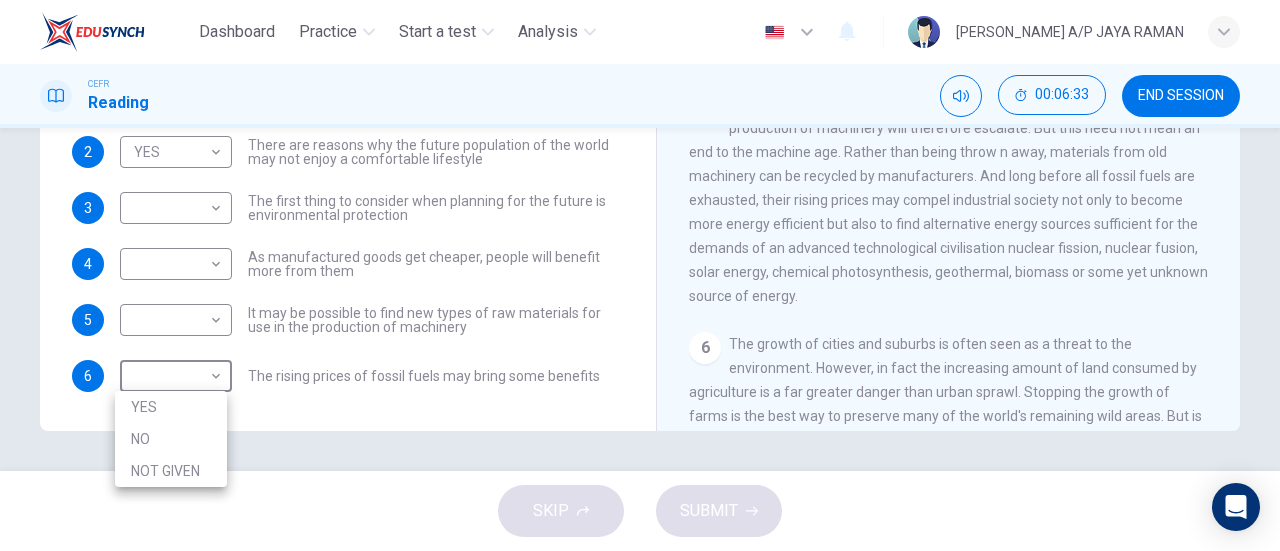 click on "YES" at bounding box center [171, 407] 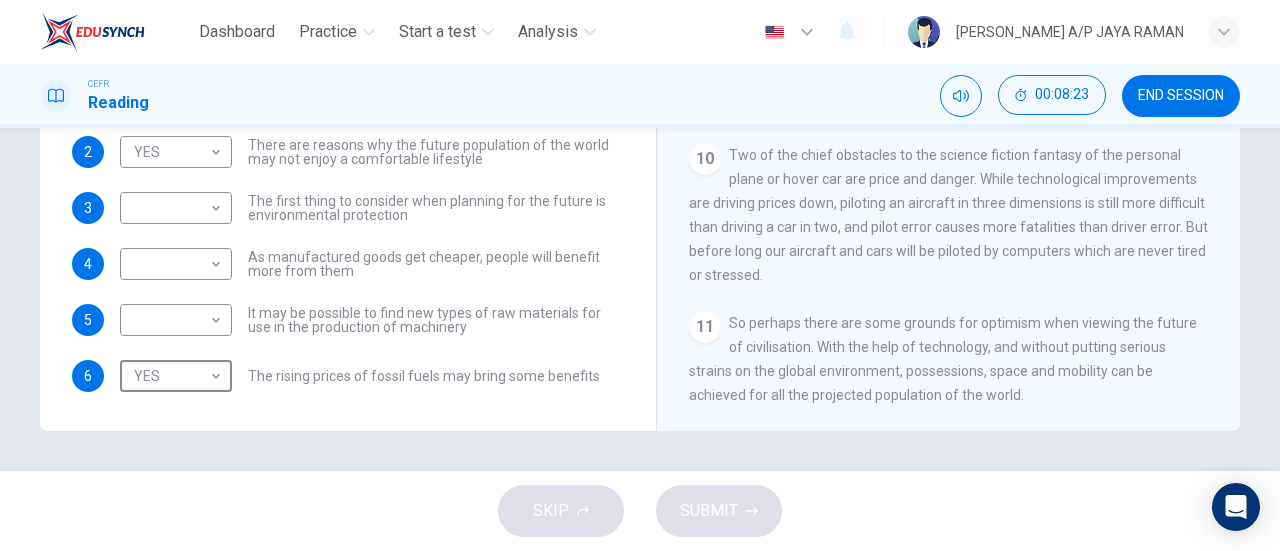 scroll, scrollTop: 1854, scrollLeft: 0, axis: vertical 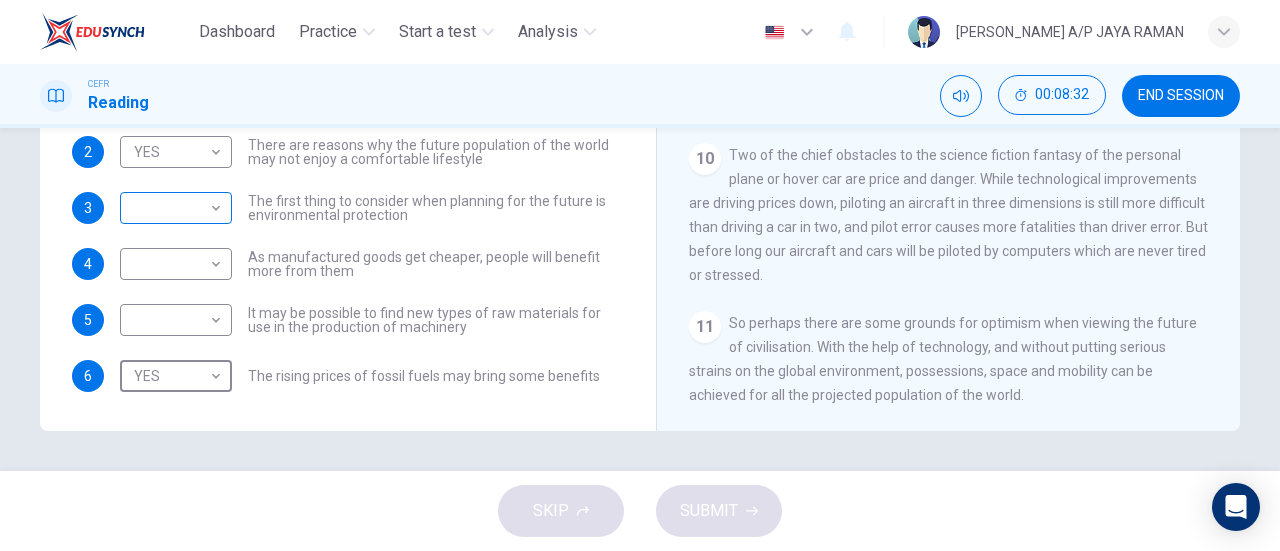 click on "Dashboard Practice Start a test Analysis English en ​ SANUSHA A/P JAYA RAMAN CEFR Reading 00:08:32 END SESSION Questions 1 - 6 Do the following statements reflect the claims of the writer in the Reading Passage?
In the boxes below, write YES if the statement agrees with the views of the writer NO if the statement contradicts the views of the writer NOT GIVEN if it is impossible to say what the writer thinks about this 1 YES YES ​ Today's wealthy people ignore the fact that millions are living in poverty 2 YES YES ​ There are reasons why the future population of the world may not enjoy a comfortable lifestyle 3 ​ ​ The first thing to consider when planning for the future is environmental protection 4 ​ ​ As manufactured goods get cheaper, people will benefit more from them 5 ​ ​ It may be possible to find new types of raw materials for use in the production of machinery 6 YES YES ​ The rising prices of fossil fuels may bring some benefits Worldly Wealth CLICK TO ZOOM Click to Zoom 1 2 3 4" at bounding box center (640, 275) 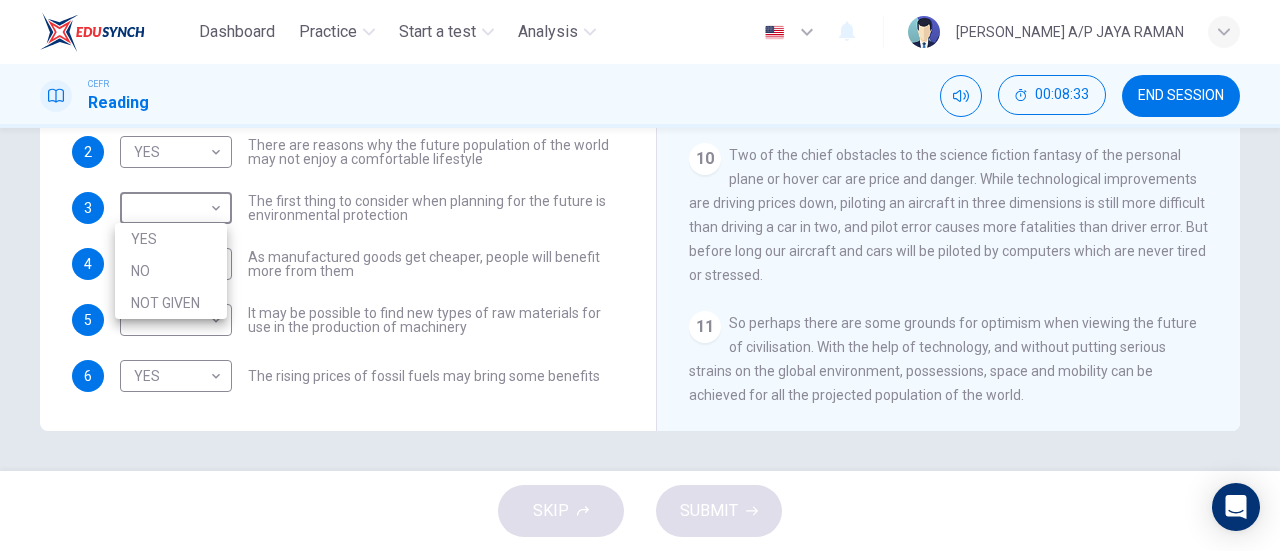 click on "YES" at bounding box center (171, 239) 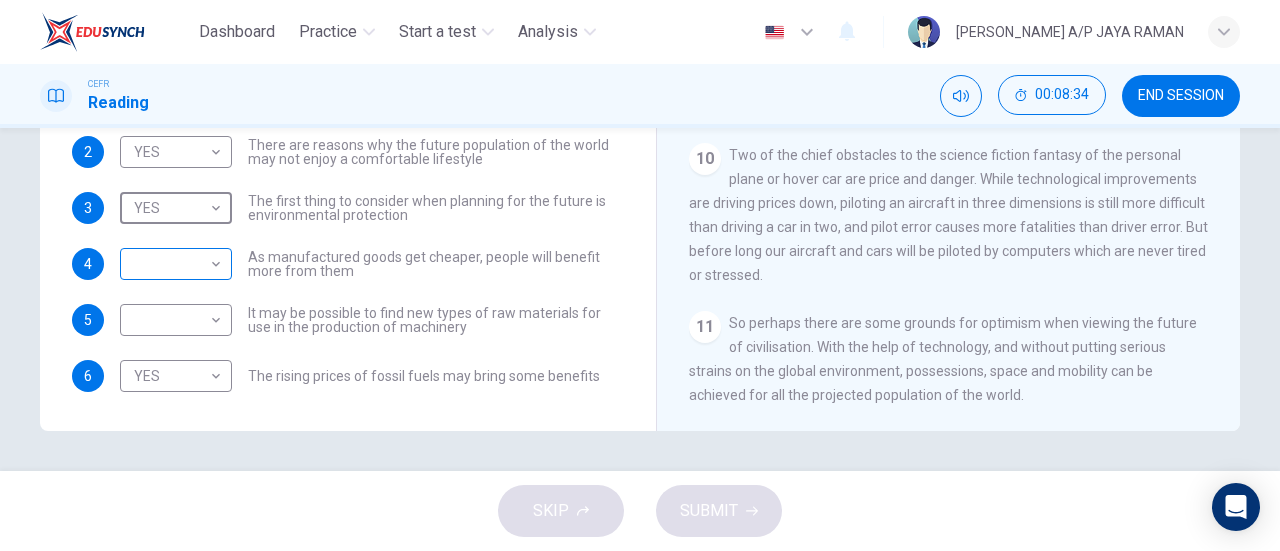 click on "Dashboard Practice Start a test Analysis English en ​ SANUSHA A/P JAYA RAMAN CEFR Reading 00:08:34 END SESSION Questions 1 - 6 Do the following statements reflect the claims of the writer in the Reading Passage?
In the boxes below, write YES if the statement agrees with the views of the writer NO if the statement contradicts the views of the writer NOT GIVEN if it is impossible to say what the writer thinks about this 1 YES YES ​ Today's wealthy people ignore the fact that millions are living in poverty 2 YES YES ​ There are reasons why the future population of the world may not enjoy a comfortable lifestyle 3 YES YES ​ The first thing to consider when planning for the future is environmental protection 4 ​ ​ As manufactured goods get cheaper, people will benefit more from them 5 ​ ​ It may be possible to find new types of raw materials for use in the production of machinery 6 YES YES ​ The rising prices of fossil fuels may bring some benefits Worldly Wealth CLICK TO ZOOM Click to Zoom 1 2" at bounding box center [640, 275] 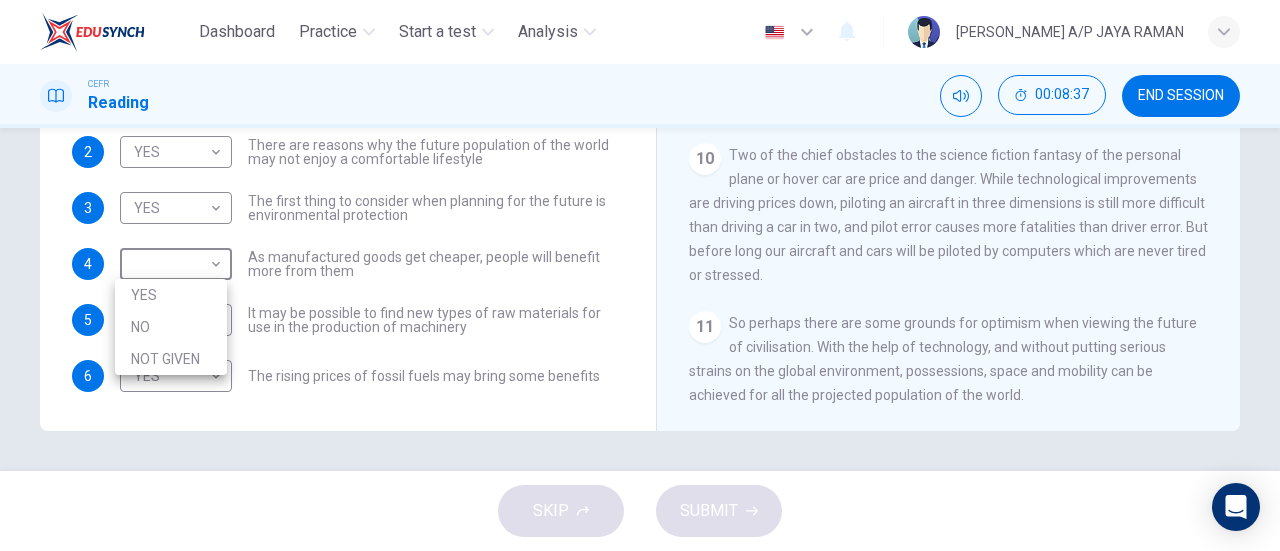 click at bounding box center (640, 275) 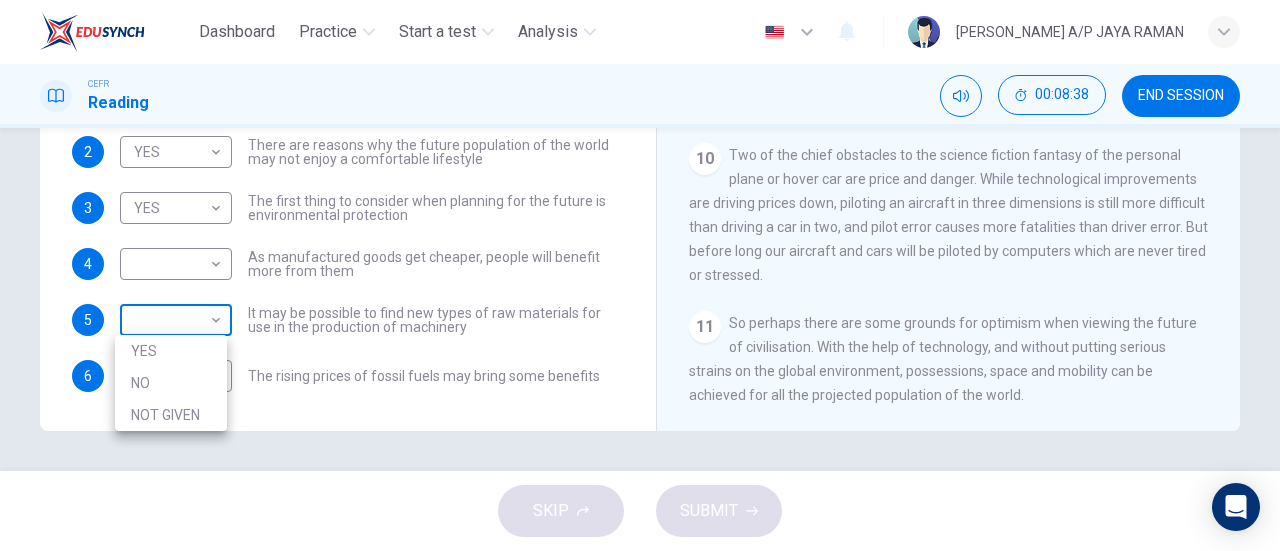 click on "Dashboard Practice Start a test Analysis English en ​ SANUSHA A/P JAYA RAMAN CEFR Reading 00:08:38 END SESSION Questions 1 - 6 Do the following statements reflect the claims of the writer in the Reading Passage?
In the boxes below, write YES if the statement agrees with the views of the writer NO if the statement contradicts the views of the writer NOT GIVEN if it is impossible to say what the writer thinks about this 1 YES YES ​ Today's wealthy people ignore the fact that millions are living in poverty 2 YES YES ​ There are reasons why the future population of the world may not enjoy a comfortable lifestyle 3 YES YES ​ The first thing to consider when planning for the future is environmental protection 4 ​ ​ As manufactured goods get cheaper, people will benefit more from them 5 ​ ​ It may be possible to find new types of raw materials for use in the production of machinery 6 YES YES ​ The rising prices of fossil fuels may bring some benefits Worldly Wealth CLICK TO ZOOM Click to Zoom 1 2" at bounding box center [640, 275] 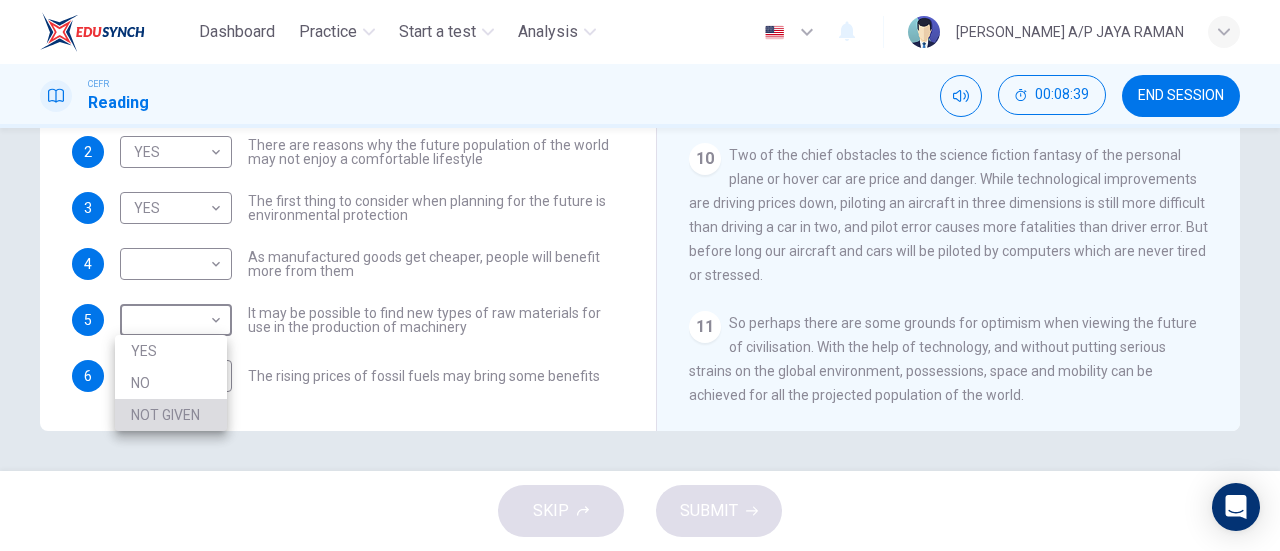 click on "NOT GIVEN" at bounding box center (171, 415) 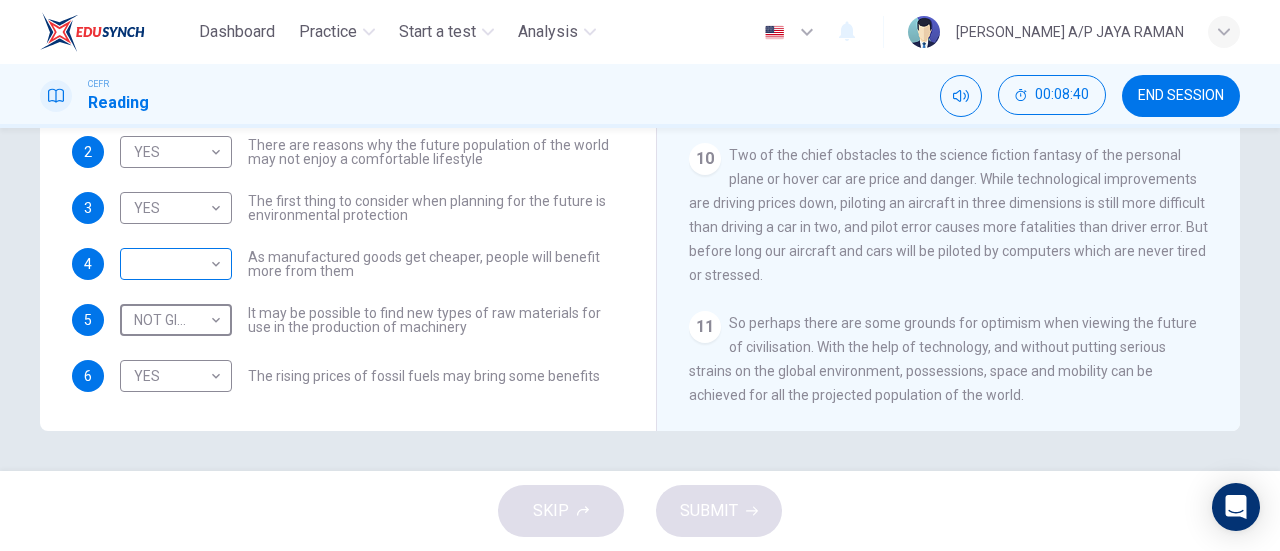 click on "Dashboard Practice Start a test Analysis English en ​ SANUSHA A/P JAYA RAMAN CEFR Reading 00:08:40 END SESSION Questions 1 - 6 Do the following statements reflect the claims of the writer in the Reading Passage?
In the boxes below, write YES if the statement agrees with the views of the writer NO if the statement contradicts the views of the writer NOT GIVEN if it is impossible to say what the writer thinks about this 1 YES YES ​ Today's wealthy people ignore the fact that millions are living in poverty 2 YES YES ​ There are reasons why the future population of the world may not enjoy a comfortable lifestyle 3 YES YES ​ The first thing to consider when planning for the future is environmental protection 4 ​ ​ As manufactured goods get cheaper, people will benefit more from them 5 NOT GIVEN NOT GIVEN ​ It may be possible to find new types of raw materials for use in the production of machinery 6 YES YES ​ The rising prices of fossil fuels may bring some benefits Worldly Wealth CLICK TO ZOOM 1" at bounding box center (640, 275) 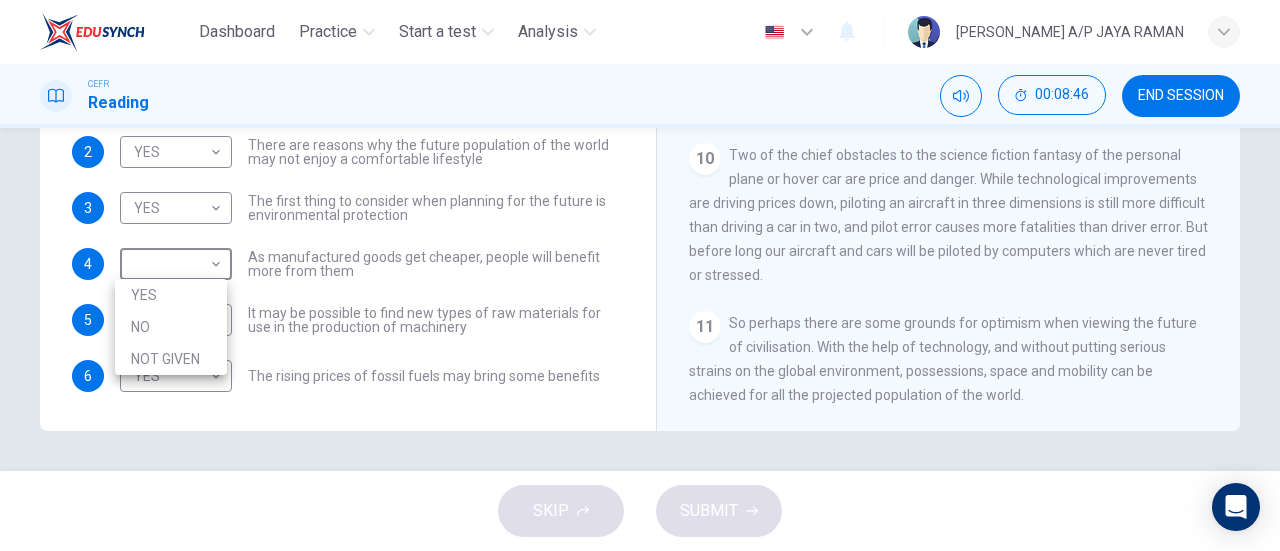 click on "YES" at bounding box center [171, 295] 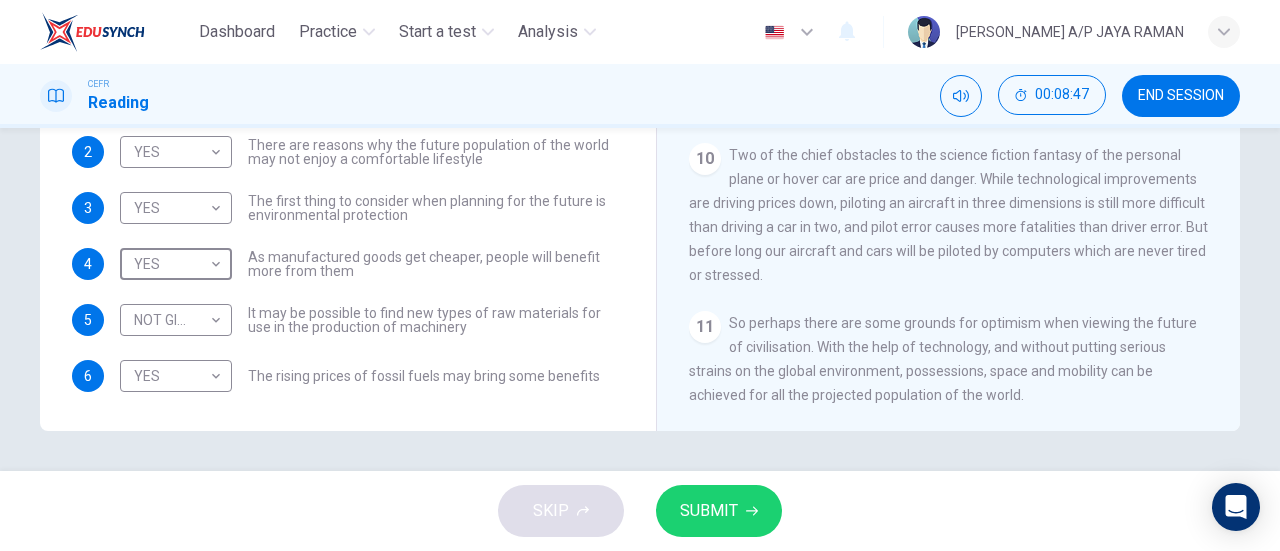 click on "SUBMIT" at bounding box center (719, 511) 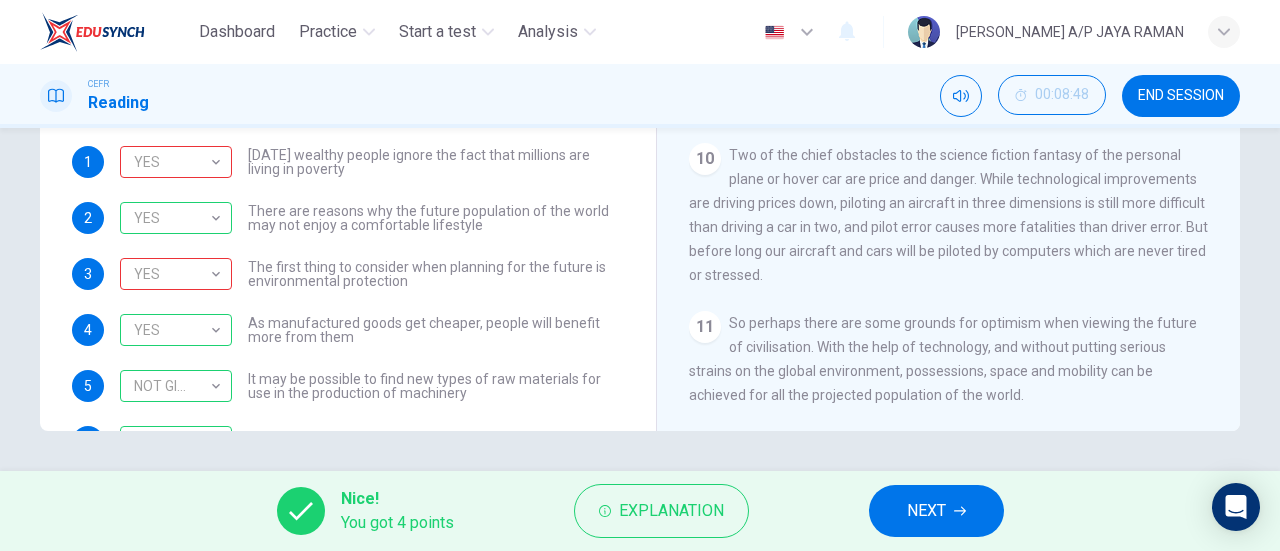 scroll, scrollTop: 0, scrollLeft: 0, axis: both 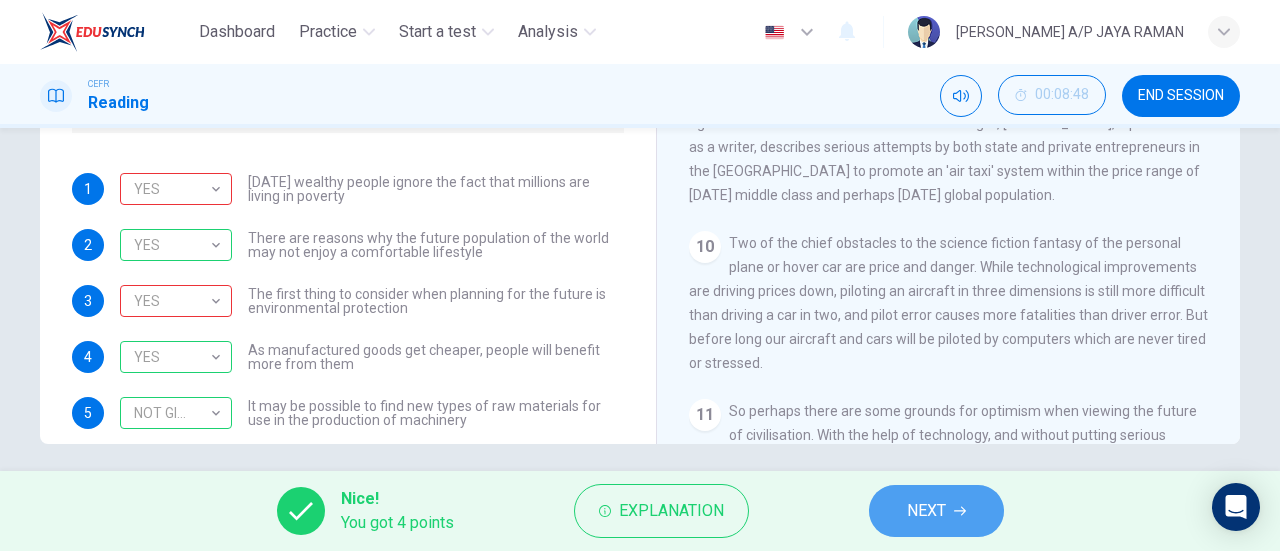 click on "NEXT" at bounding box center [936, 511] 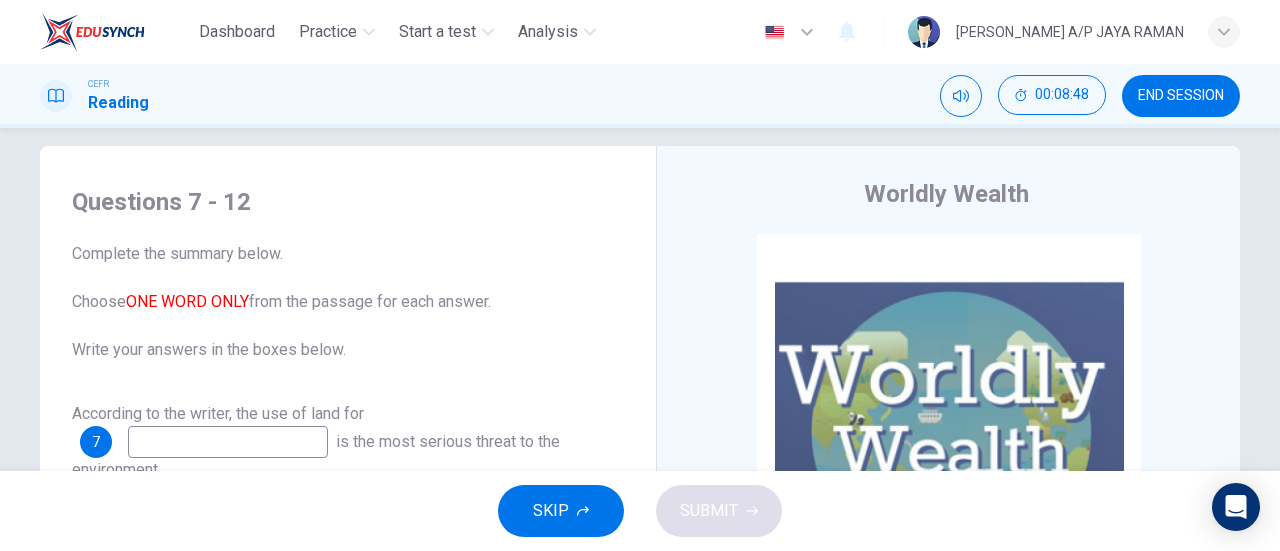 scroll, scrollTop: 19, scrollLeft: 0, axis: vertical 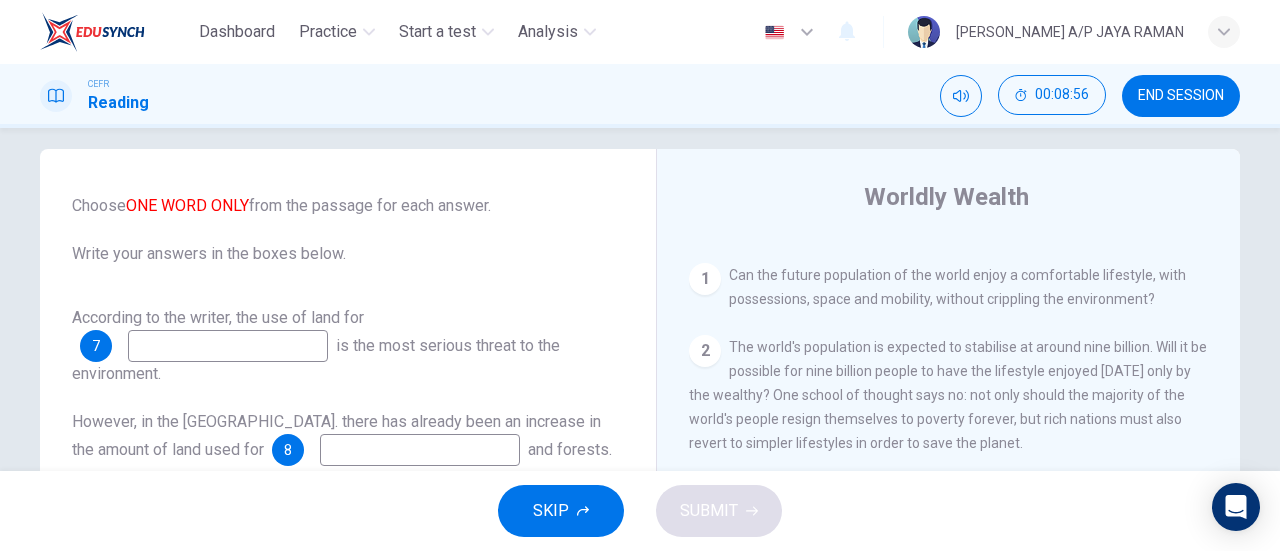 click at bounding box center (228, 346) 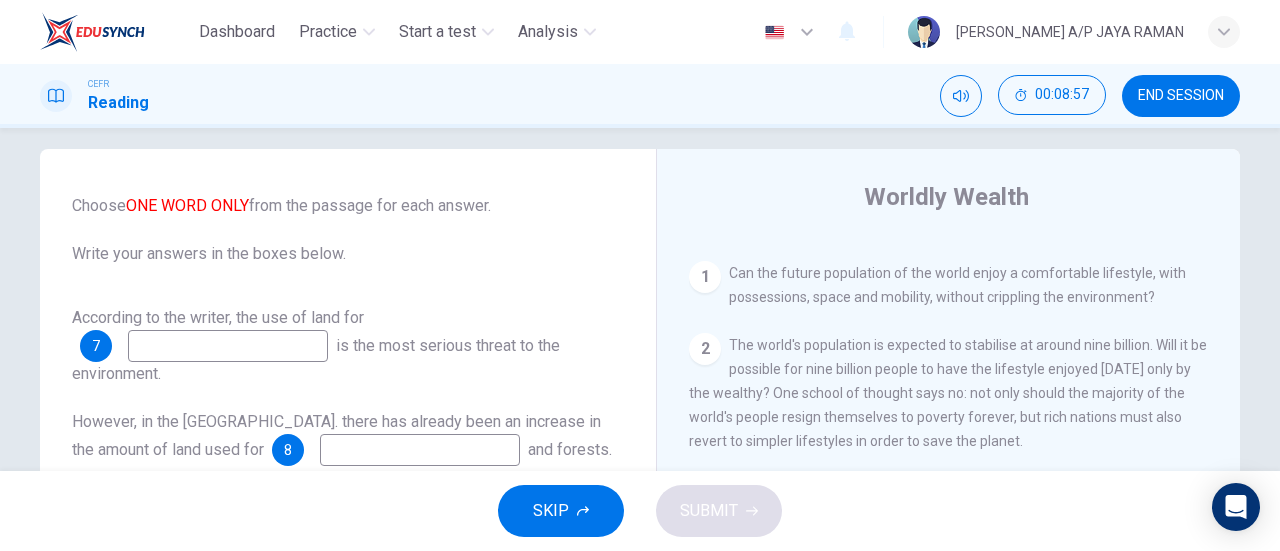 scroll, scrollTop: 398, scrollLeft: 0, axis: vertical 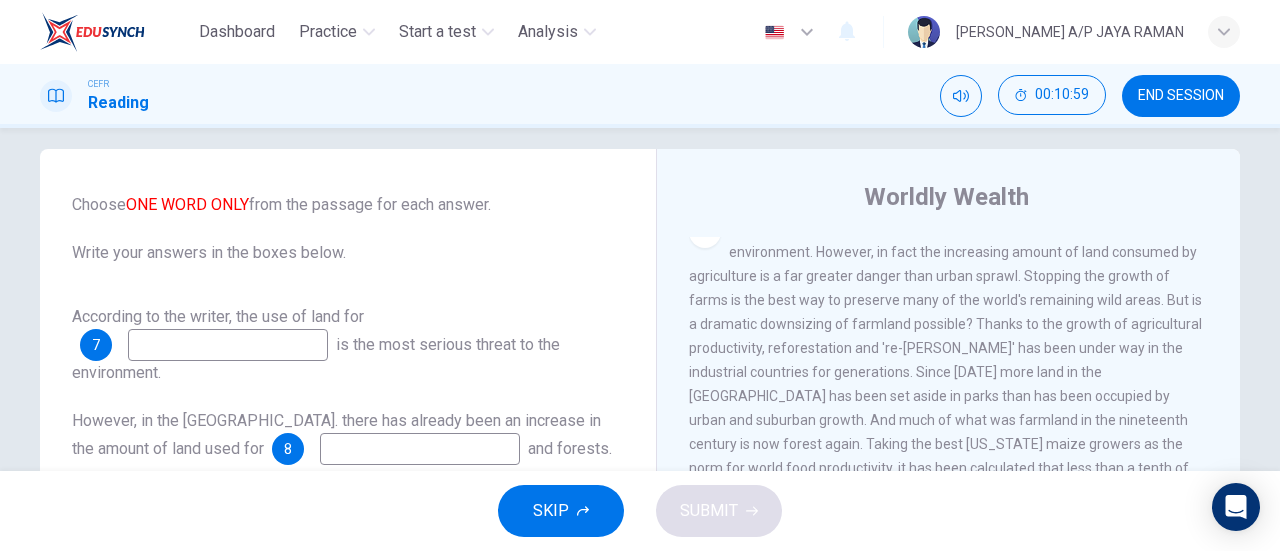 click at bounding box center (228, 345) 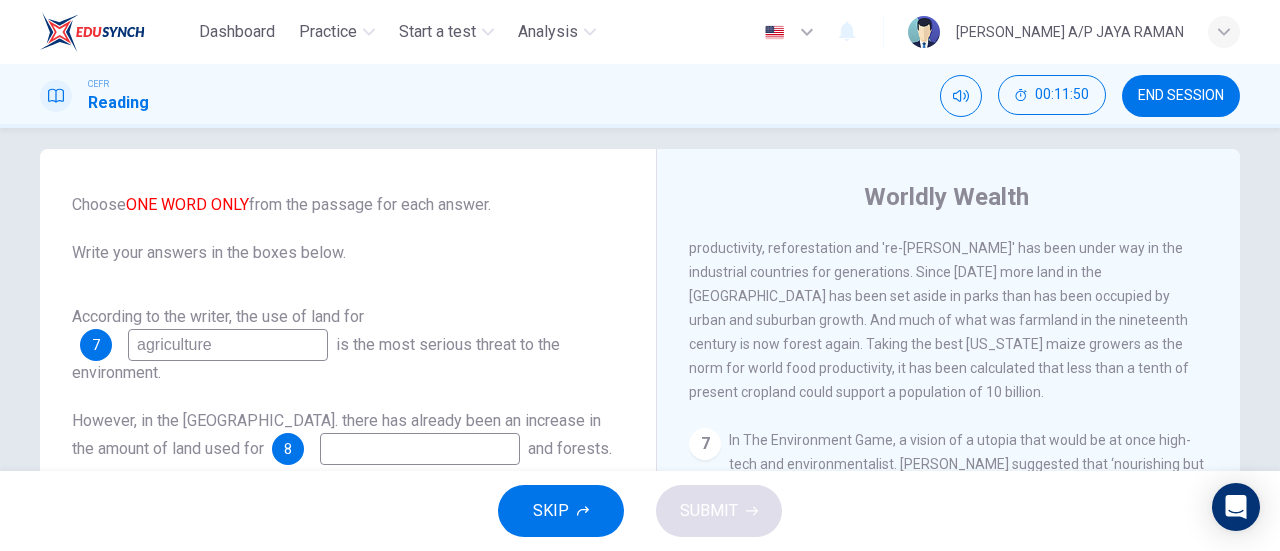 scroll, scrollTop: 1382, scrollLeft: 0, axis: vertical 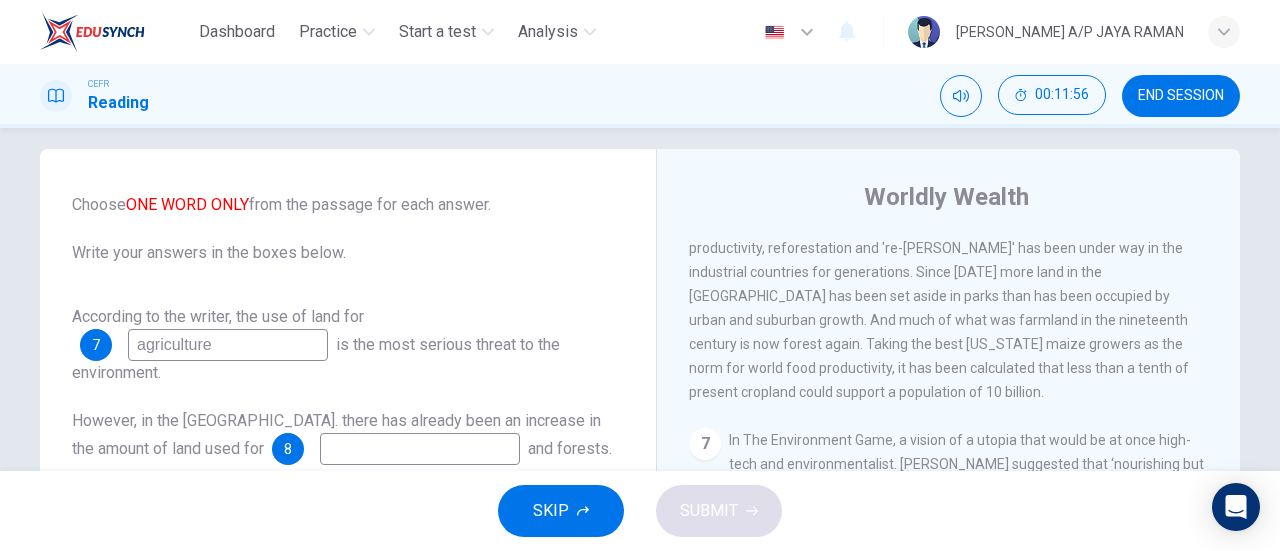 type on "agriculture" 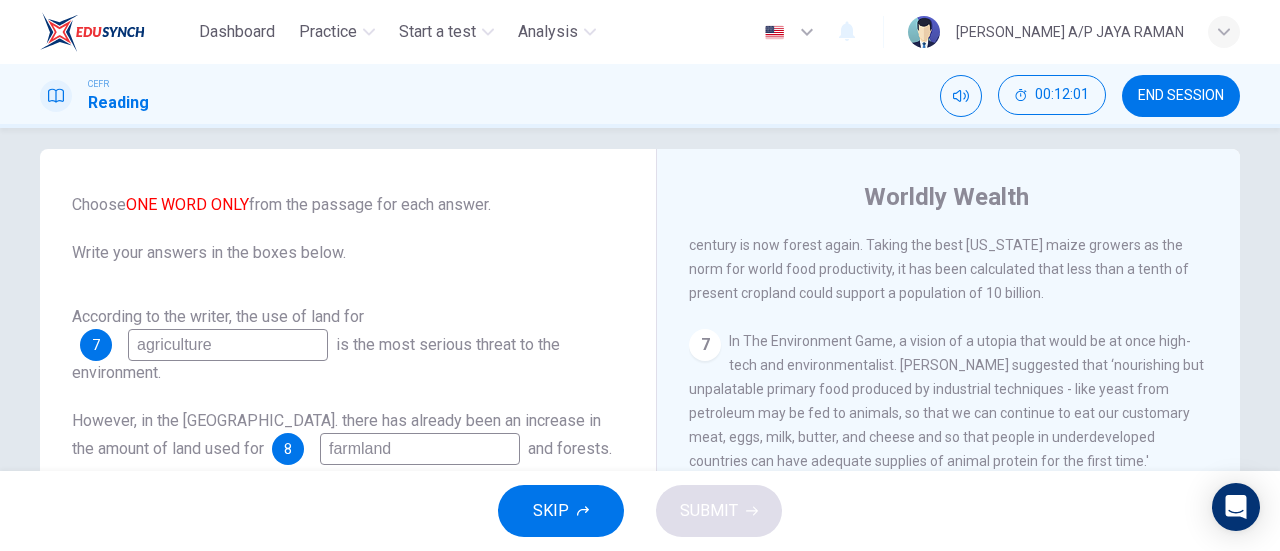 scroll, scrollTop: 1482, scrollLeft: 0, axis: vertical 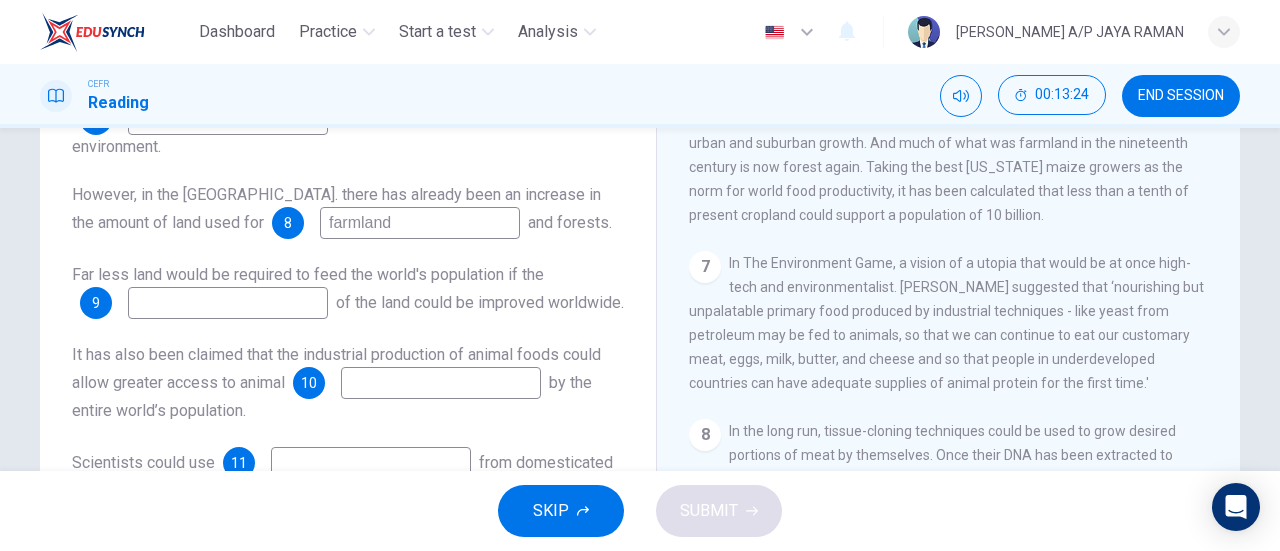 type on "farmland" 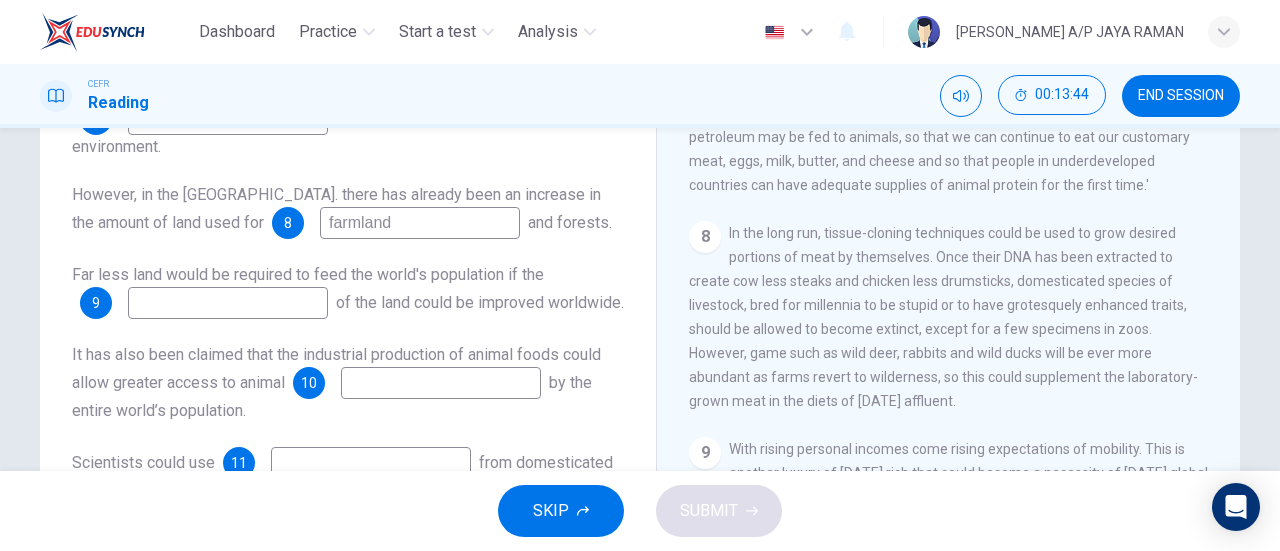 scroll, scrollTop: 1561, scrollLeft: 0, axis: vertical 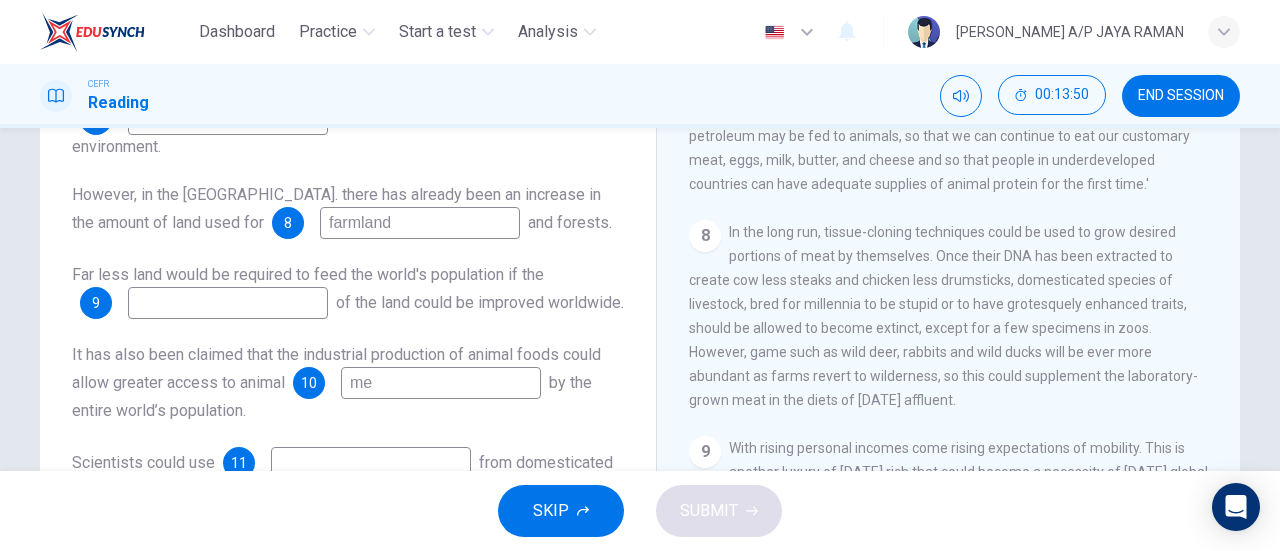 type on "m" 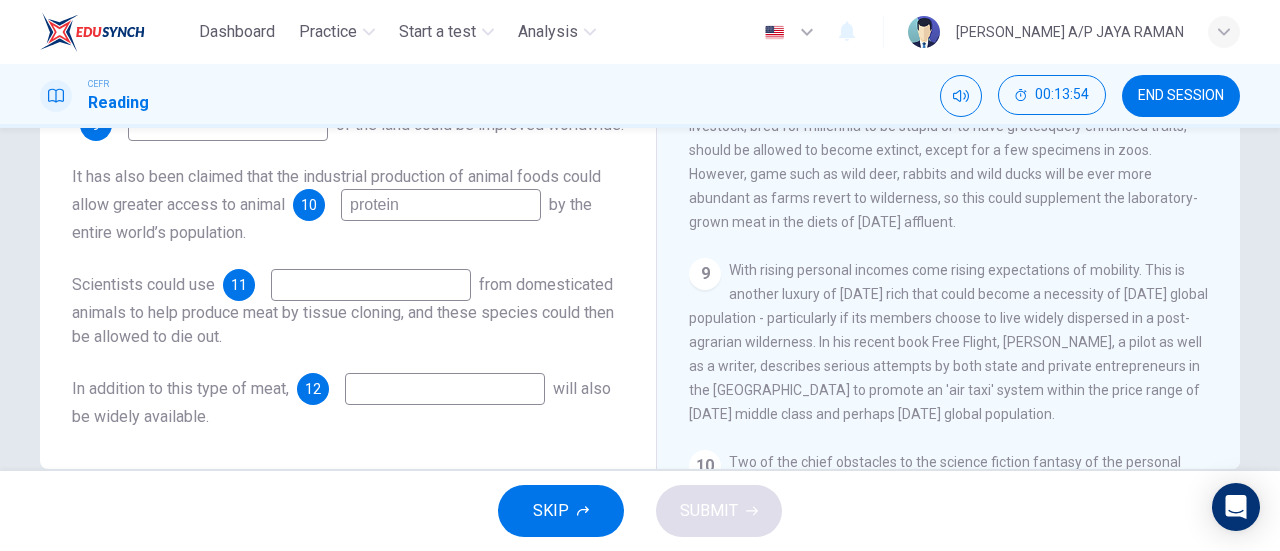 scroll, scrollTop: 432, scrollLeft: 0, axis: vertical 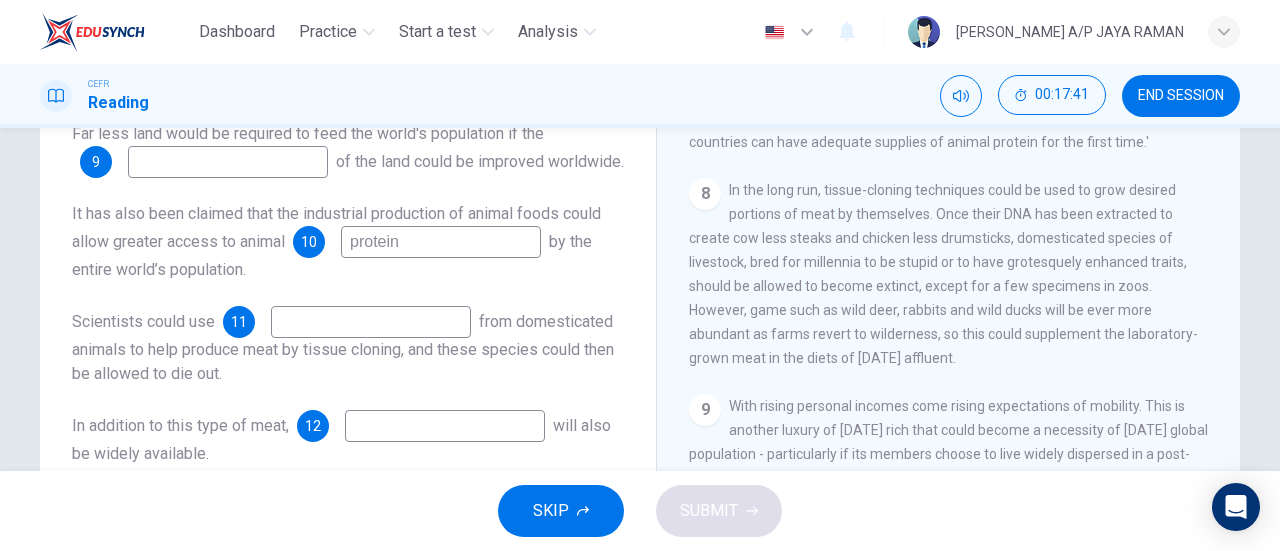 type on "protein" 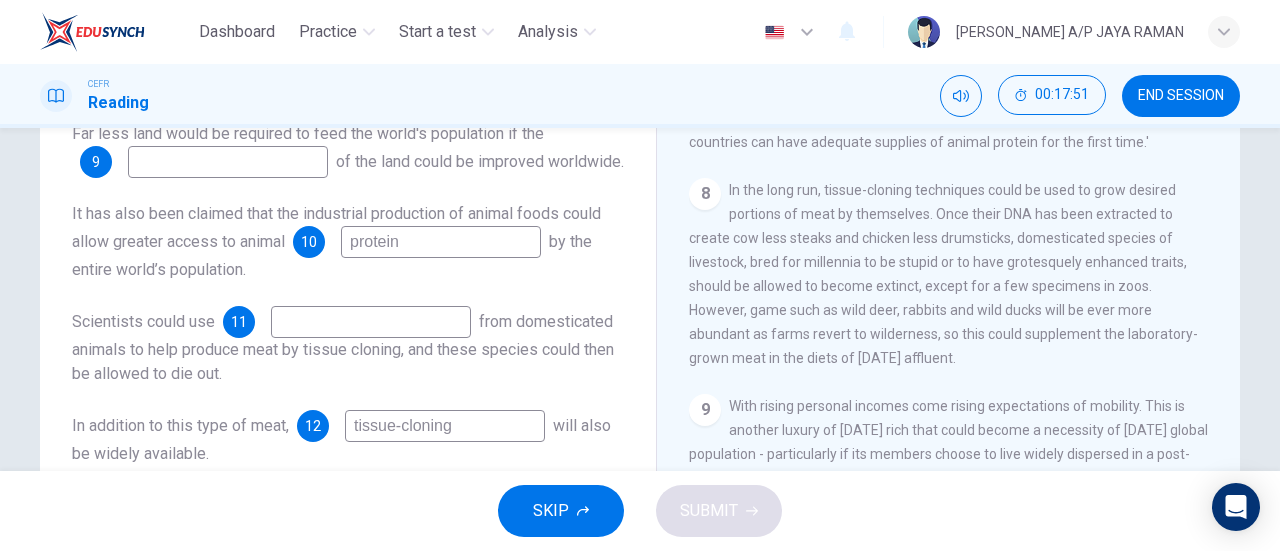 type on "tissue-cloning" 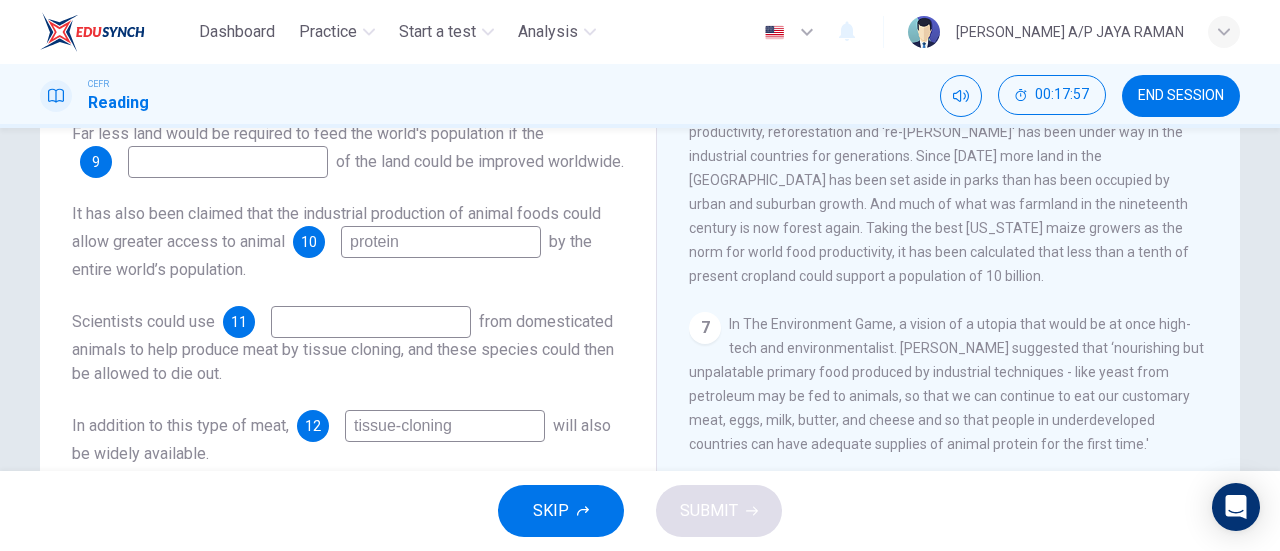 scroll, scrollTop: 1160, scrollLeft: 0, axis: vertical 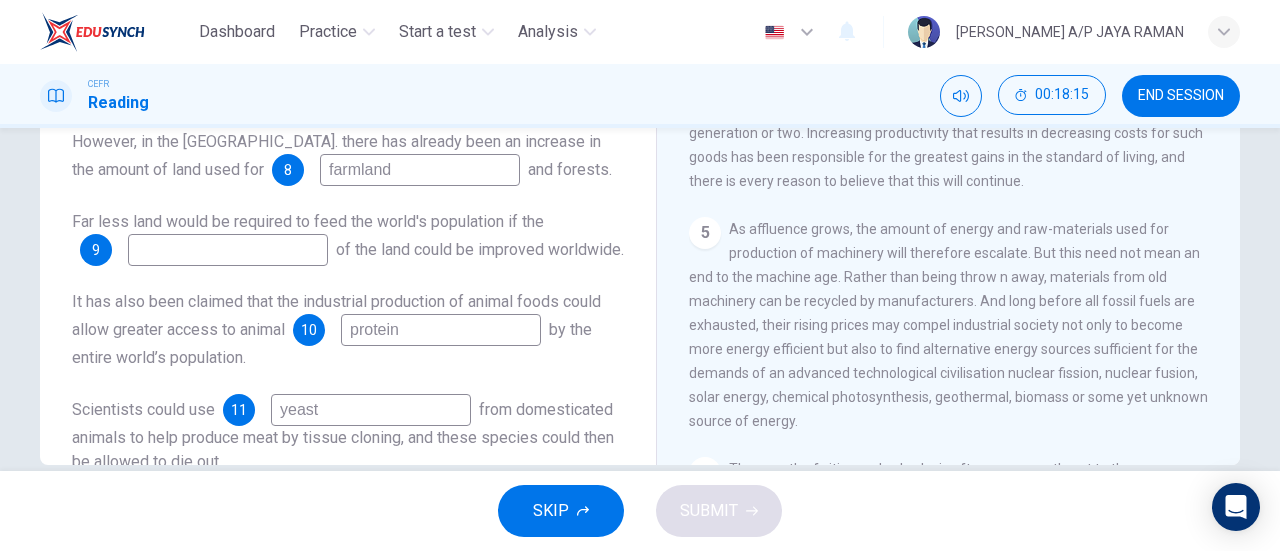 type on "yeast" 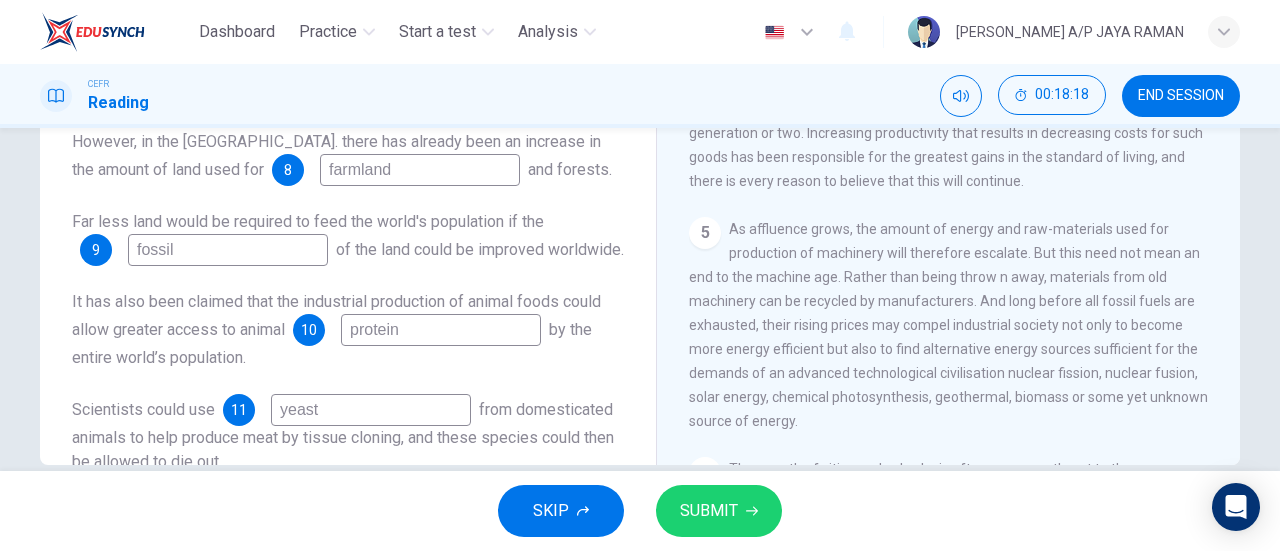 type on "fossil" 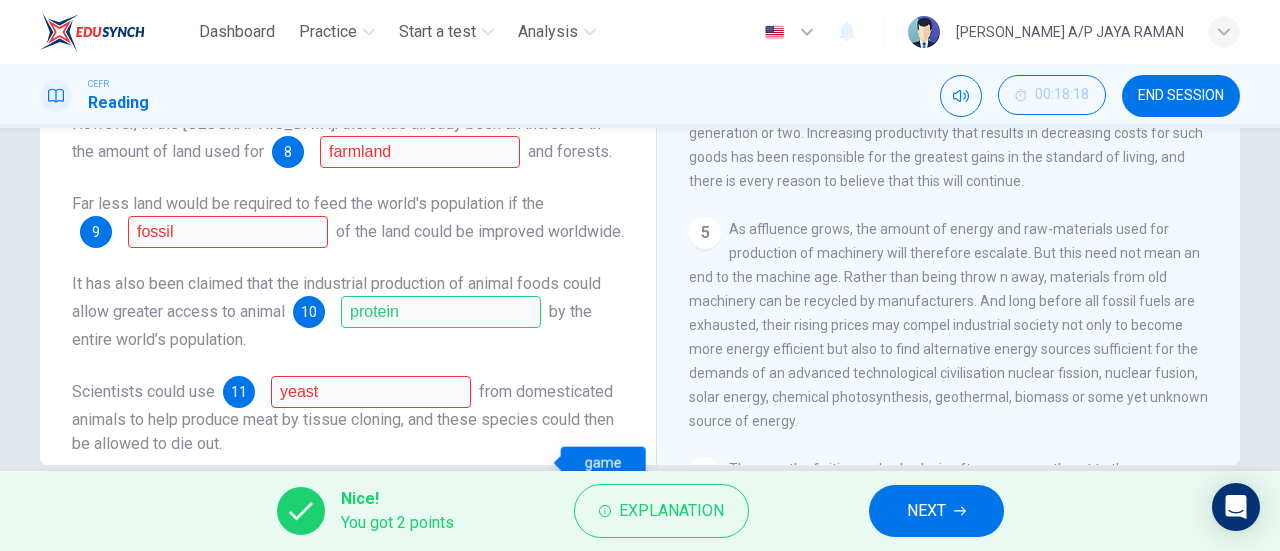 scroll, scrollTop: 0, scrollLeft: 0, axis: both 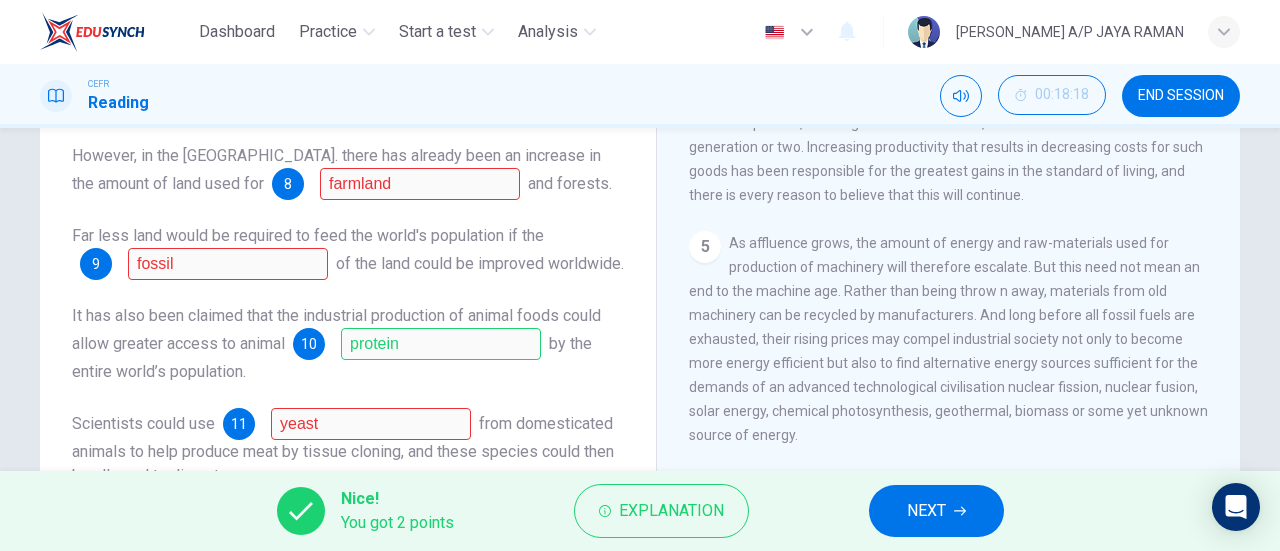 click on "NEXT" at bounding box center [936, 511] 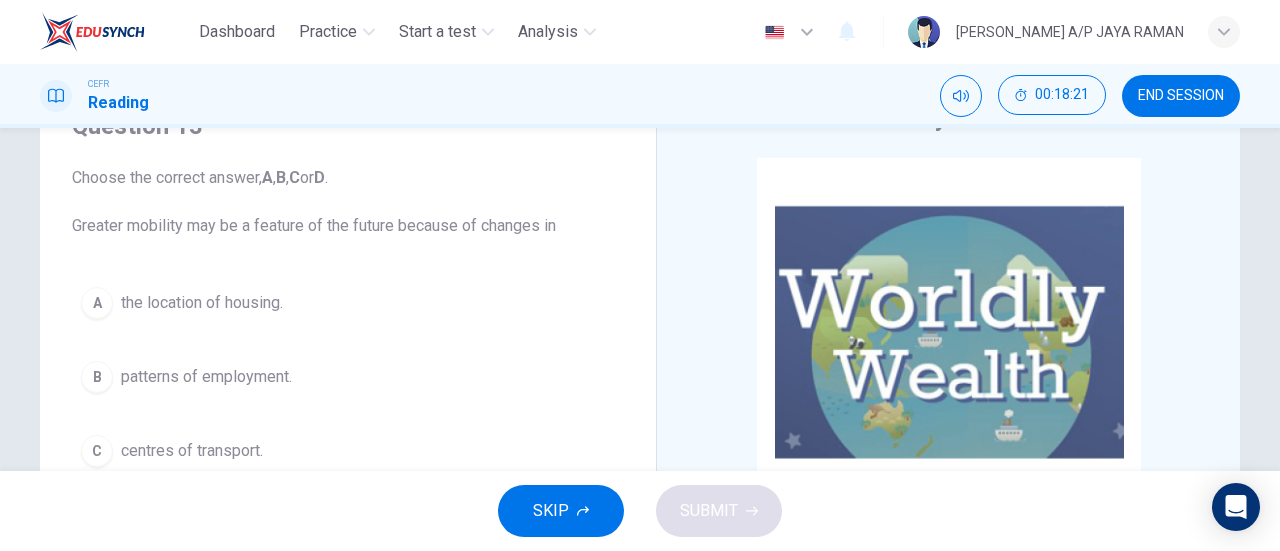 scroll, scrollTop: 98, scrollLeft: 0, axis: vertical 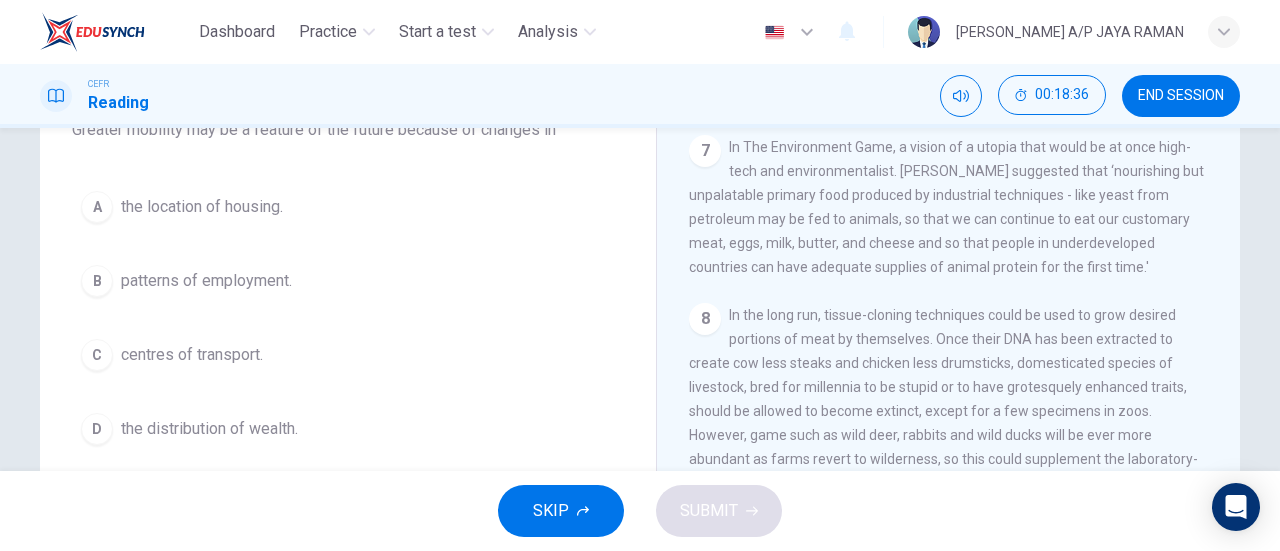 click on "D the distribution of wealth." at bounding box center (348, 429) 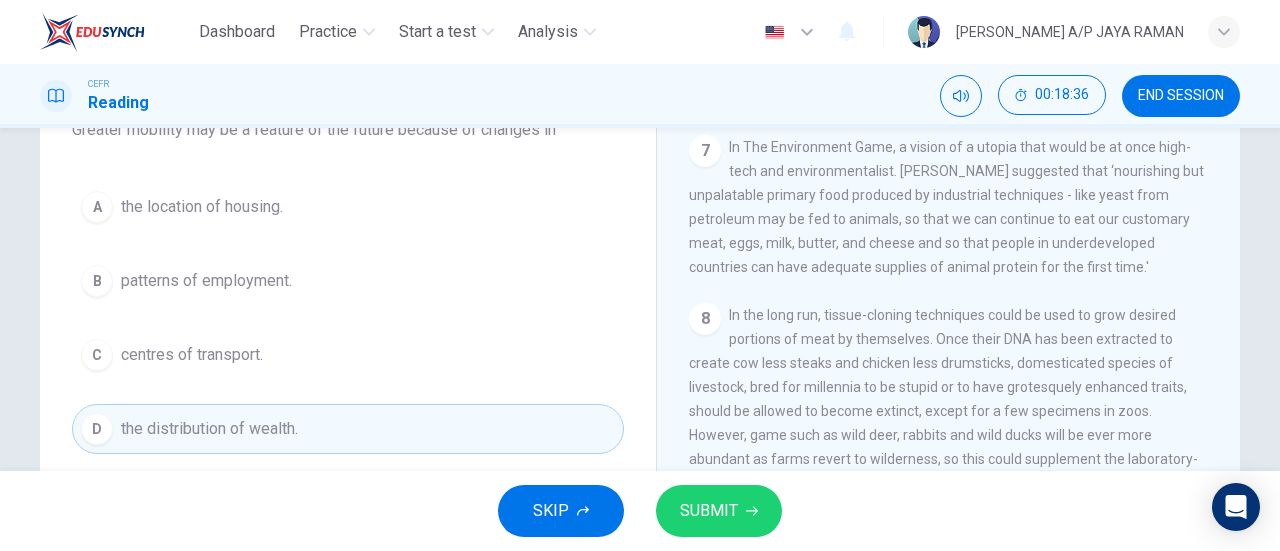 click on "SUBMIT" at bounding box center [719, 511] 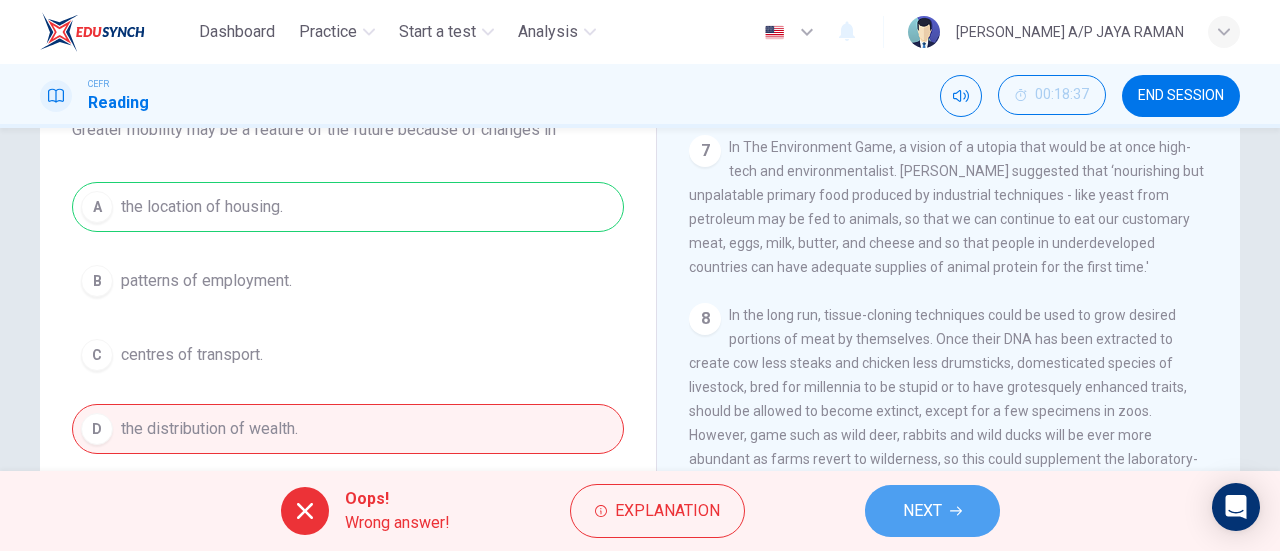 click on "NEXT" at bounding box center [932, 511] 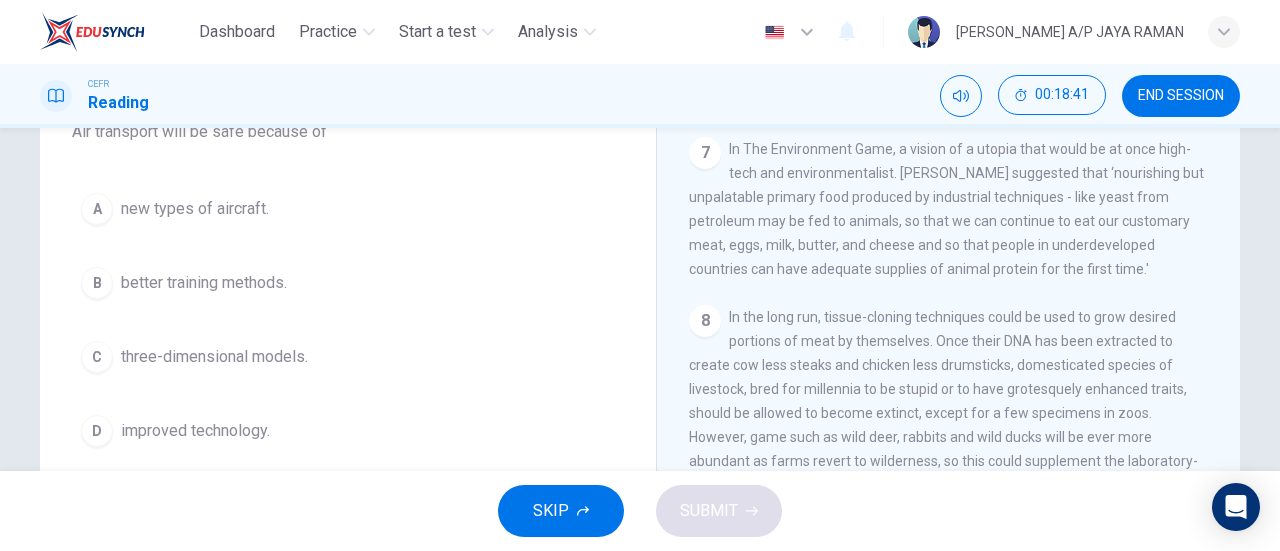 scroll, scrollTop: 194, scrollLeft: 0, axis: vertical 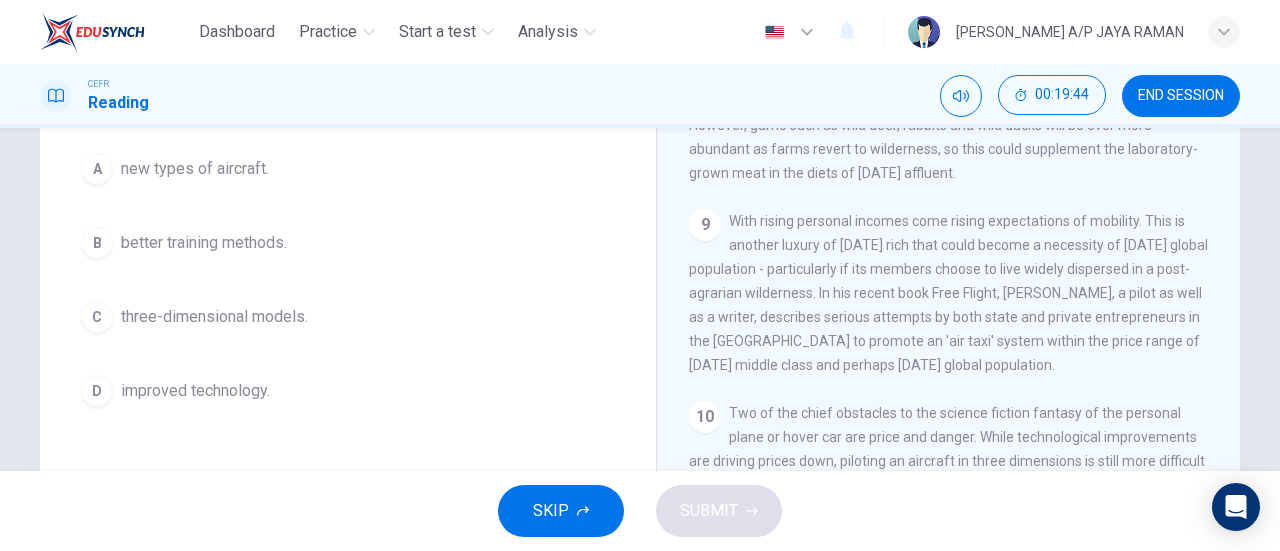 drag, startPoint x: 307, startPoint y: 234, endPoint x: 334, endPoint y: 389, distance: 157.33405 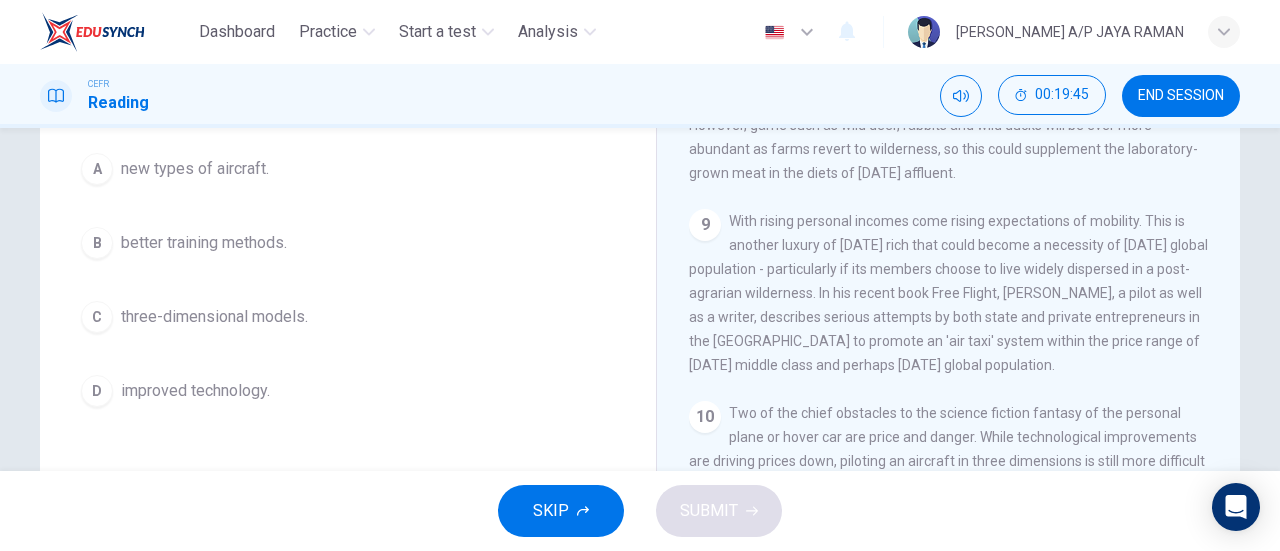 click on "D improved technology." at bounding box center [348, 391] 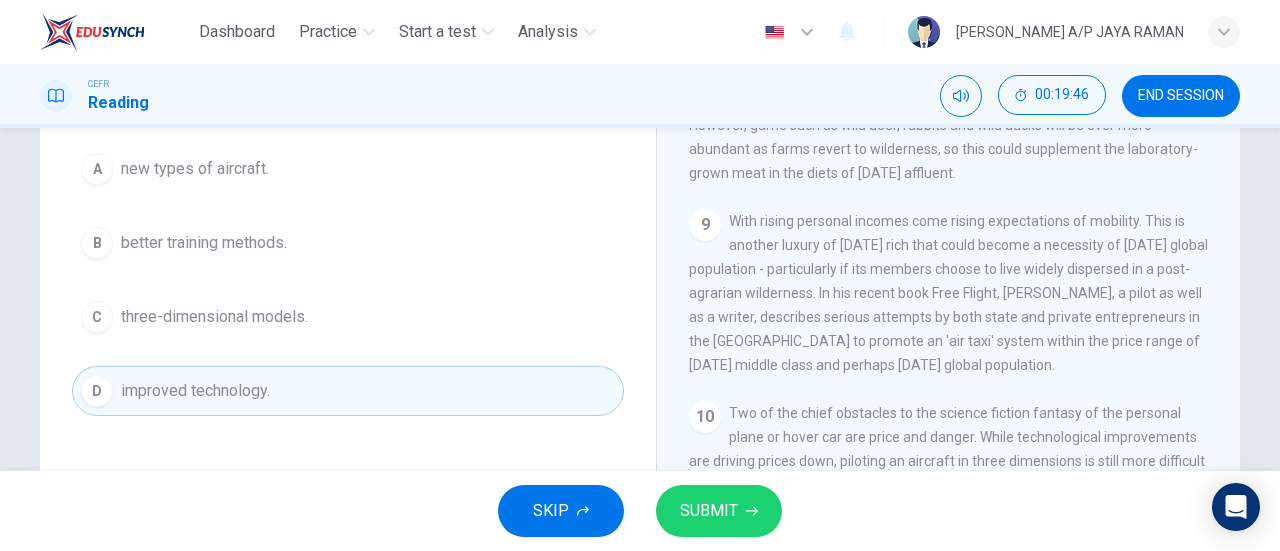 click on "SUBMIT" at bounding box center (719, 511) 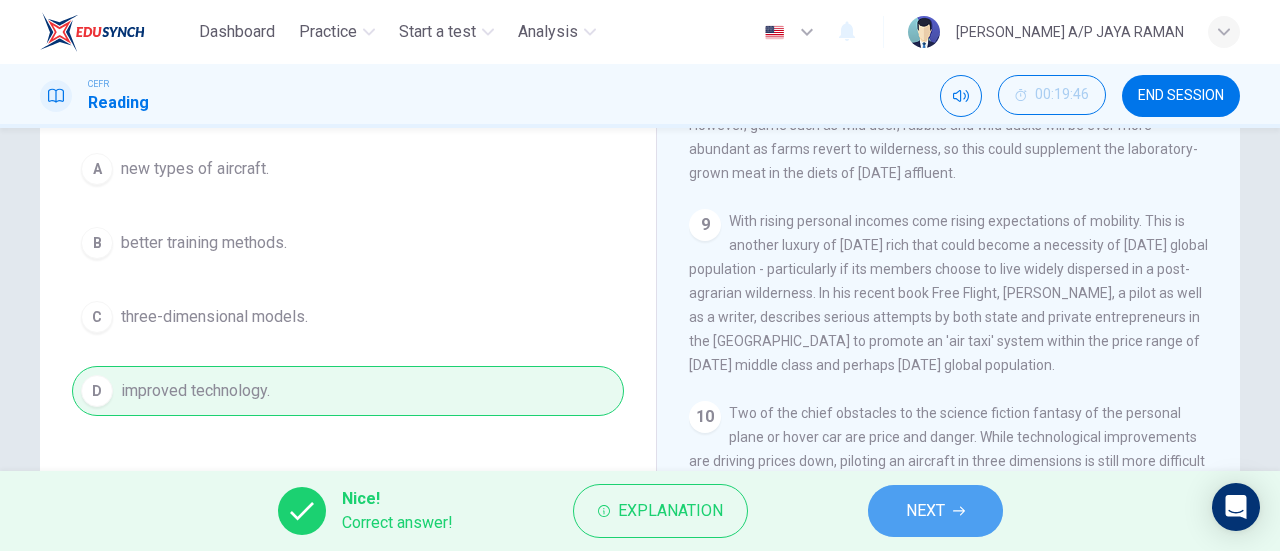 click on "NEXT" at bounding box center (935, 511) 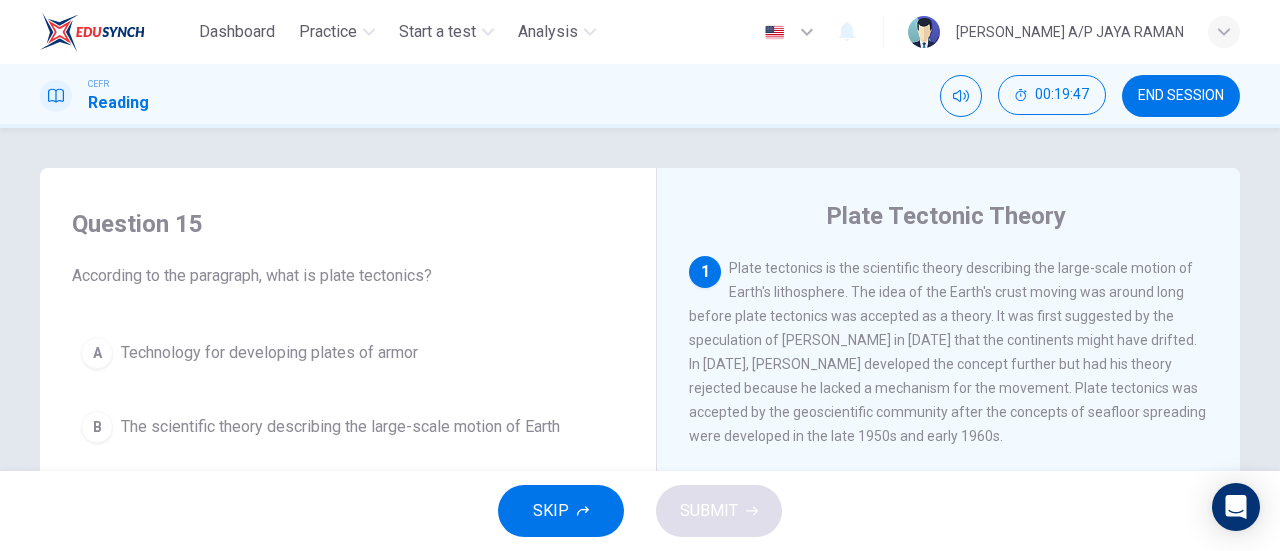click on "END SESSION" at bounding box center [1181, 96] 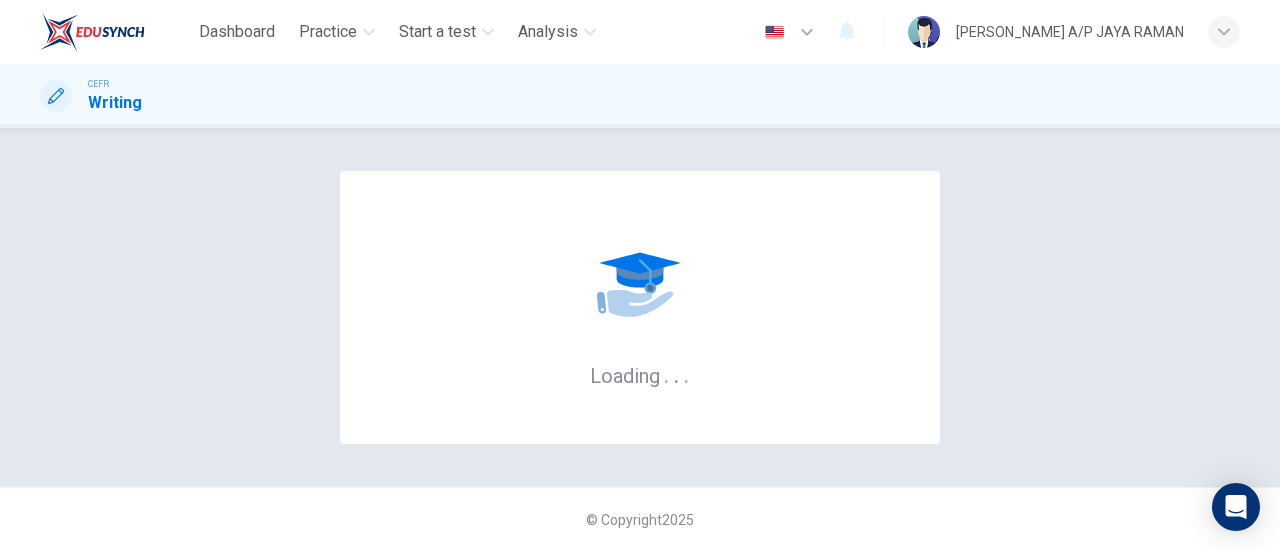 scroll, scrollTop: 0, scrollLeft: 0, axis: both 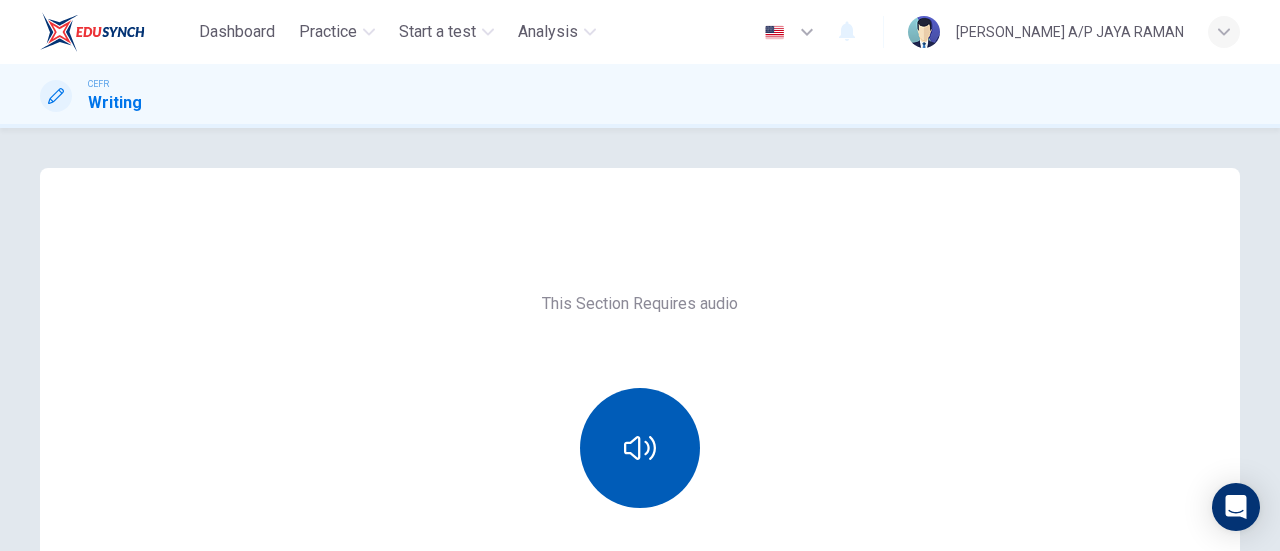 click 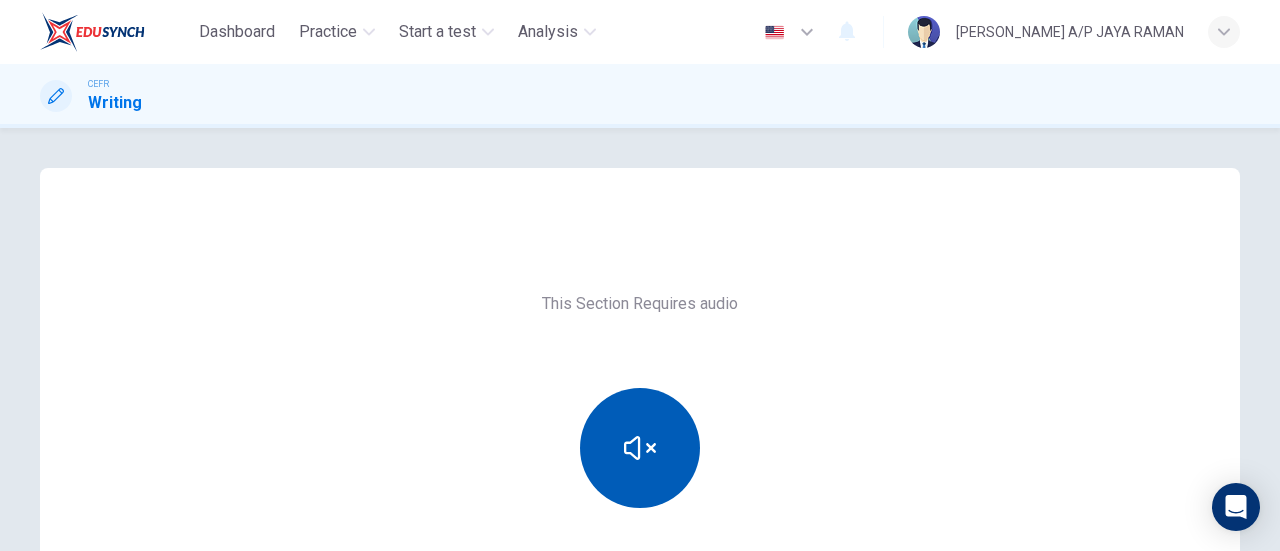 click 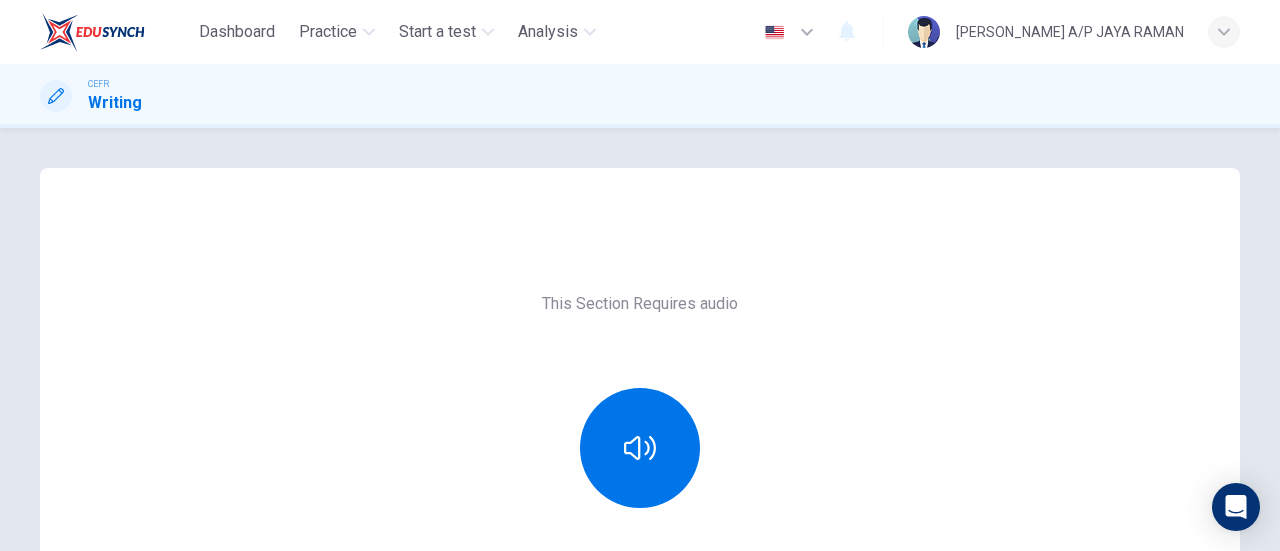 type 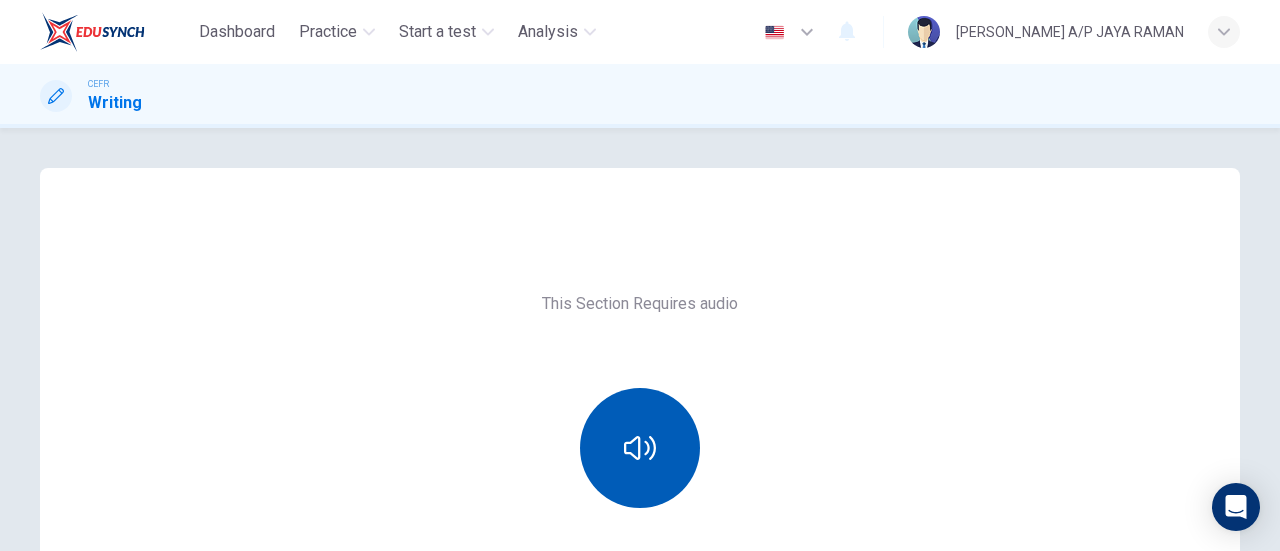 click 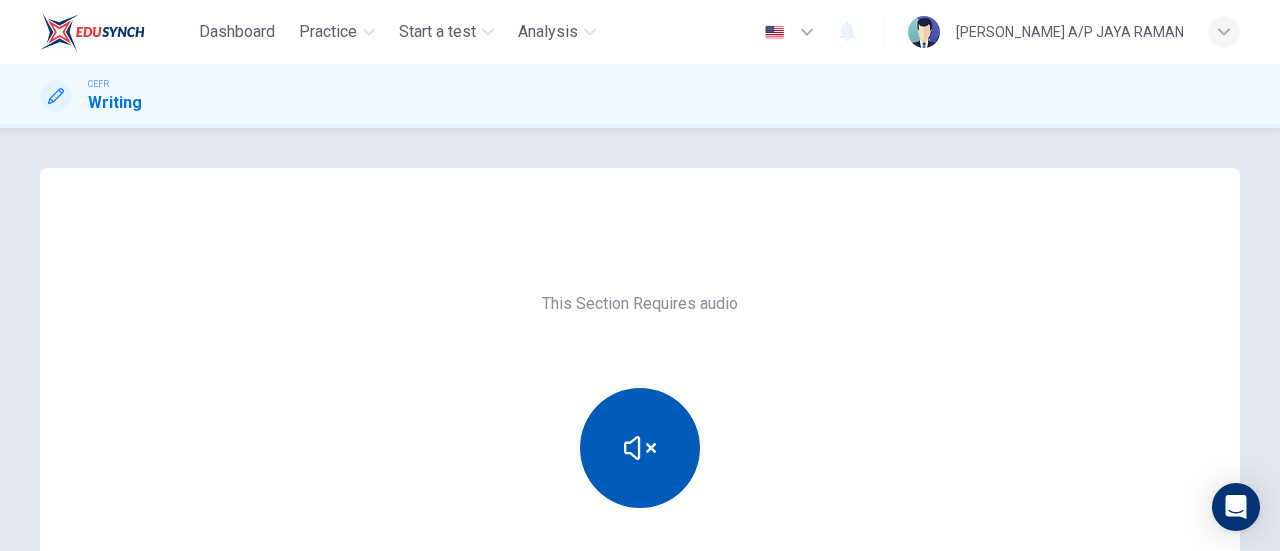 click 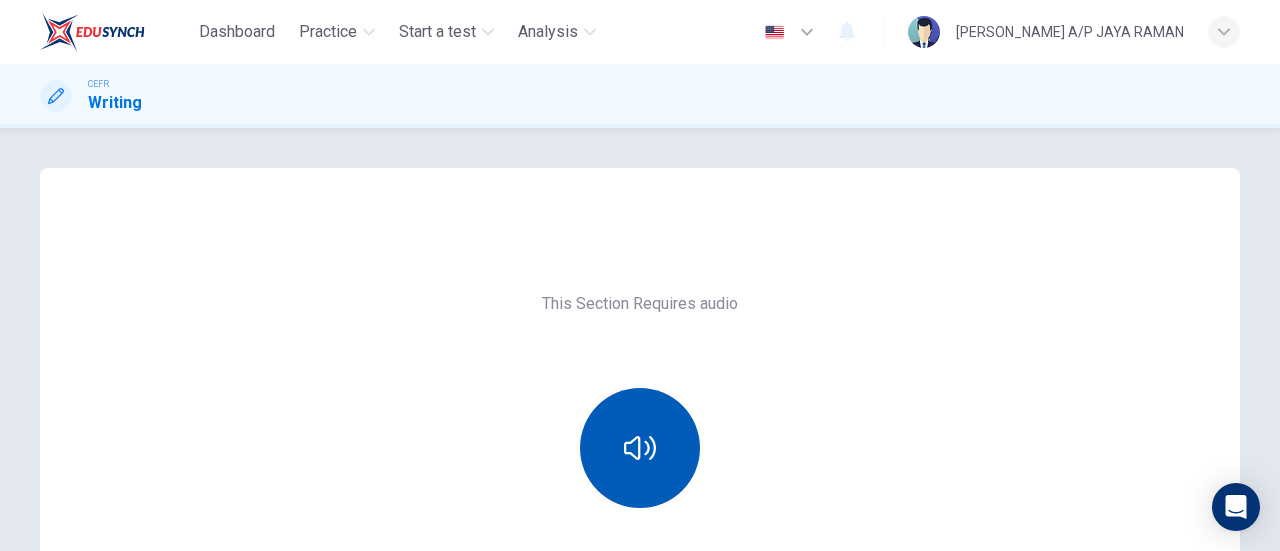 click 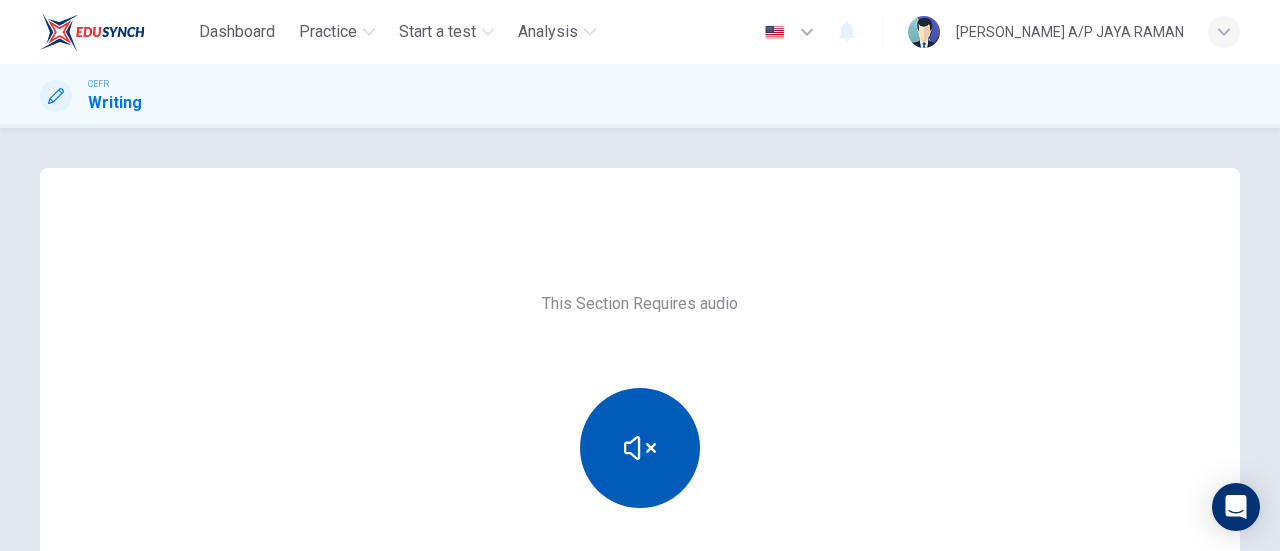 drag, startPoint x: 632, startPoint y: 436, endPoint x: 572, endPoint y: 451, distance: 61.846584 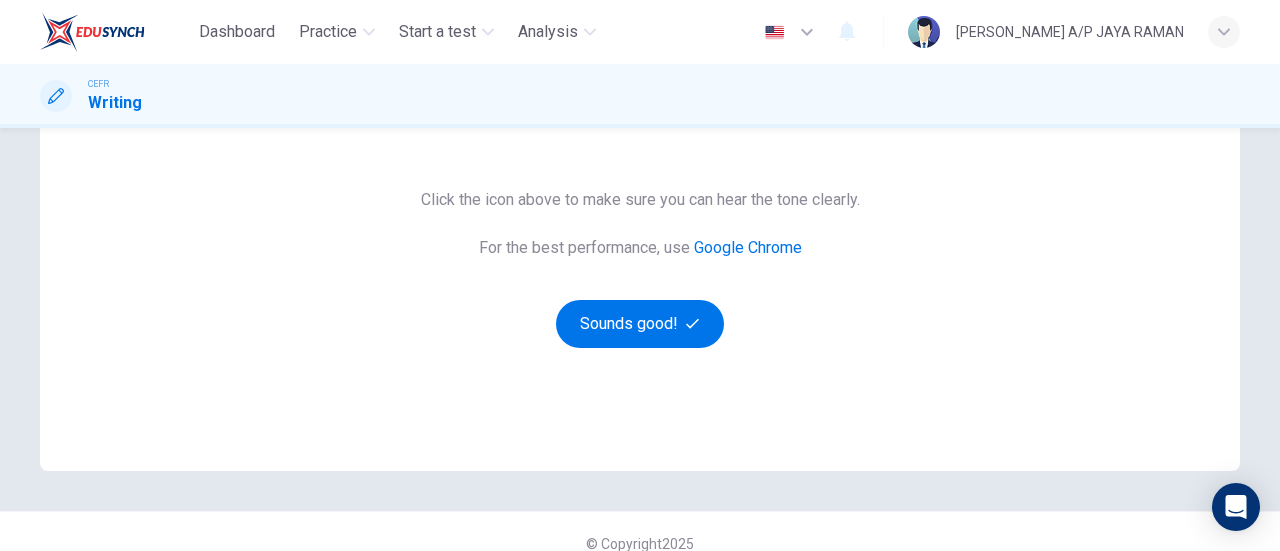 scroll, scrollTop: 416, scrollLeft: 0, axis: vertical 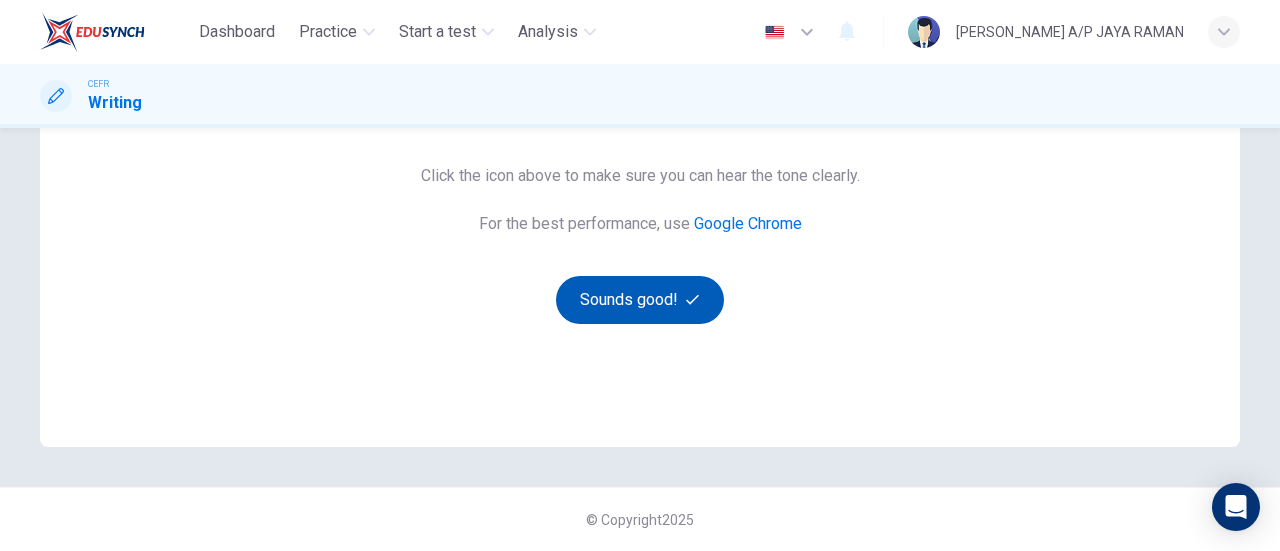 click on "Sounds good!" at bounding box center [640, 300] 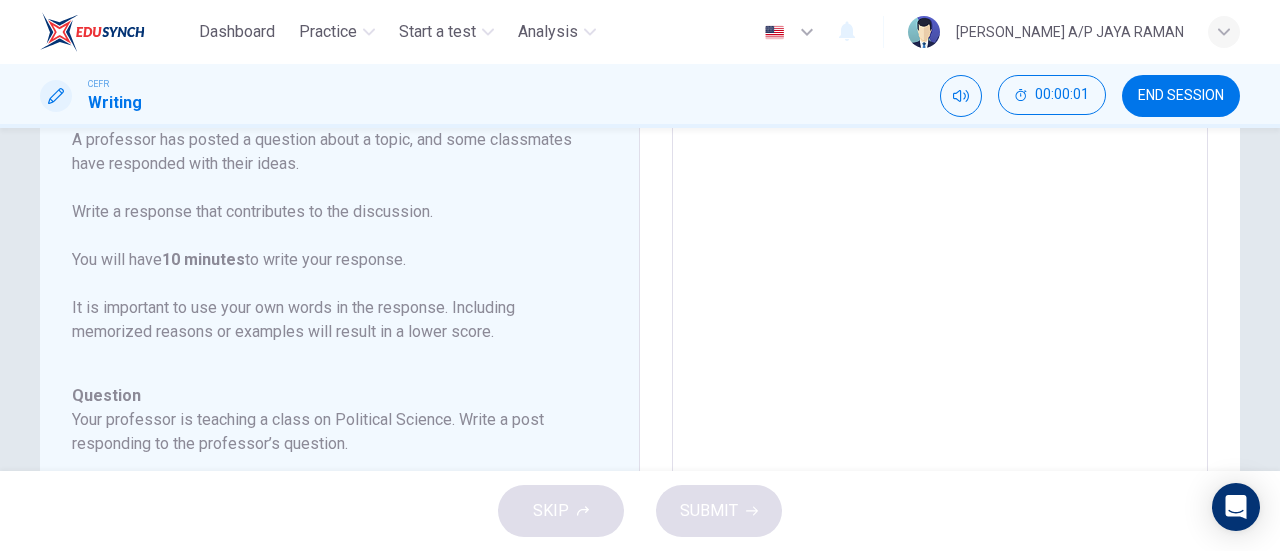 scroll, scrollTop: 0, scrollLeft: 0, axis: both 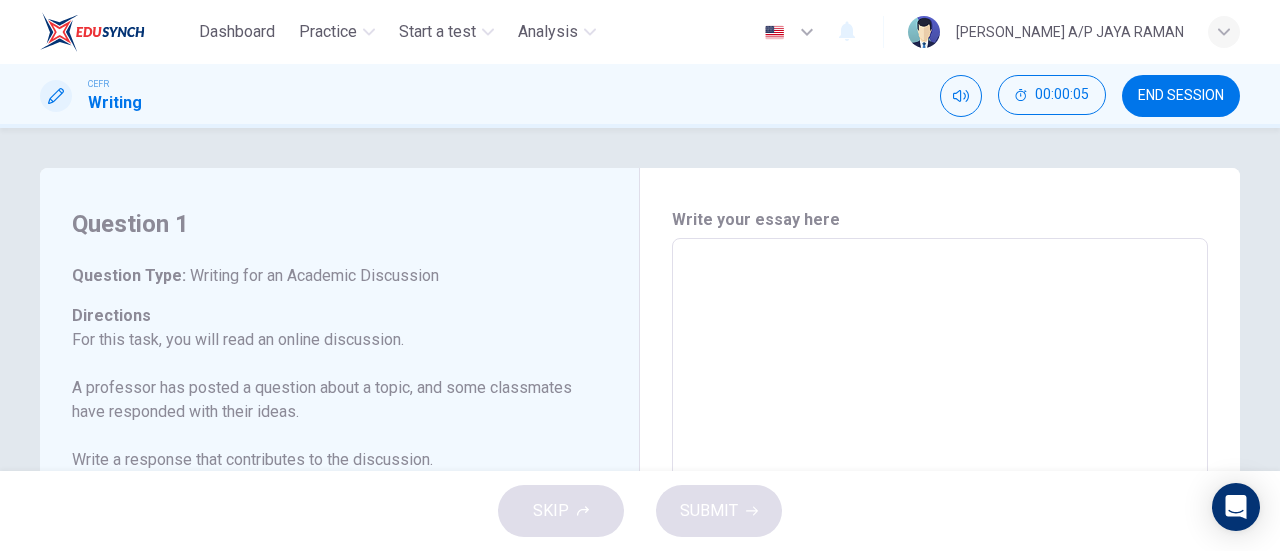 drag, startPoint x: 182, startPoint y: 272, endPoint x: 382, endPoint y: 297, distance: 201.55644 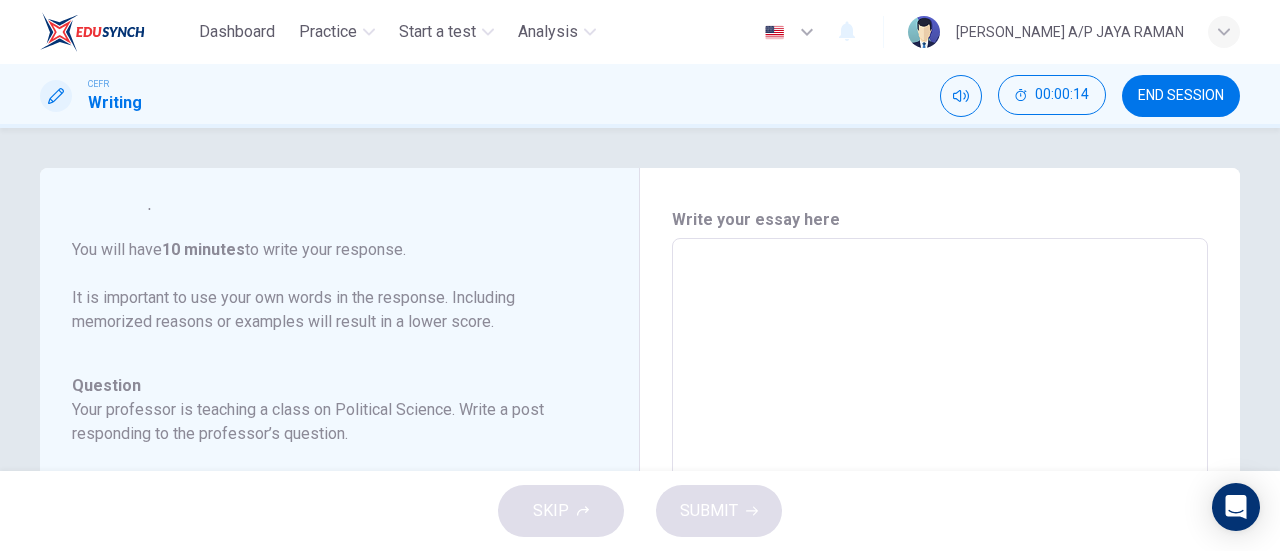 scroll, scrollTop: 270, scrollLeft: 0, axis: vertical 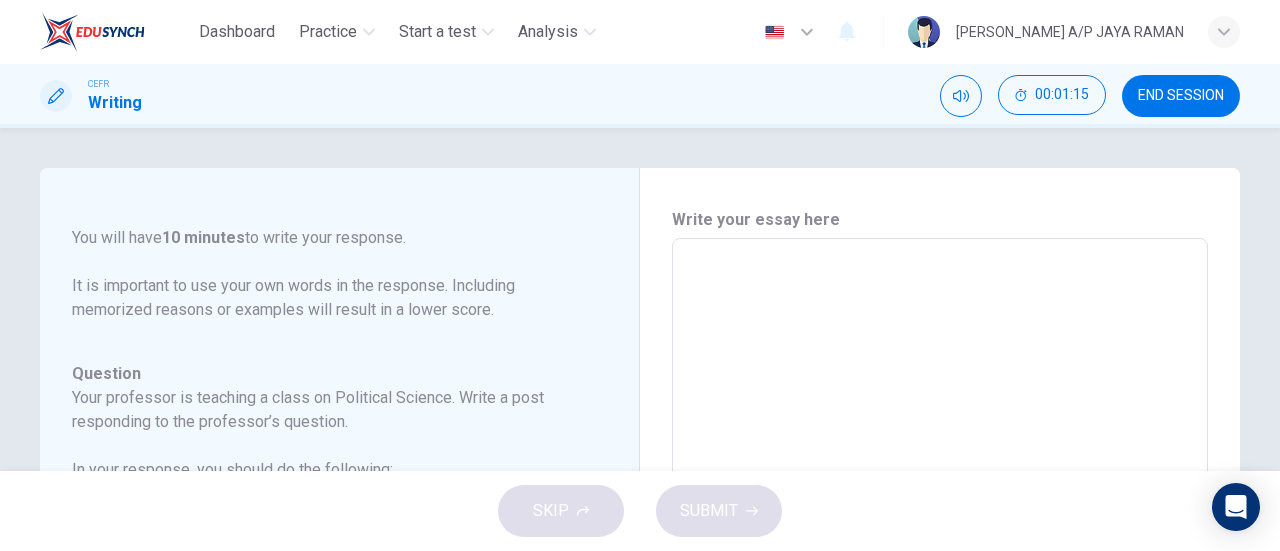 click at bounding box center (940, 572) 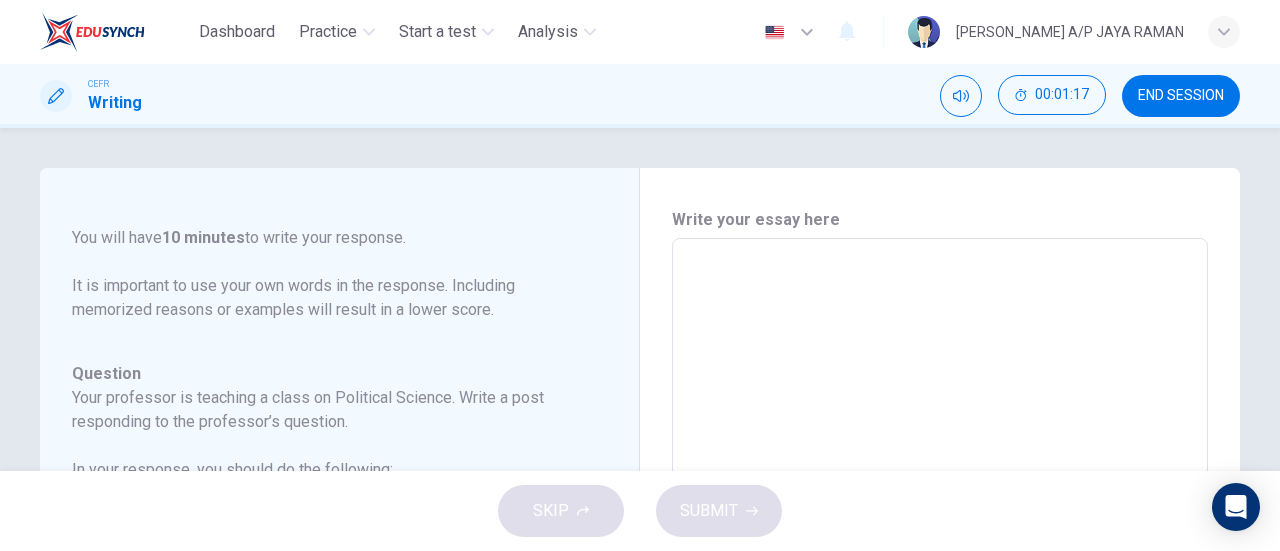 type on "F" 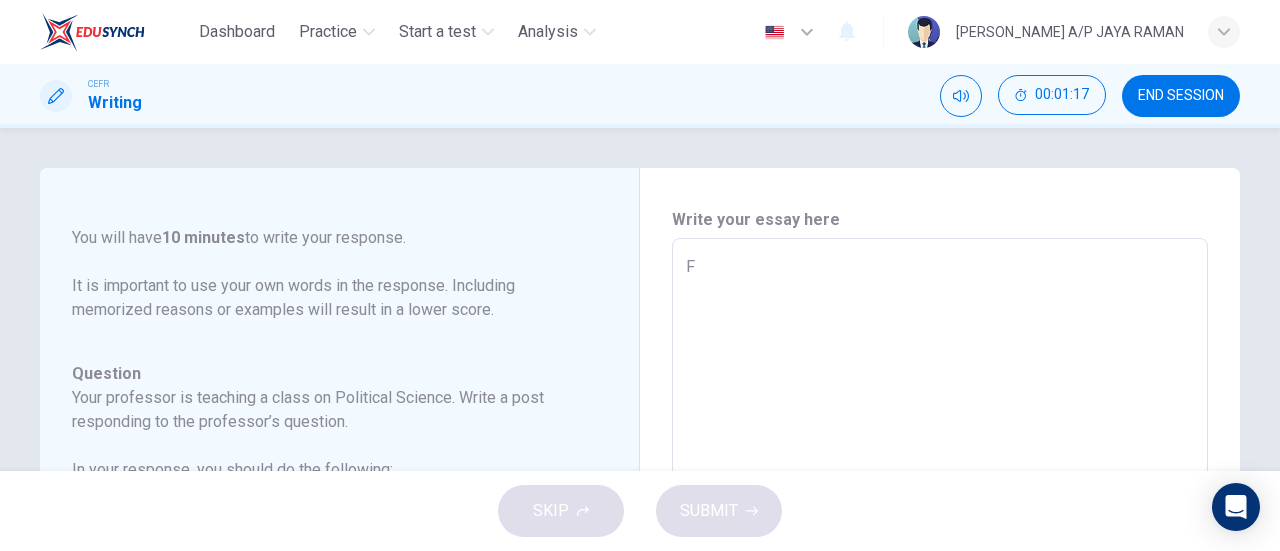 type on "x" 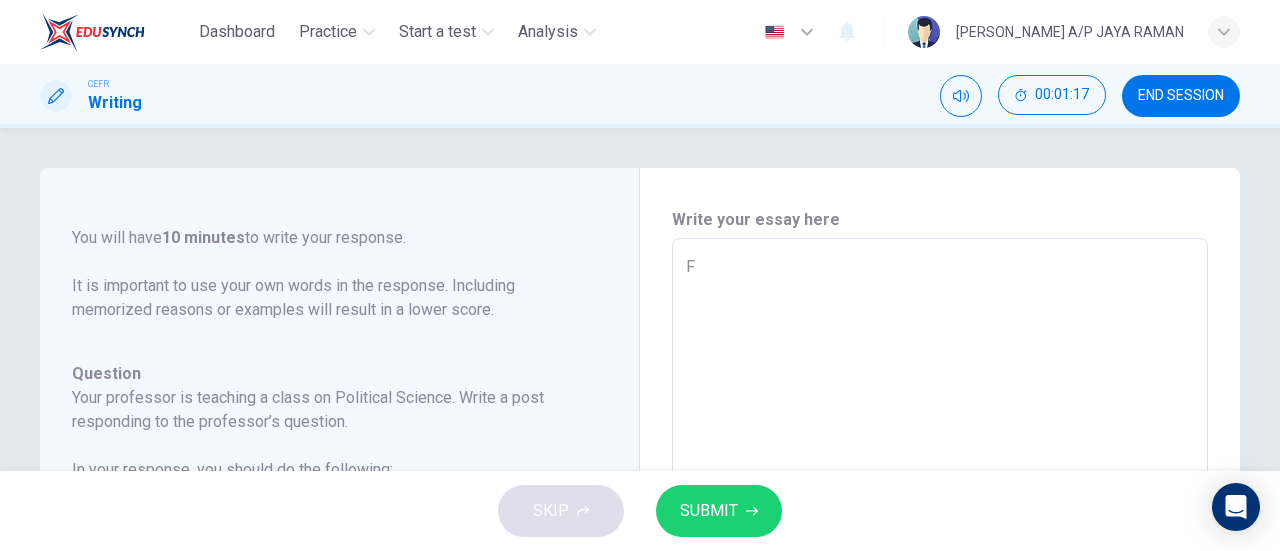 type on "Fr" 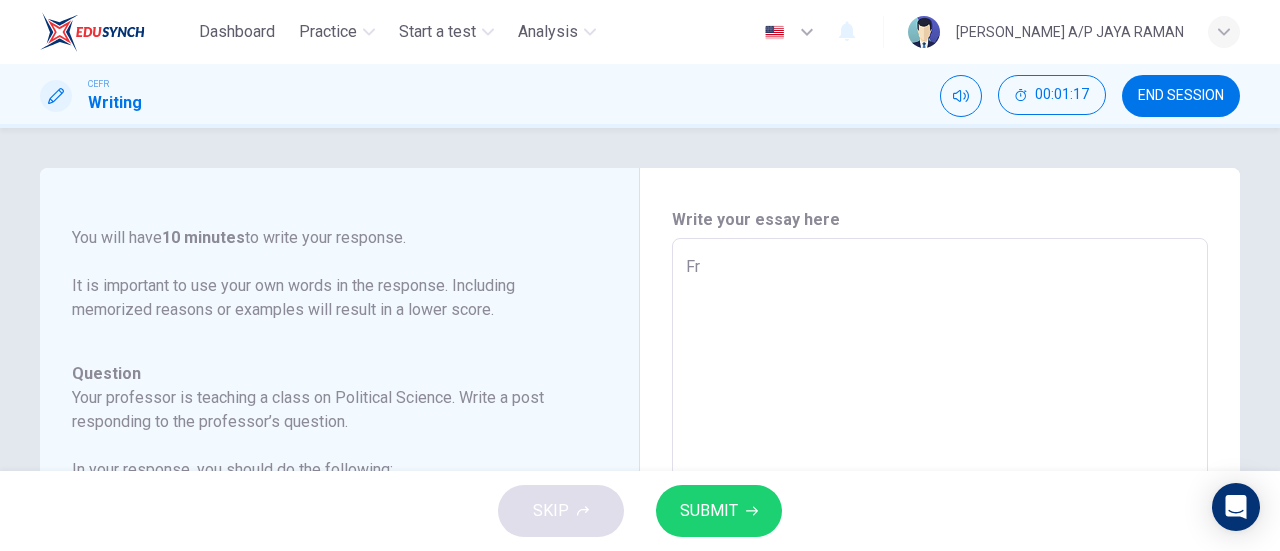 type on "x" 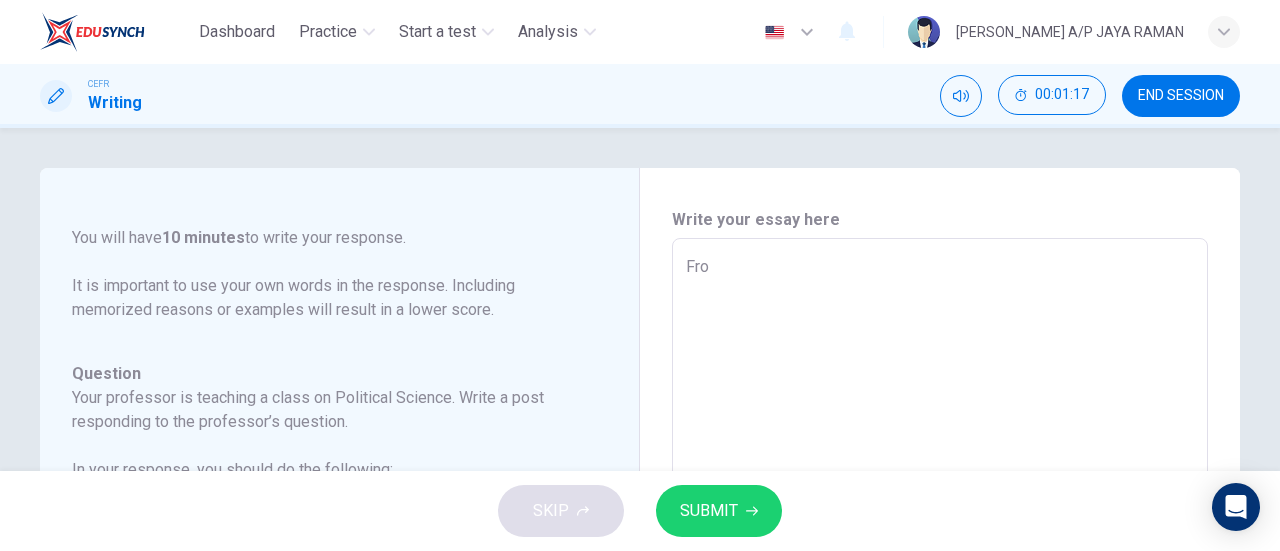 type on "x" 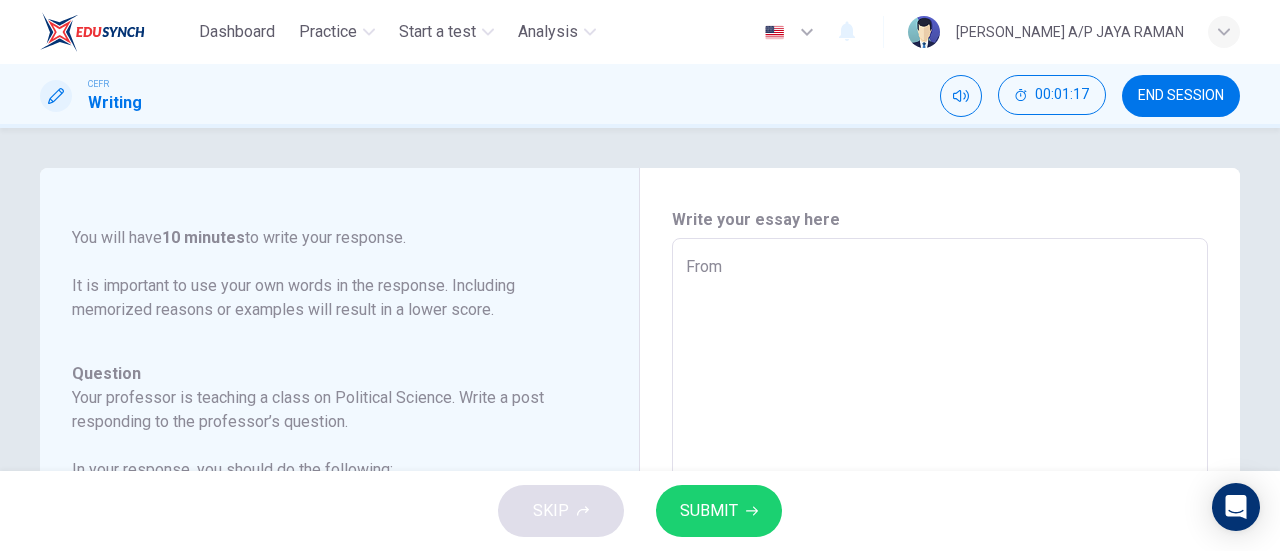 type on "x" 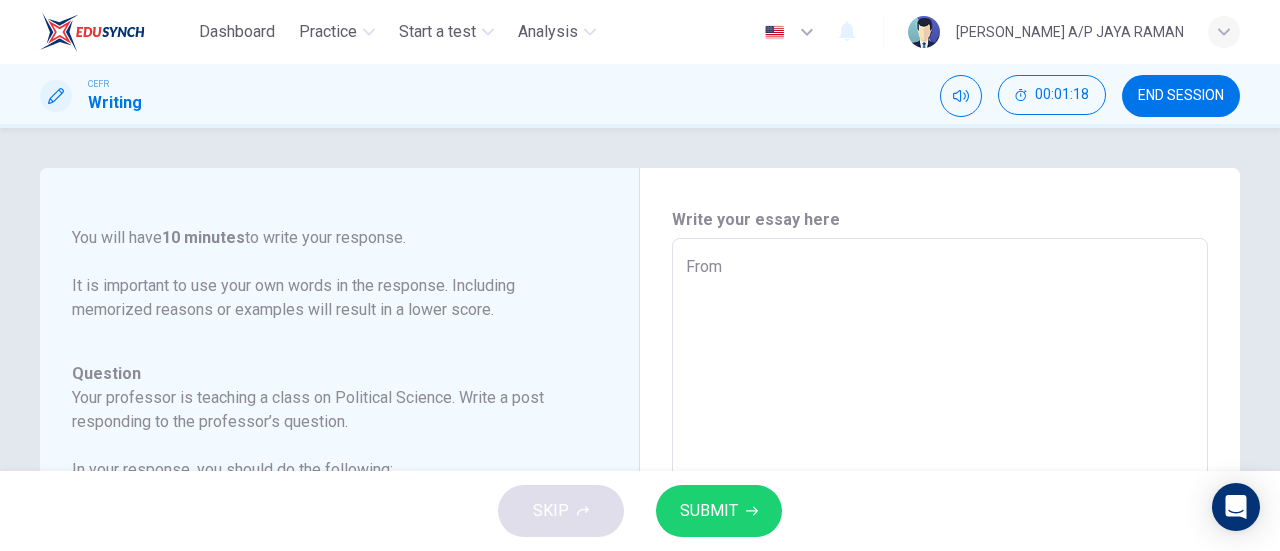 type on "From" 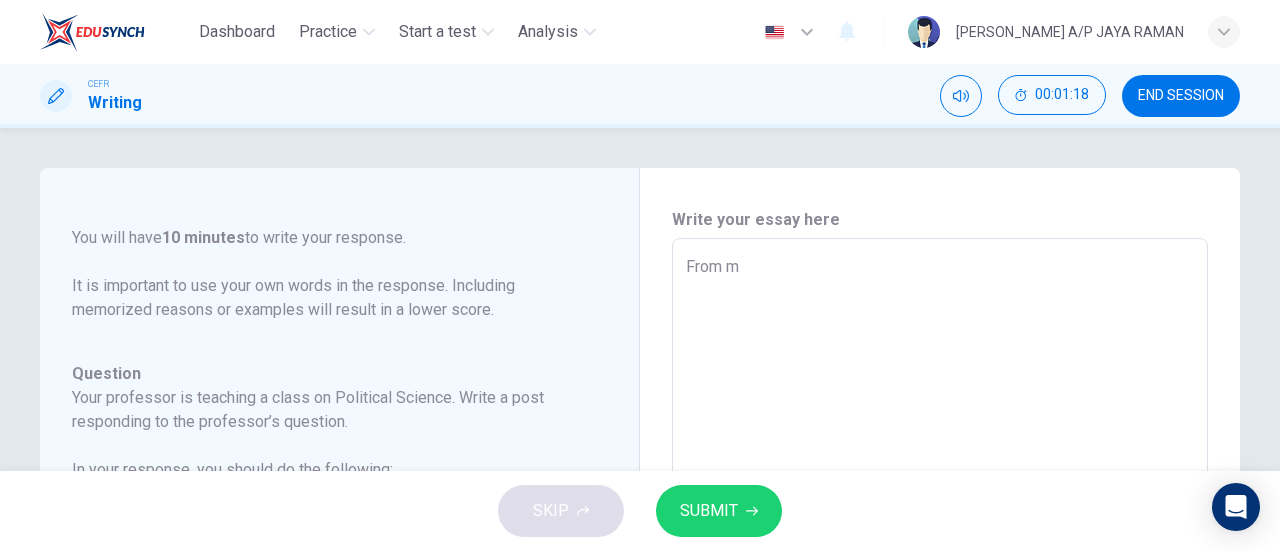 type on "x" 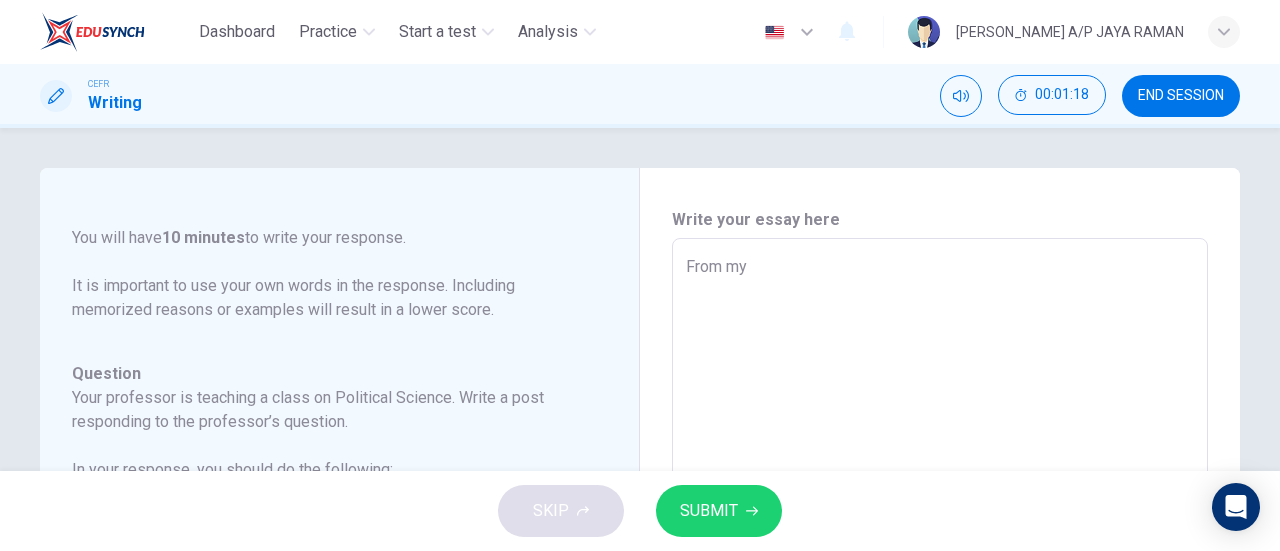 type on "x" 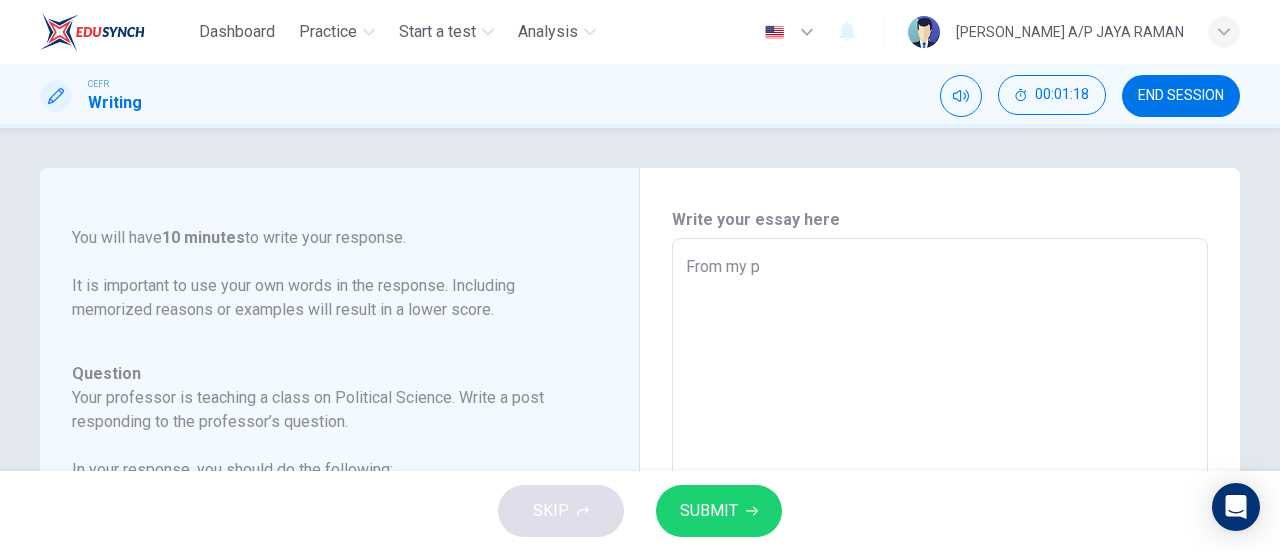 type on "x" 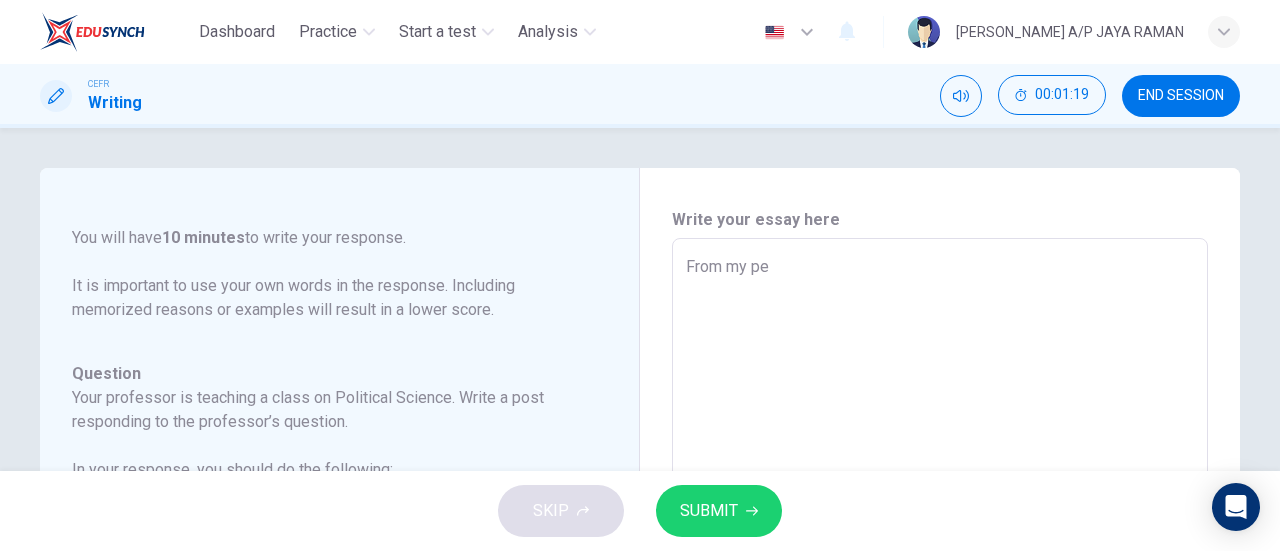 type on "From my per" 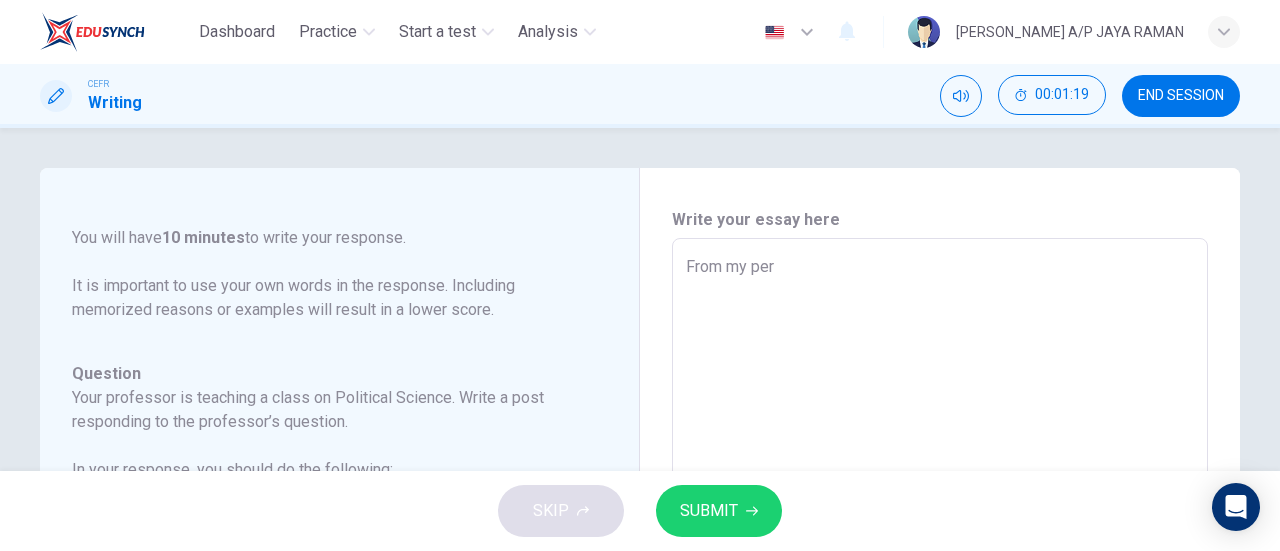 type on "x" 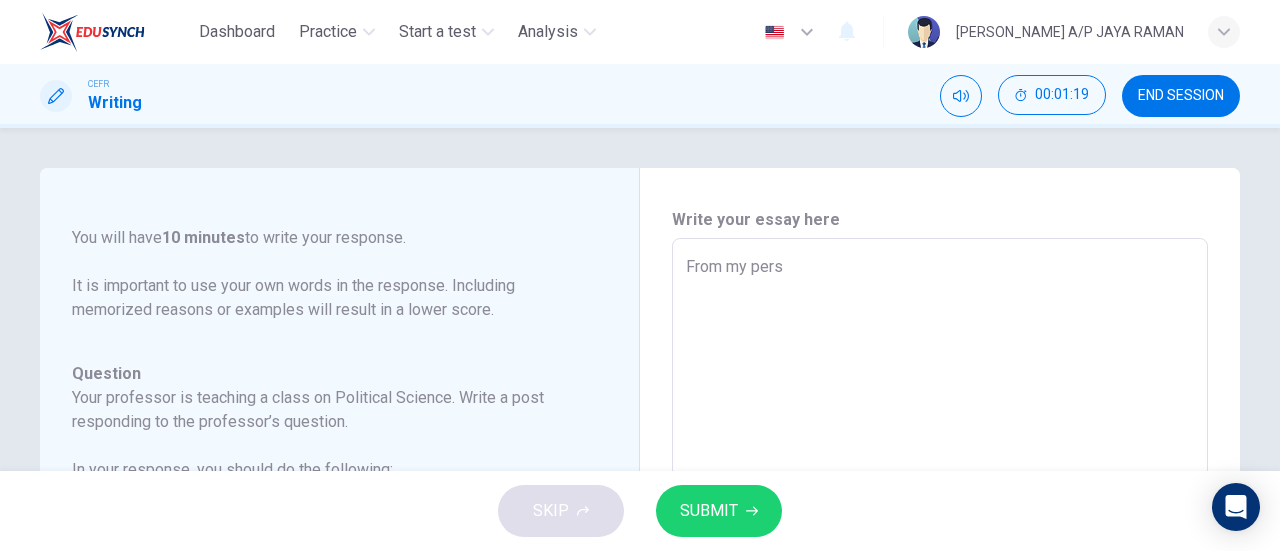 type on "x" 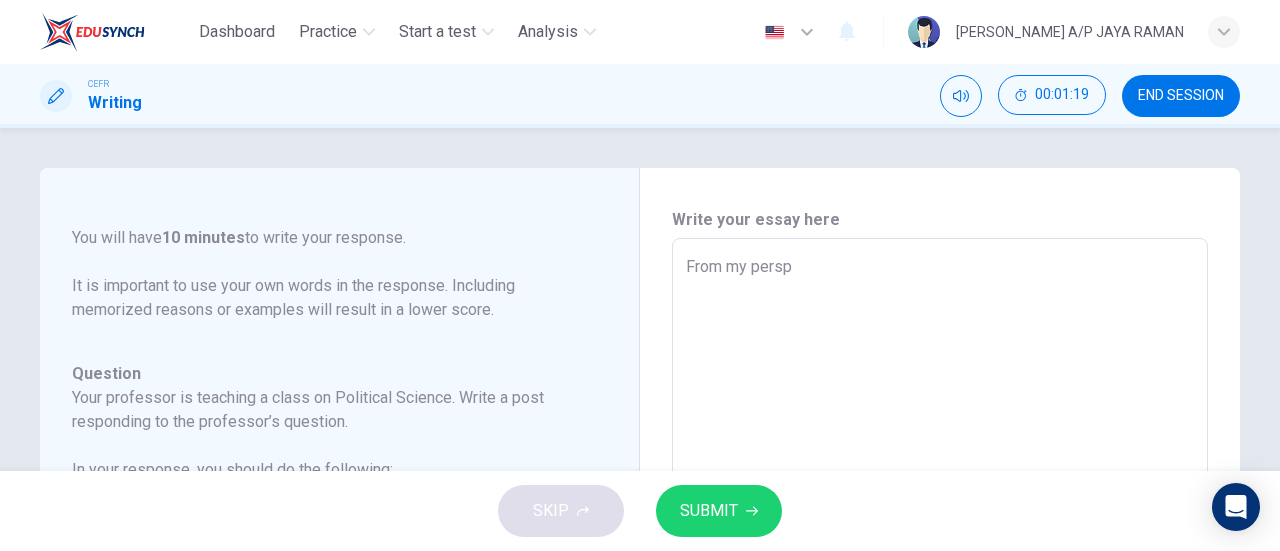 type on "x" 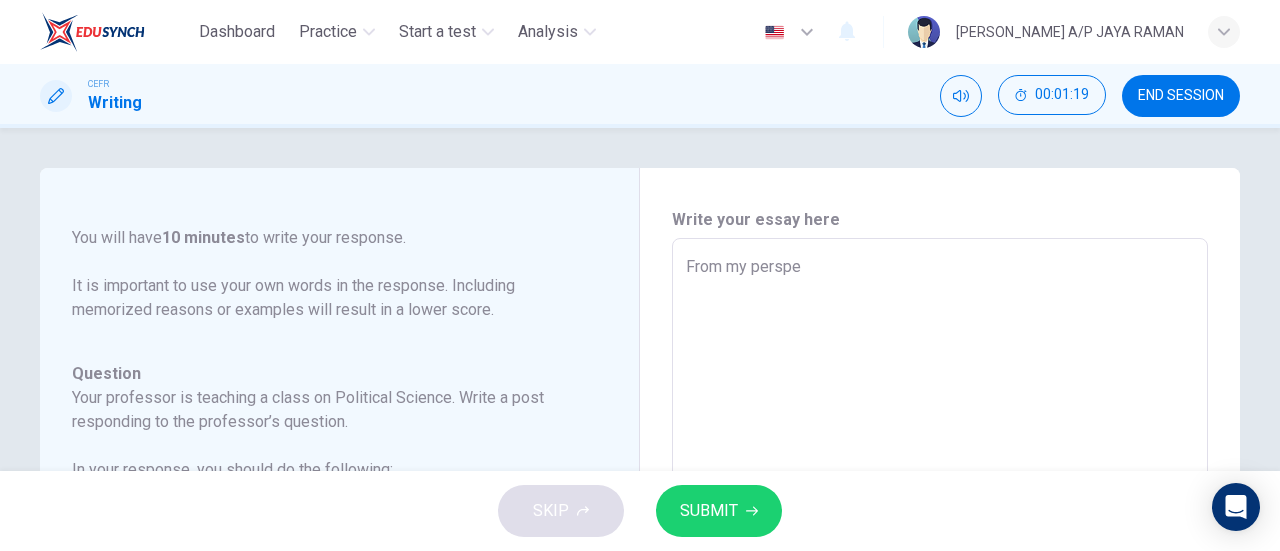 type on "x" 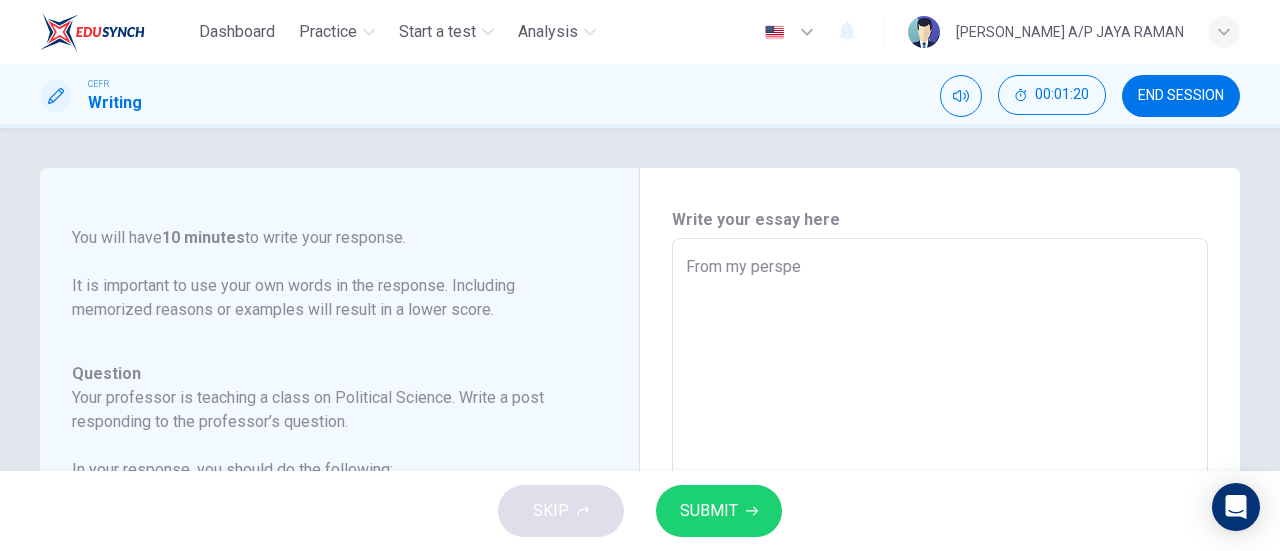 type on "From my perspec" 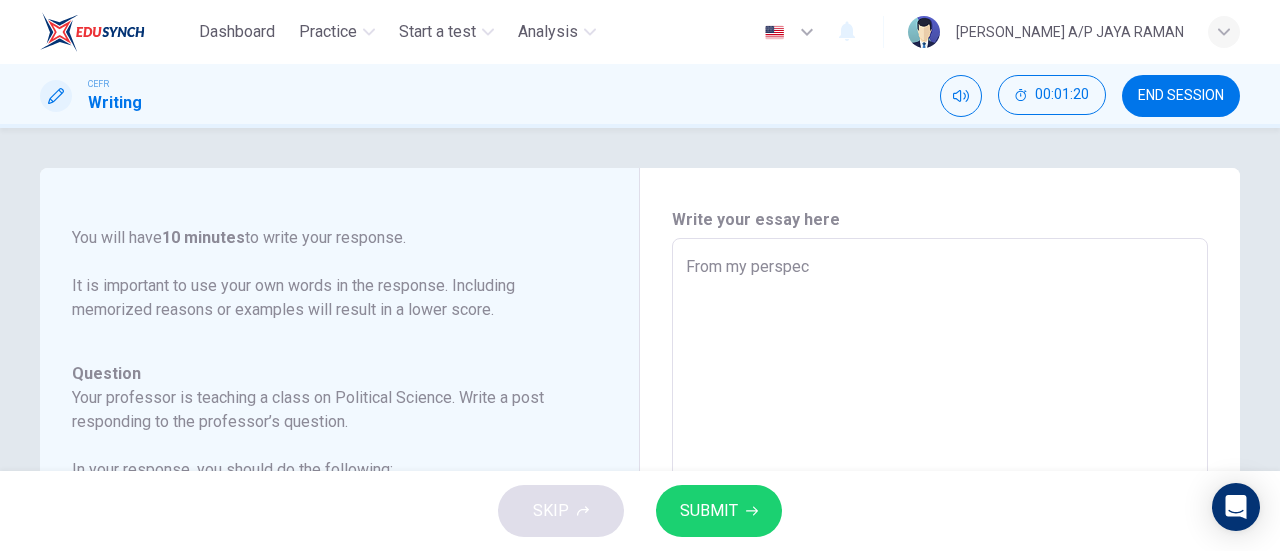 type on "From my perspect" 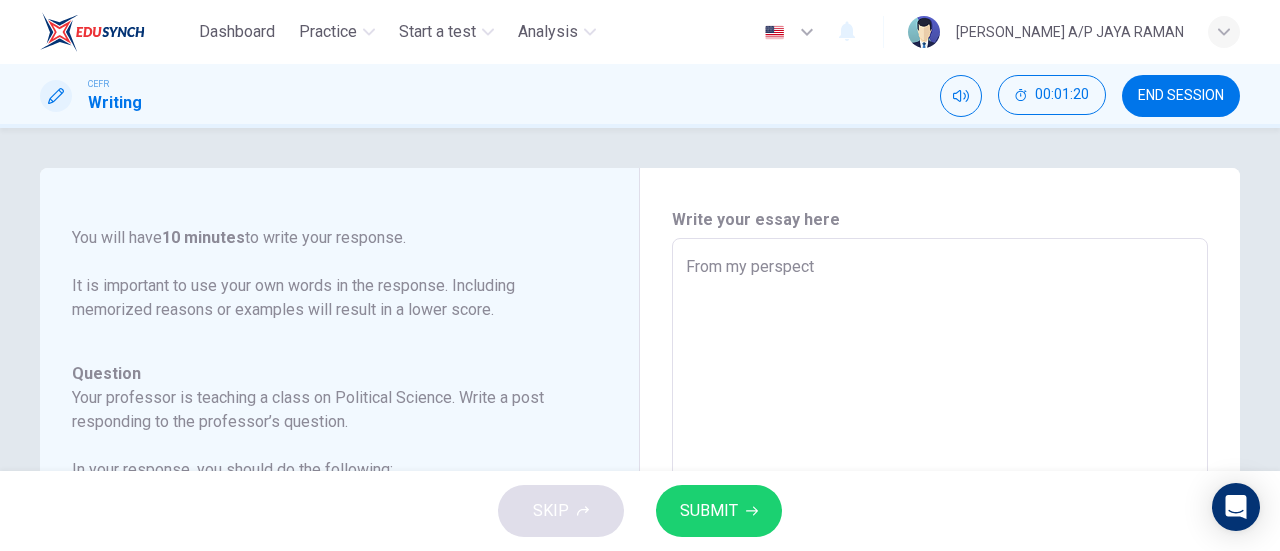 type on "x" 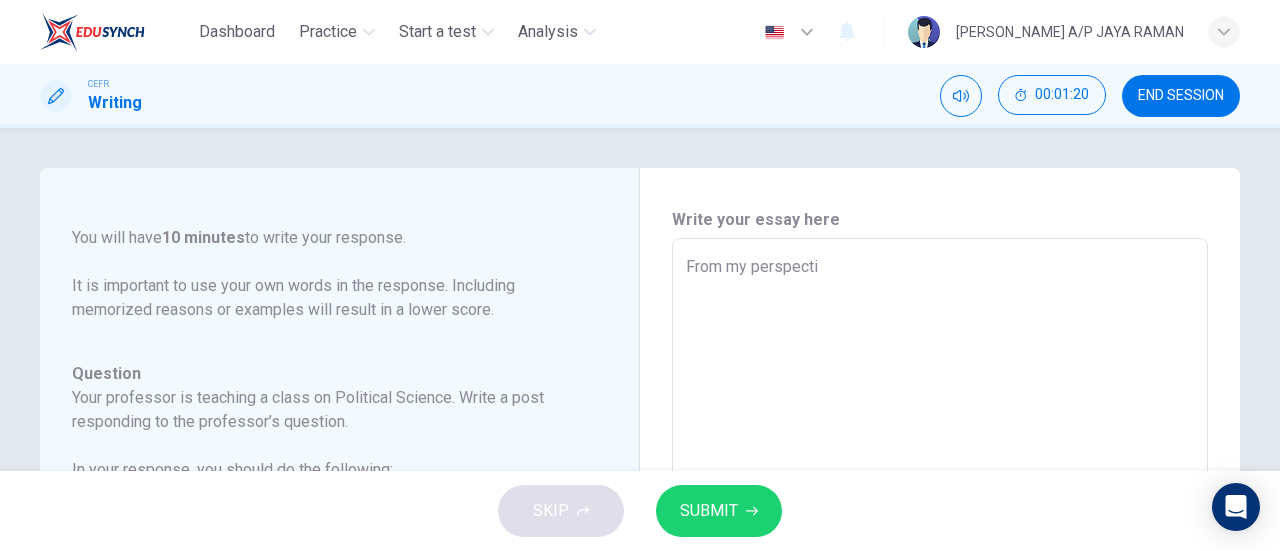 type on "x" 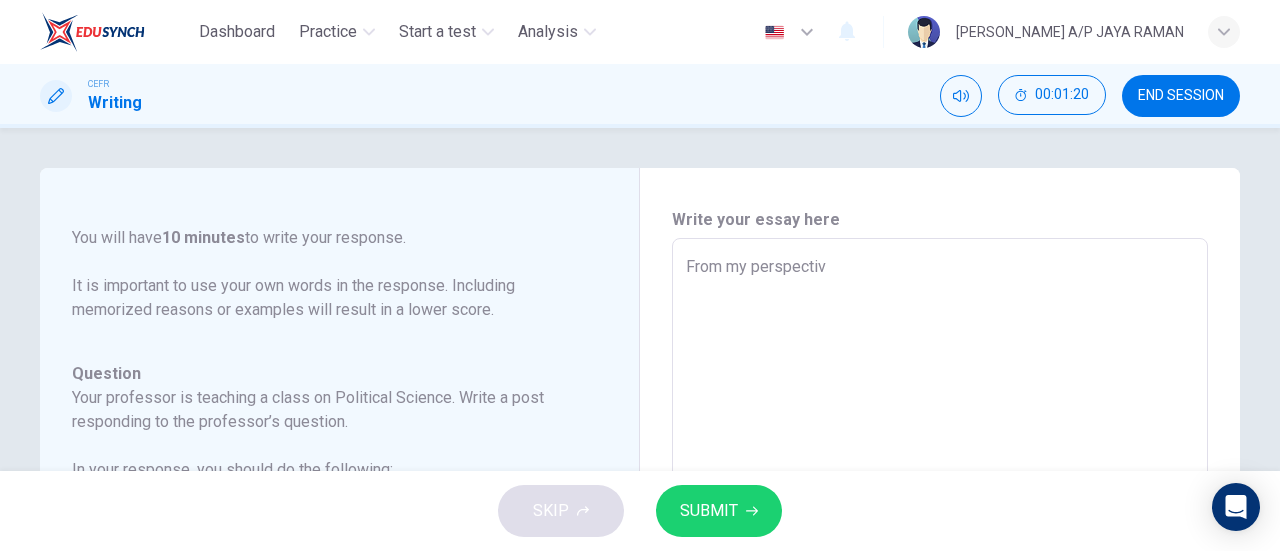 type on "x" 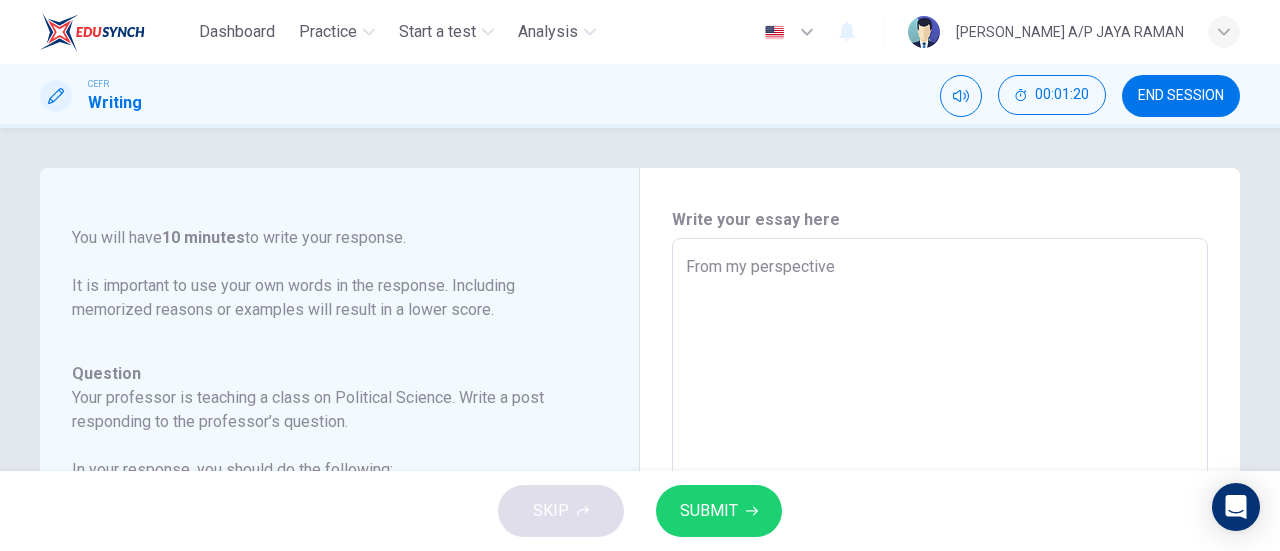type on "x" 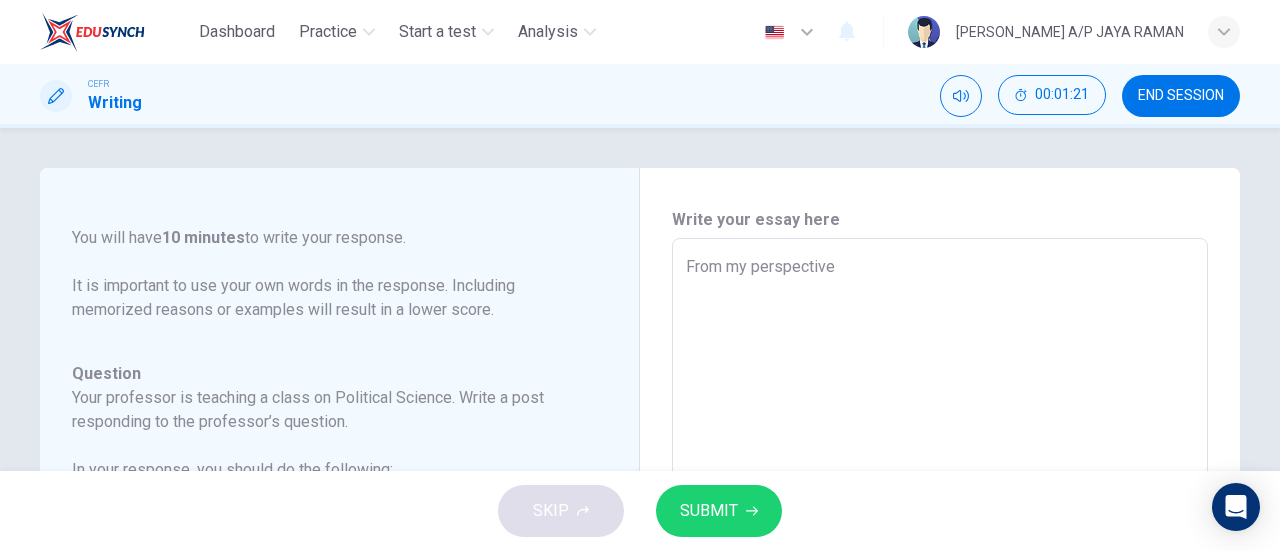 type on "From my perspective" 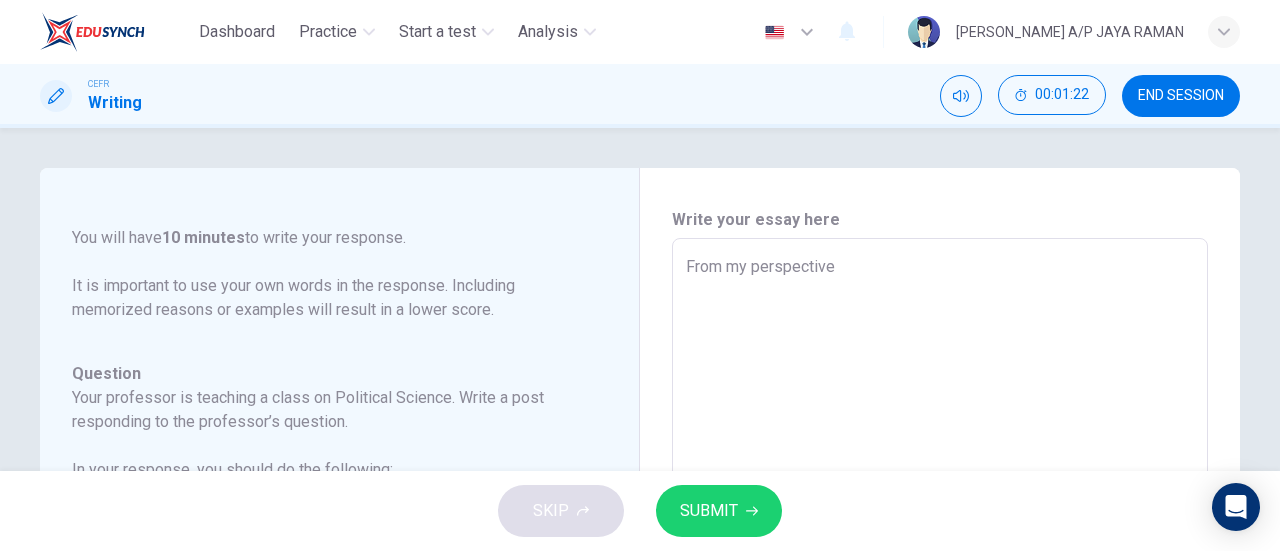 type on "From my perspective," 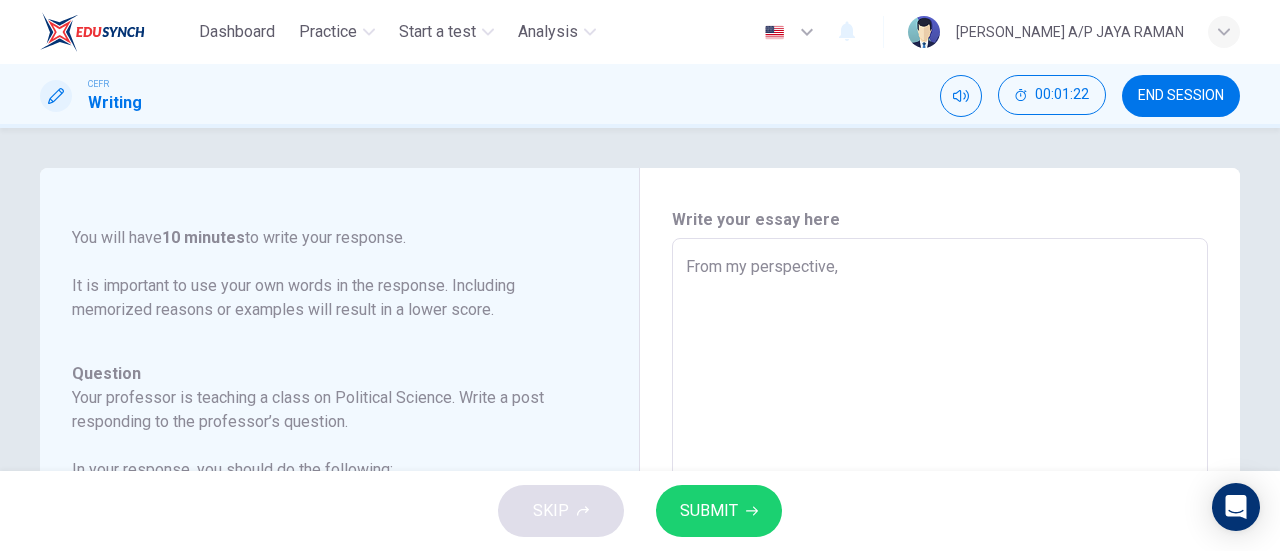 type on "x" 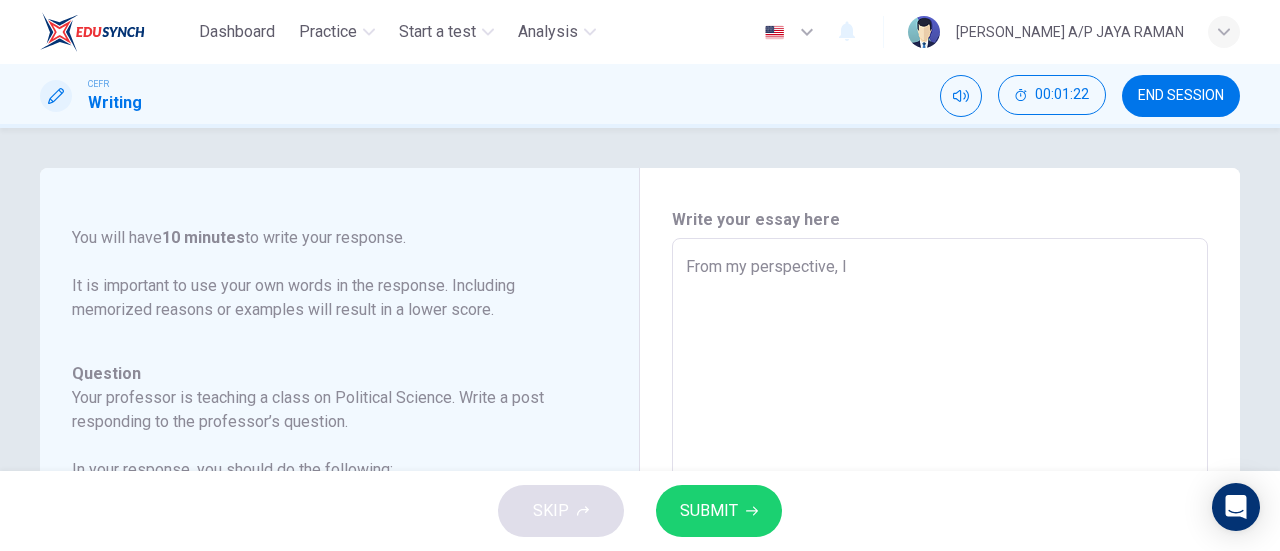 type on "x" 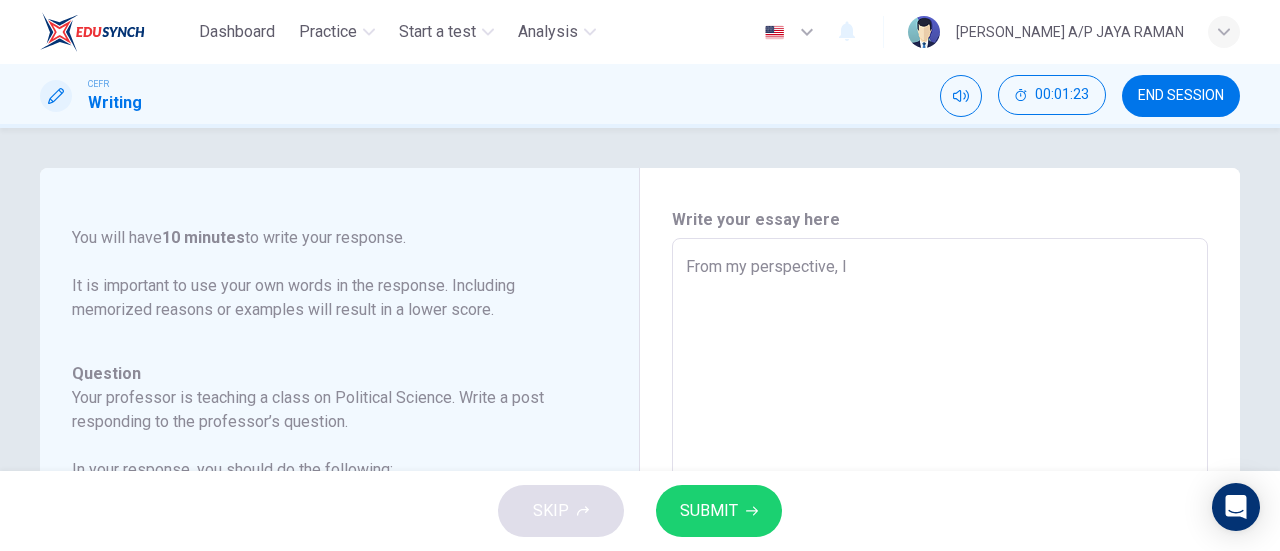 type on "From my perspective, I" 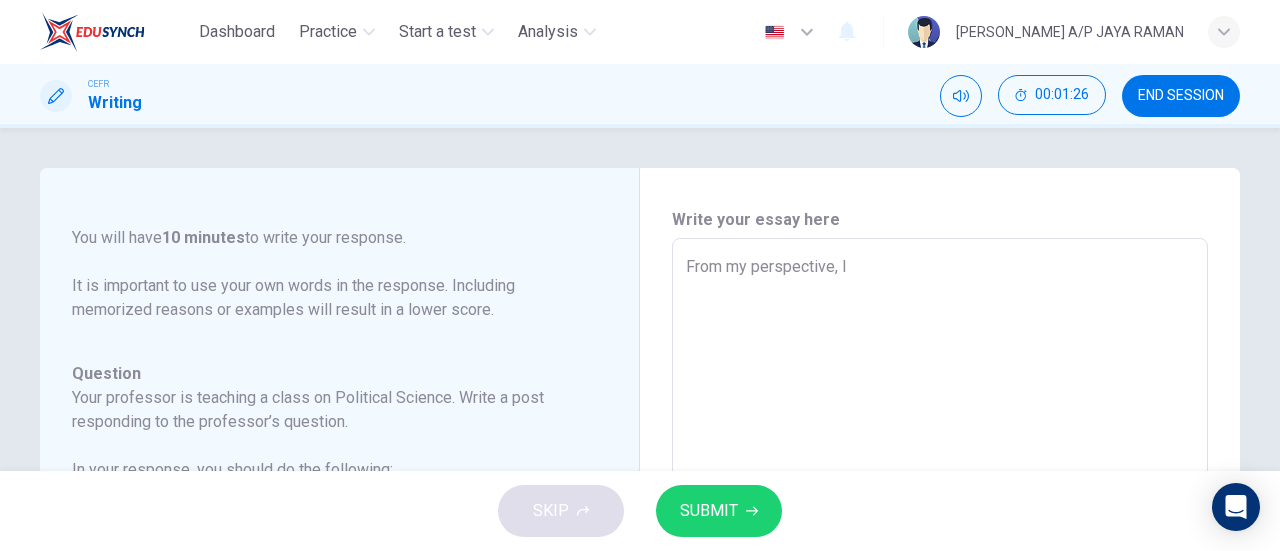 type on "From my perspective, I s" 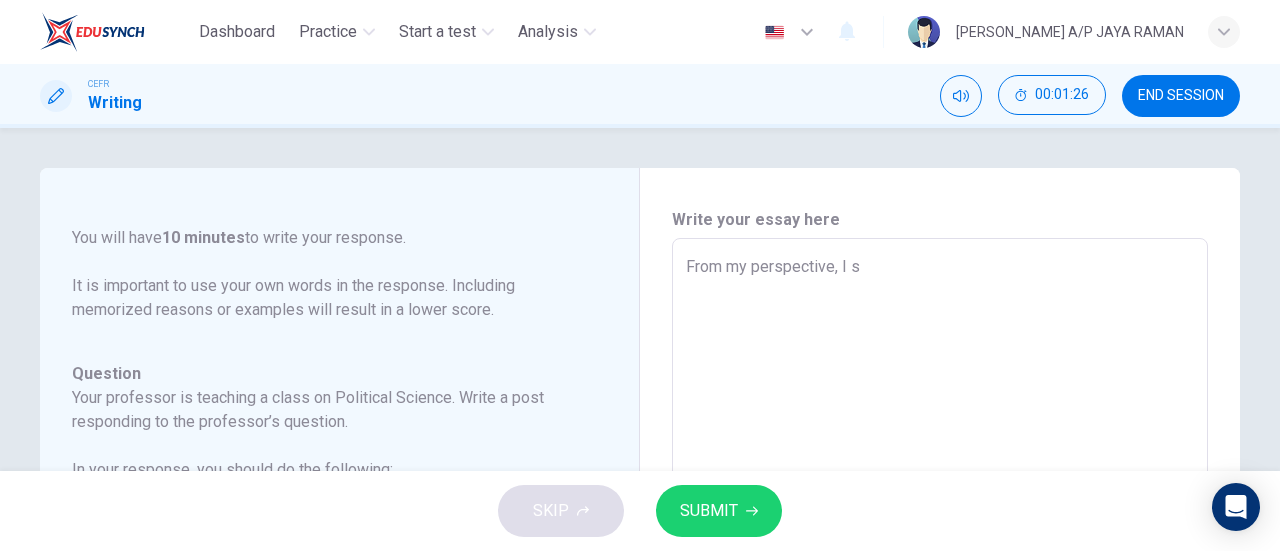type on "From my perspective, I st" 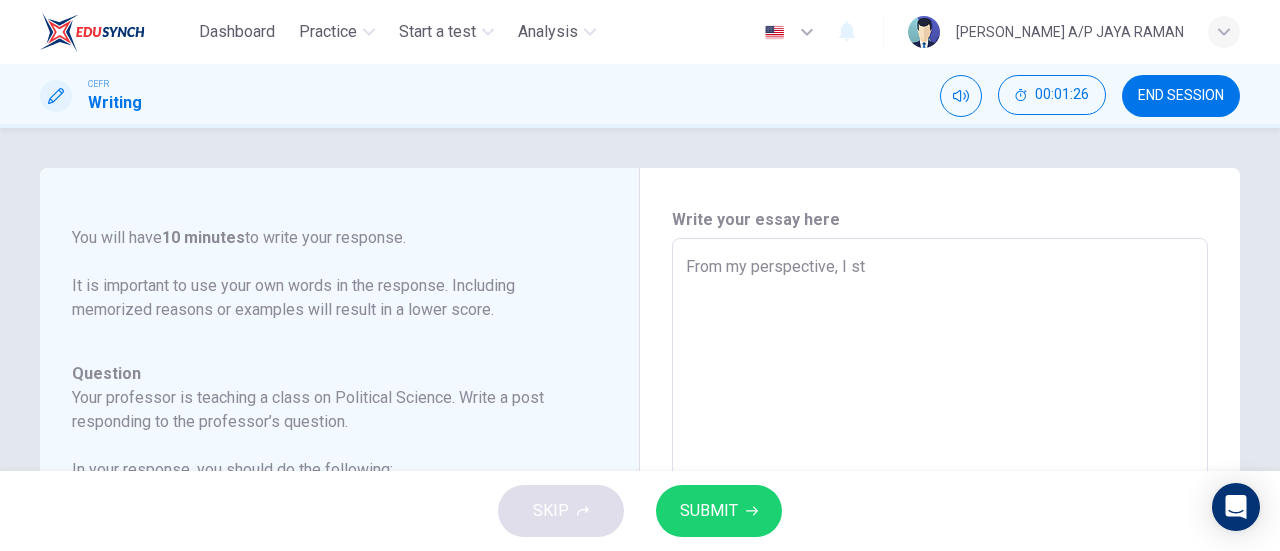 type on "x" 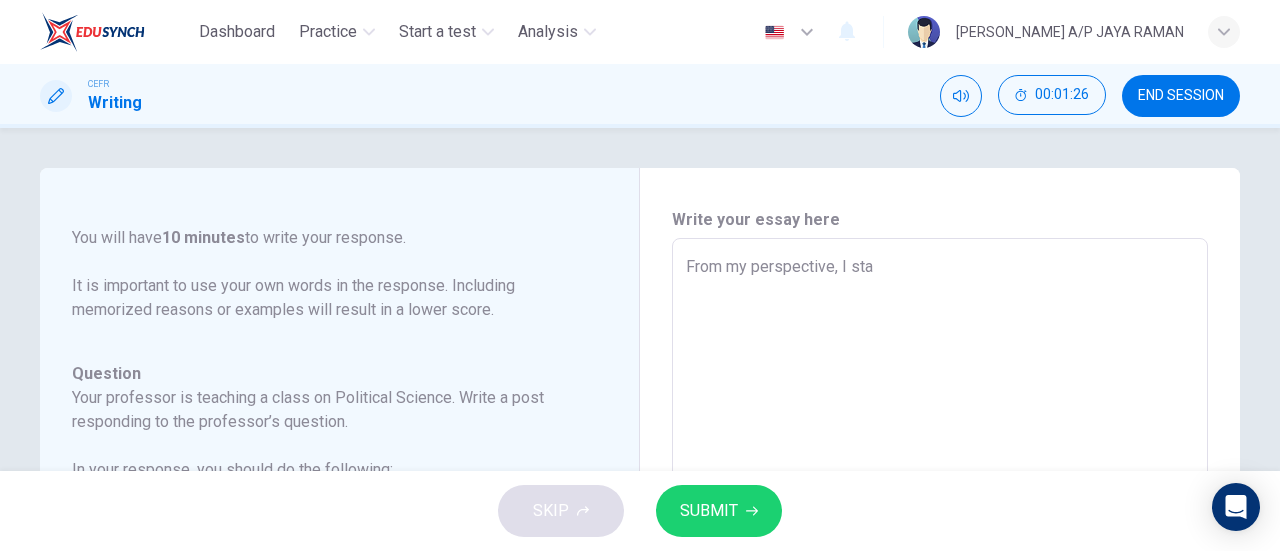 type on "x" 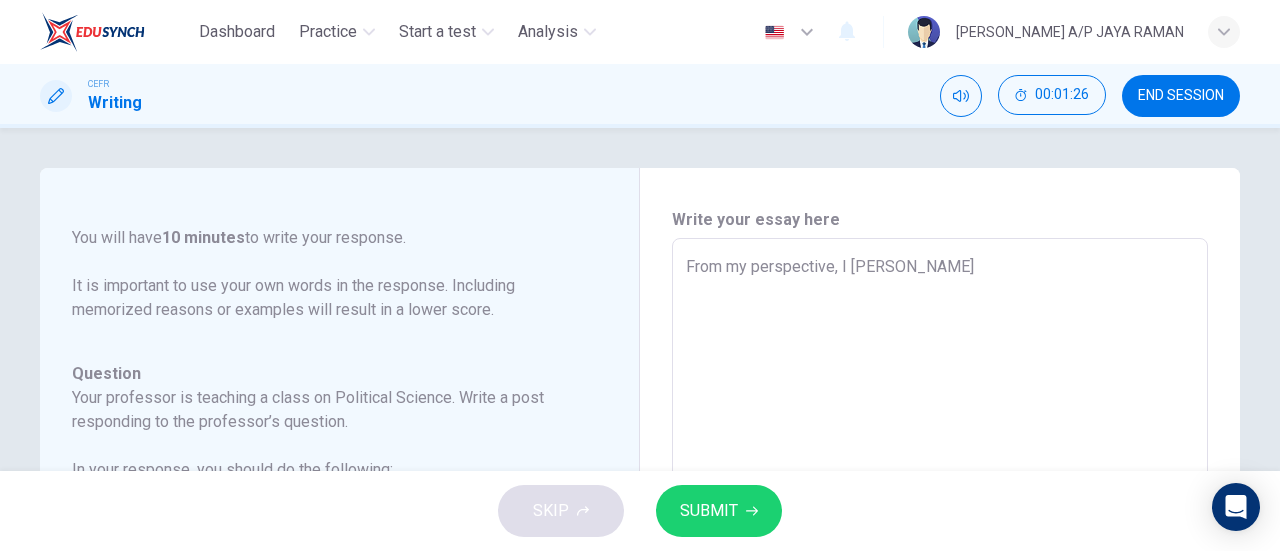 type on "x" 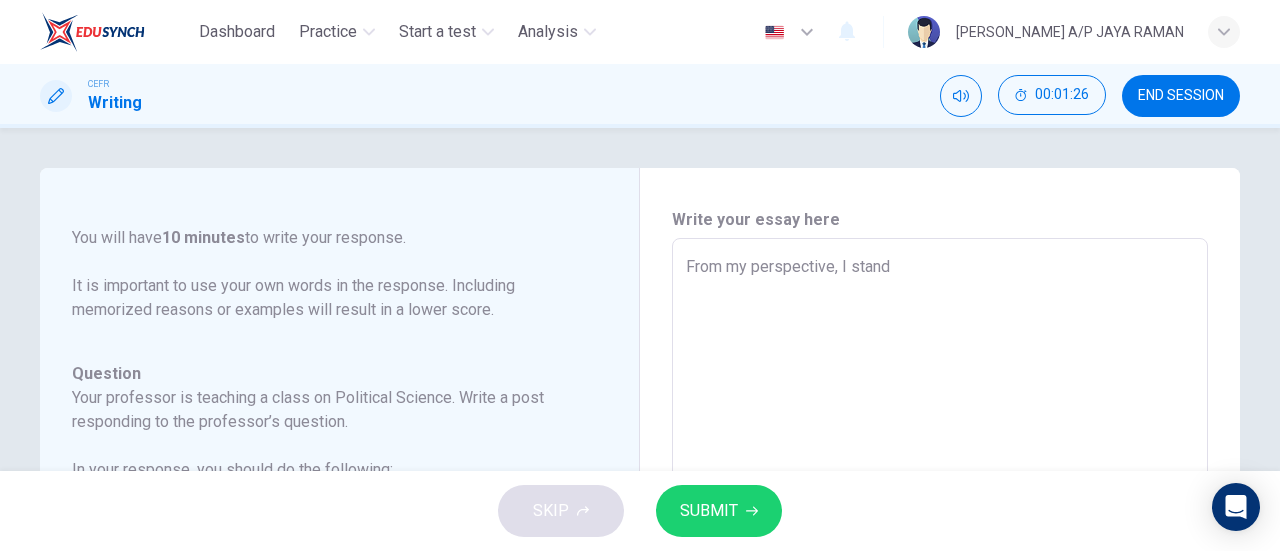 type on "x" 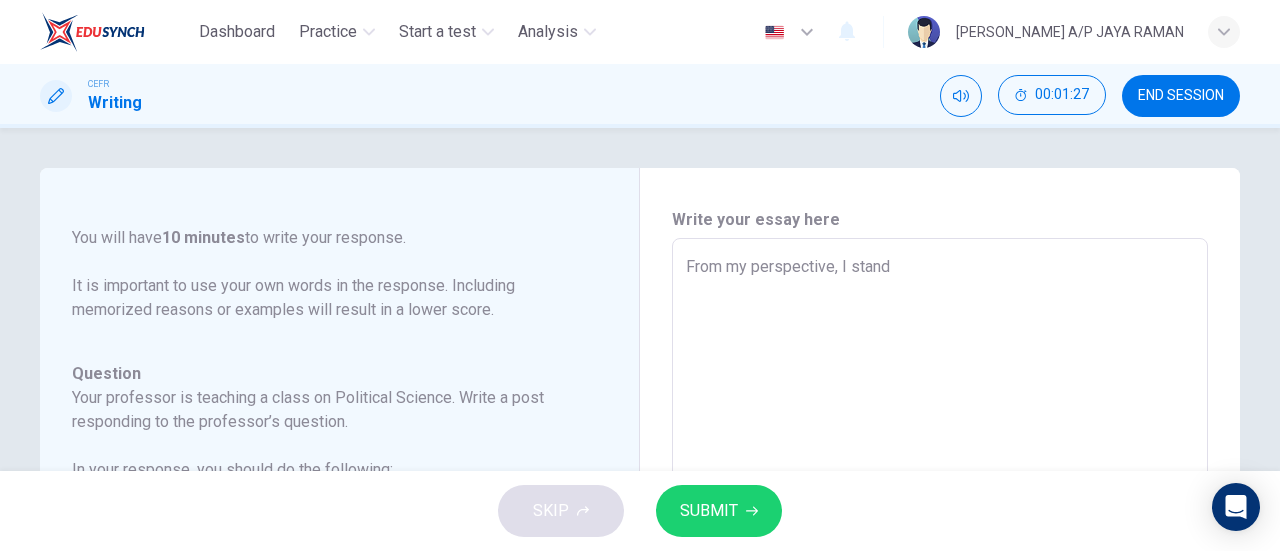 type on "From my perspective, I stand" 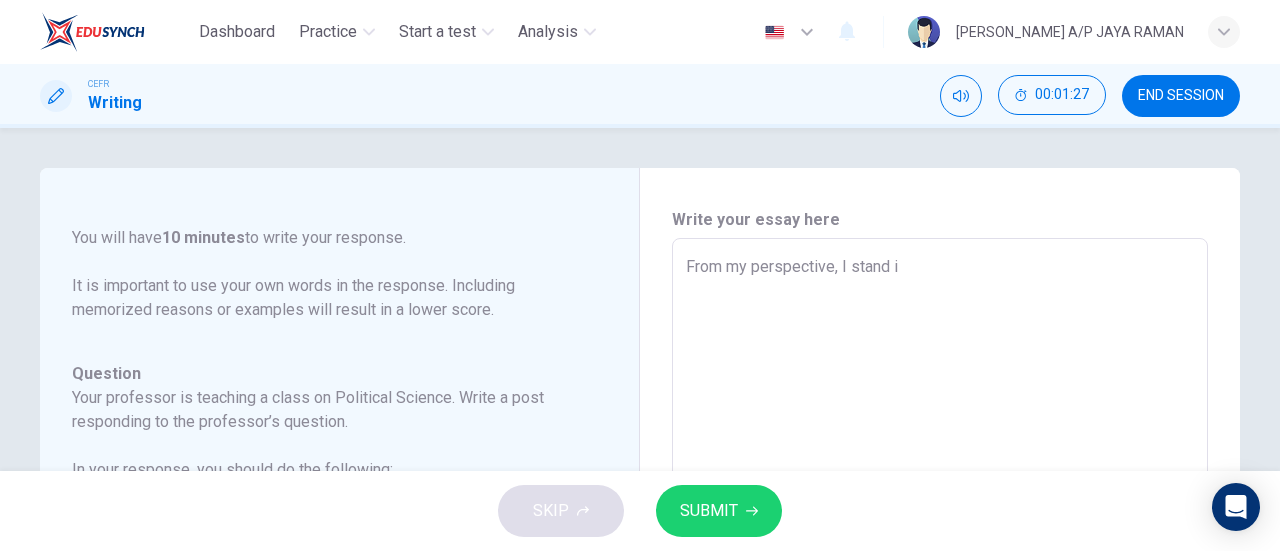 type on "x" 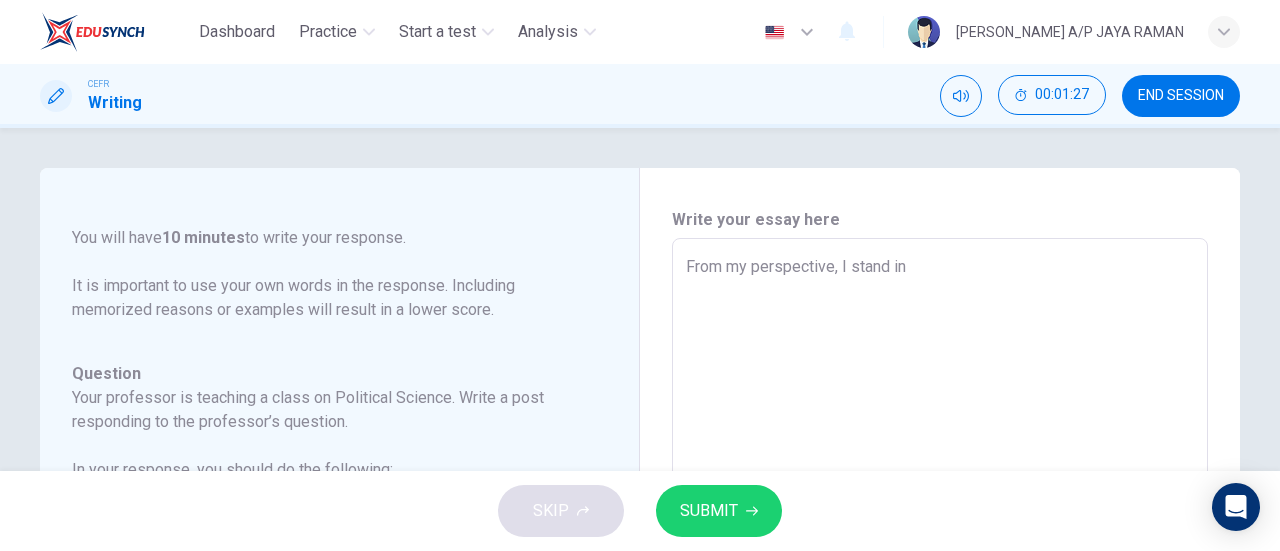 type on "x" 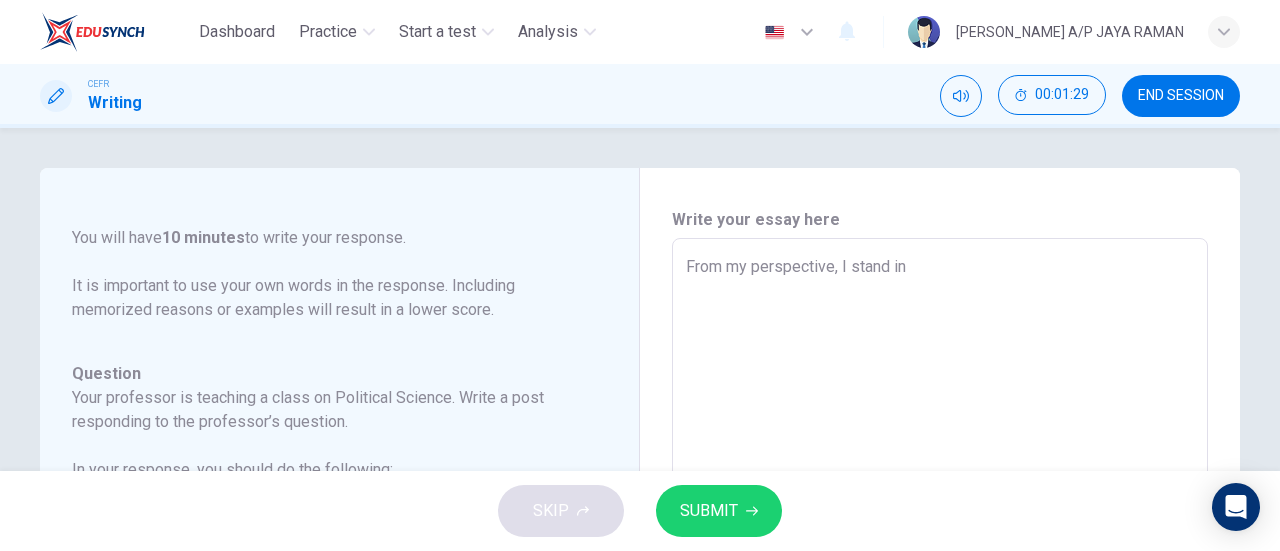 type on "From my perspective, I stand in 5" 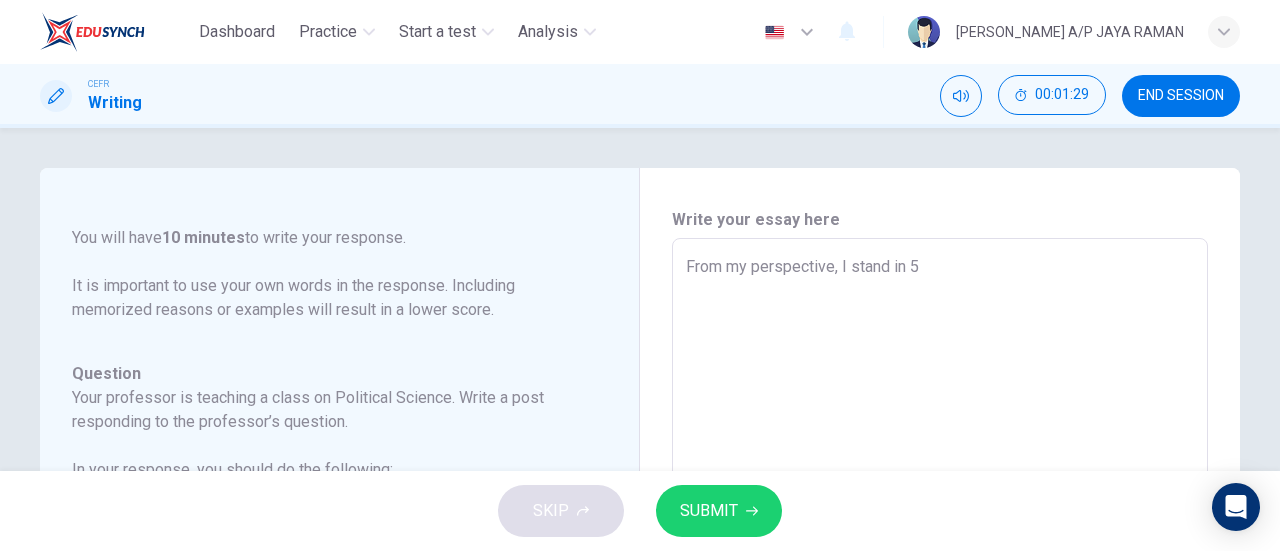 type on "From my perspective, I stand in 50" 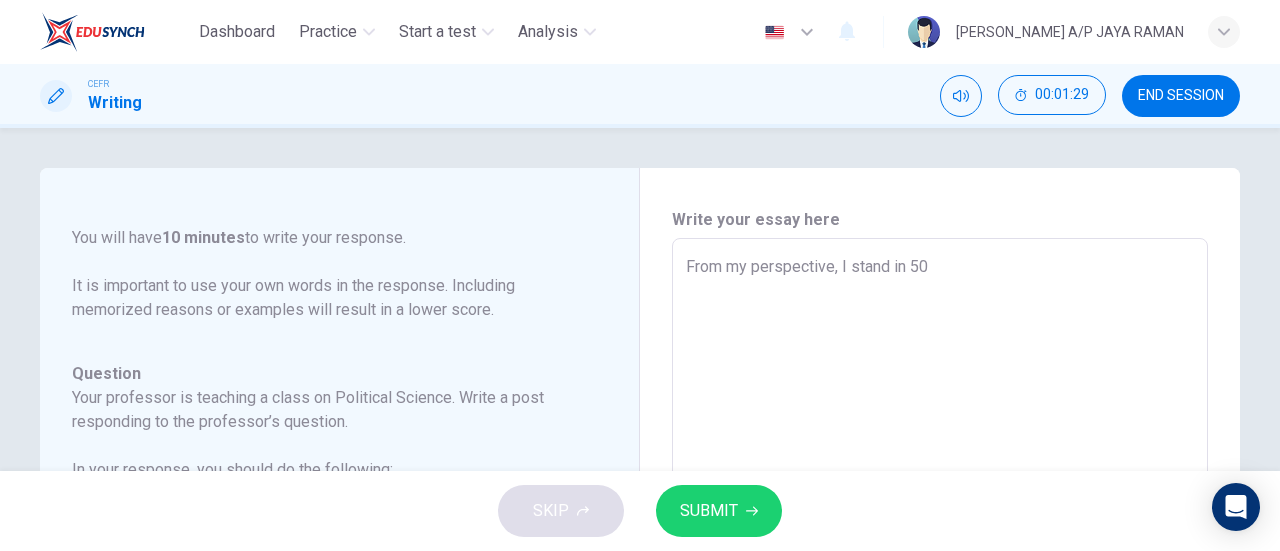 type on "x" 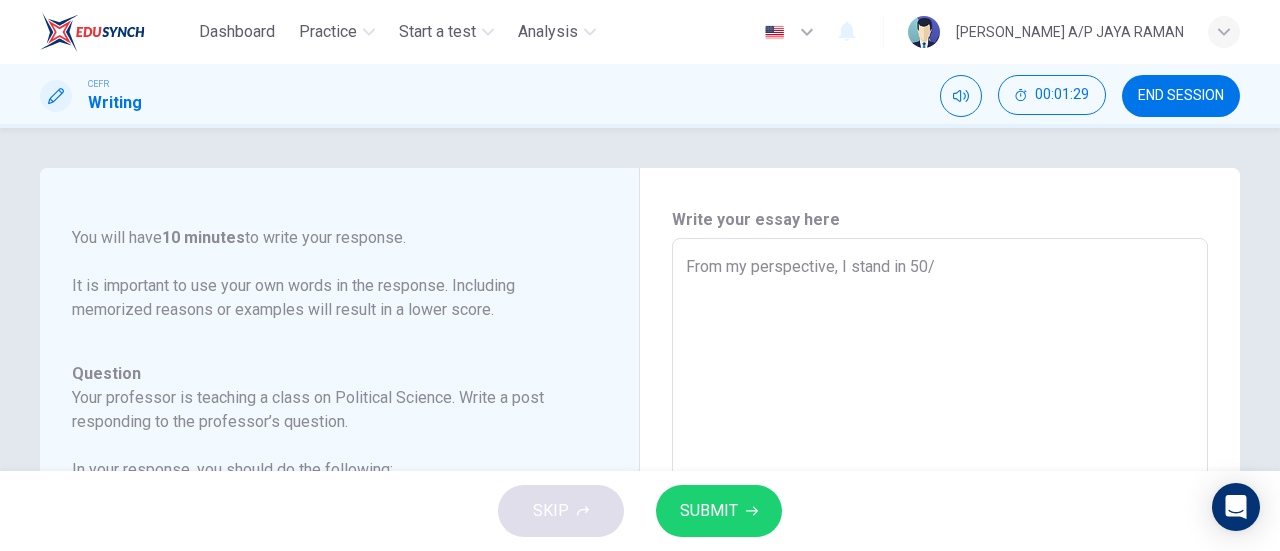 type on "x" 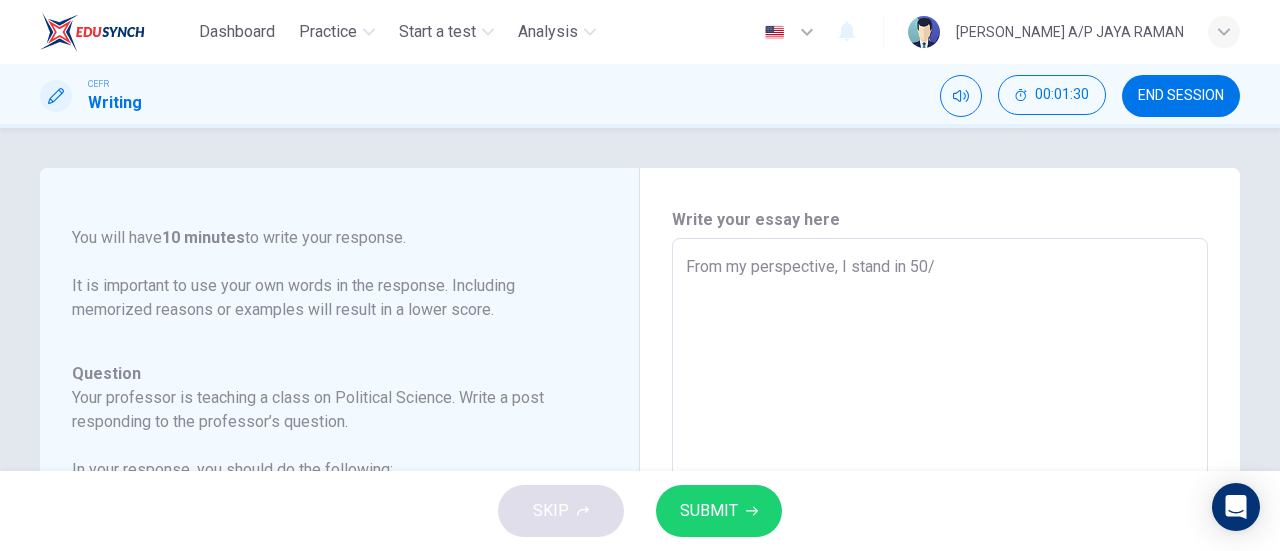 type on "From my perspective, I stand in 50/5" 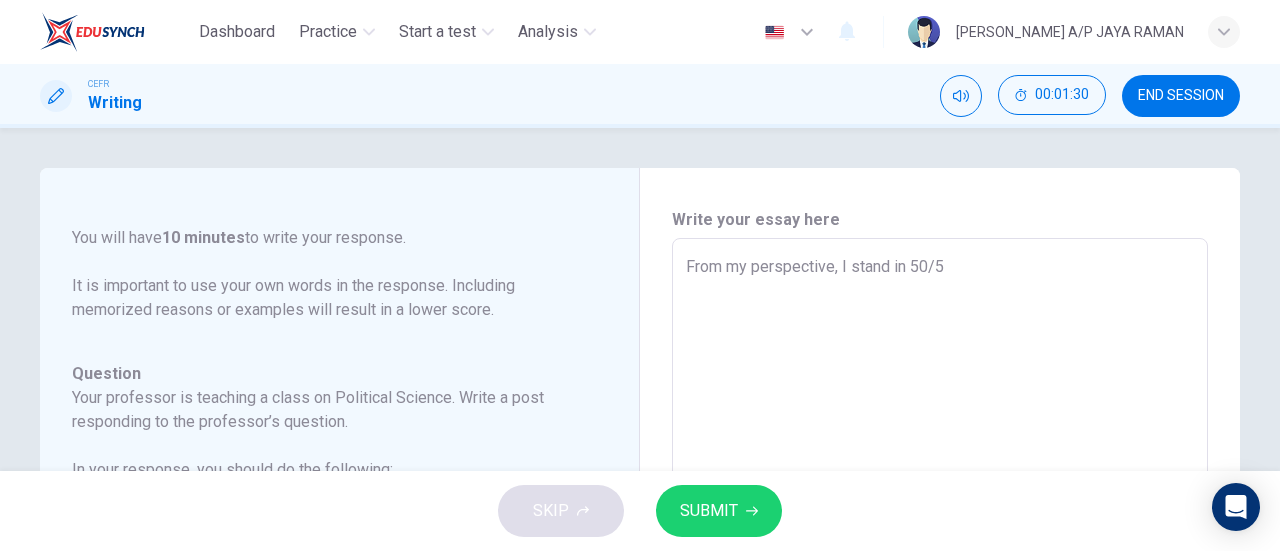 type on "From my perspective, I stand in 50/50" 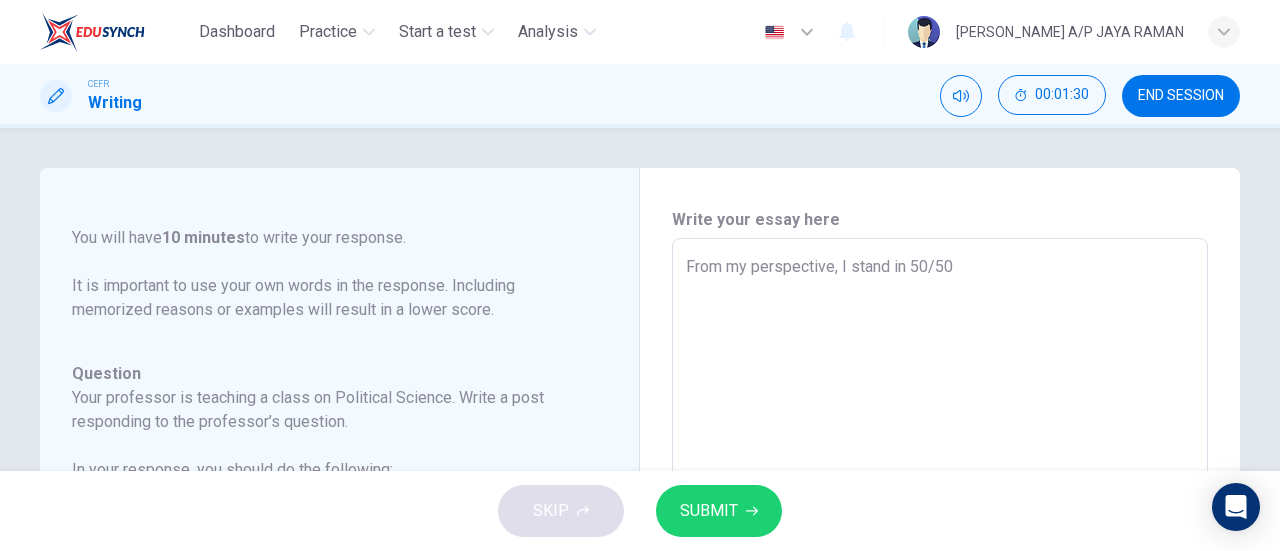 type on "x" 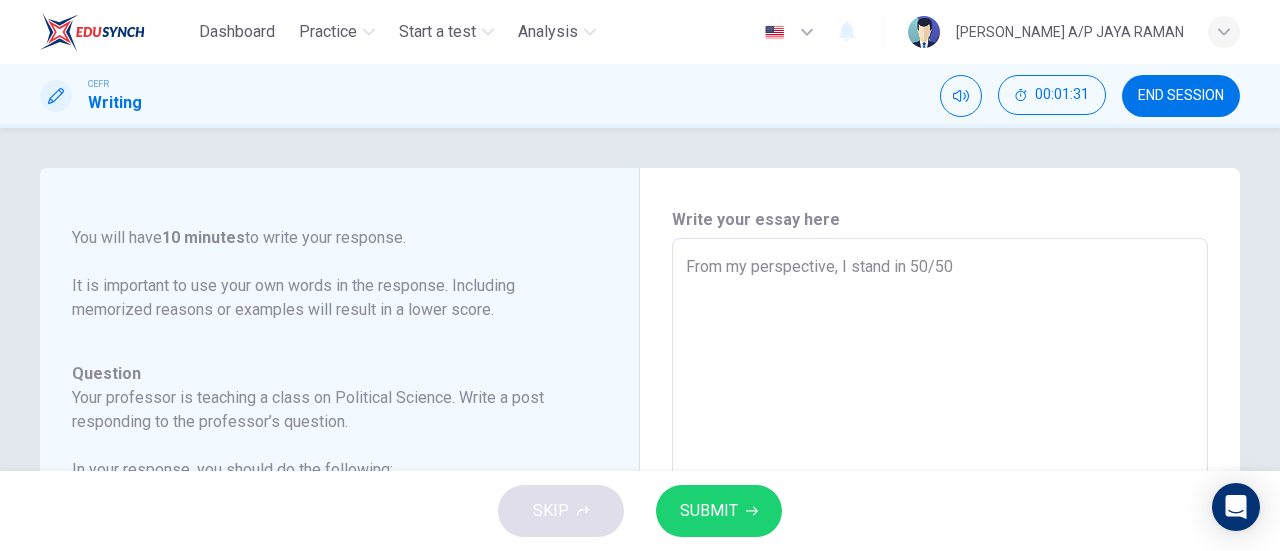 type on "From my perspective, I stand in 50/50 a" 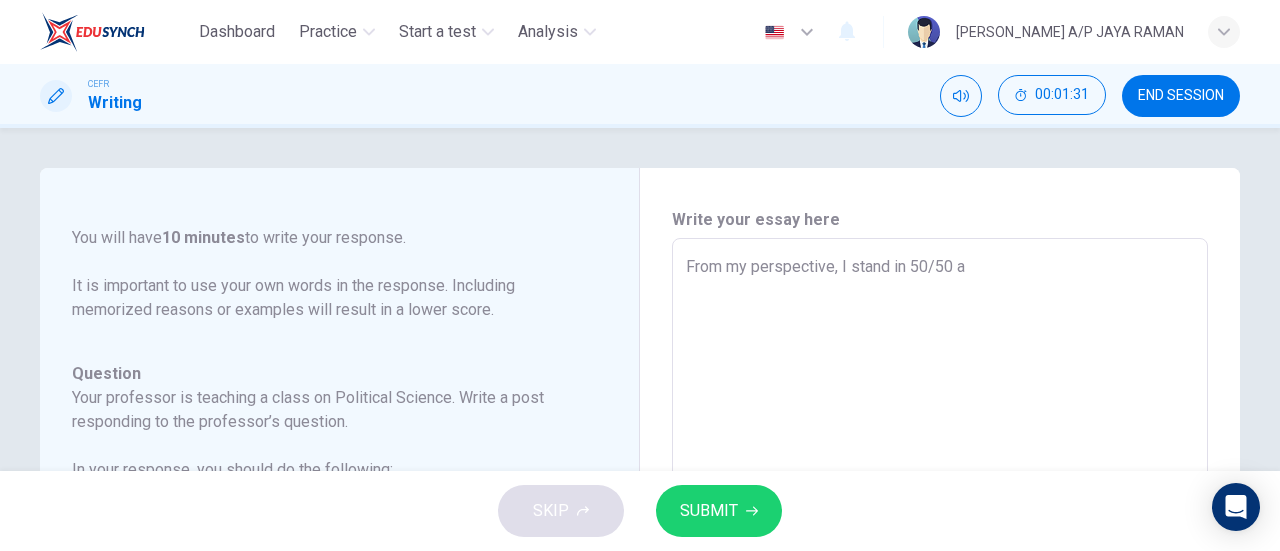 type on "From my perspective, I stand in 50/50 al" 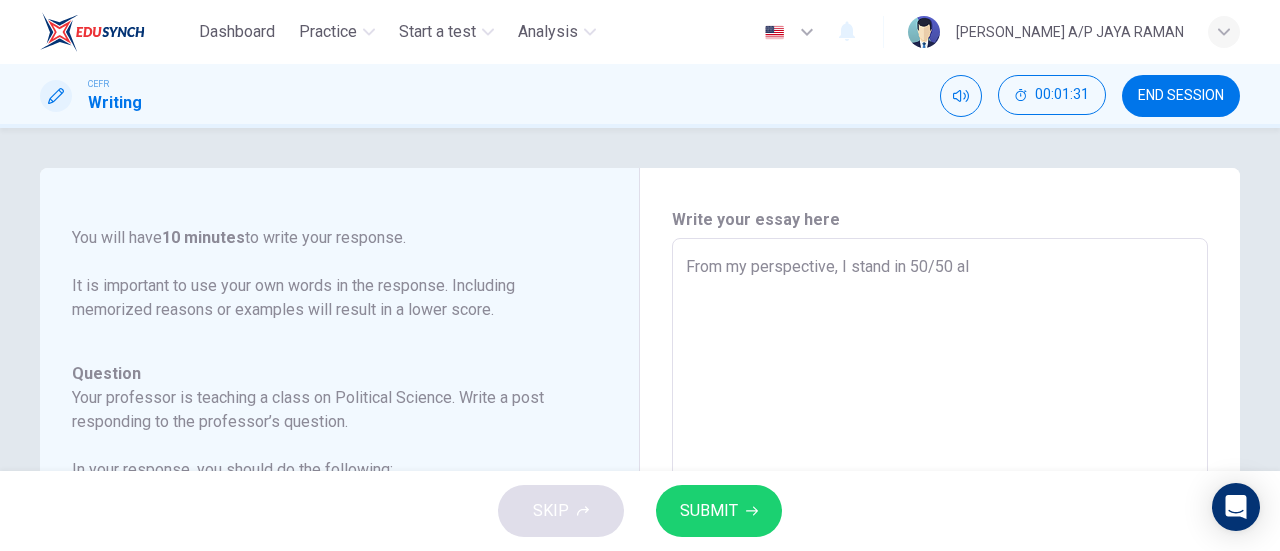 type on "x" 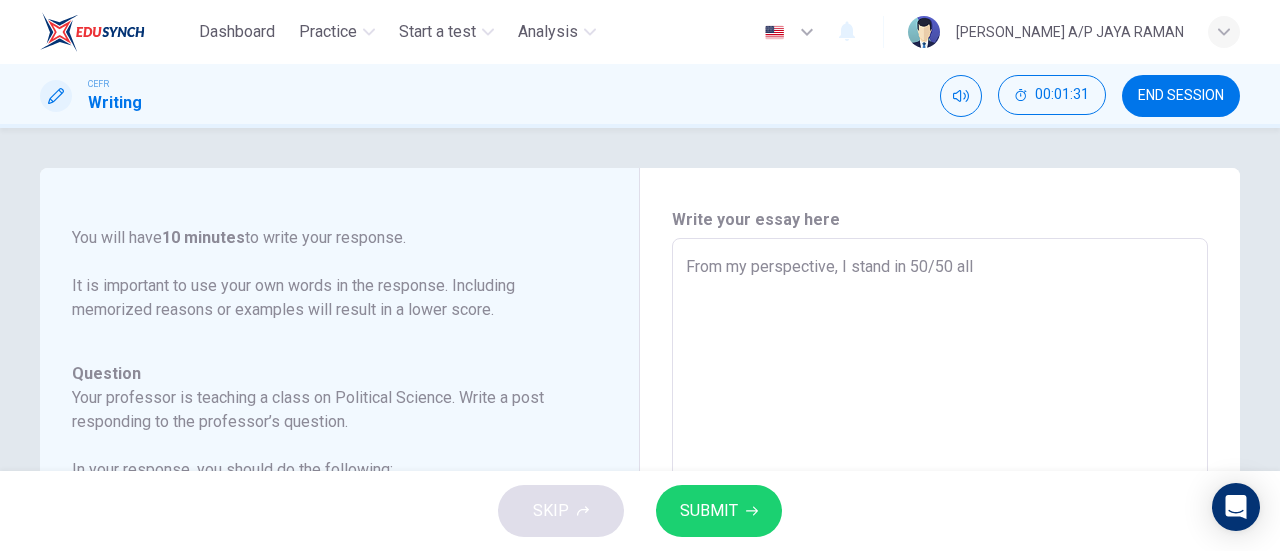 type on "x" 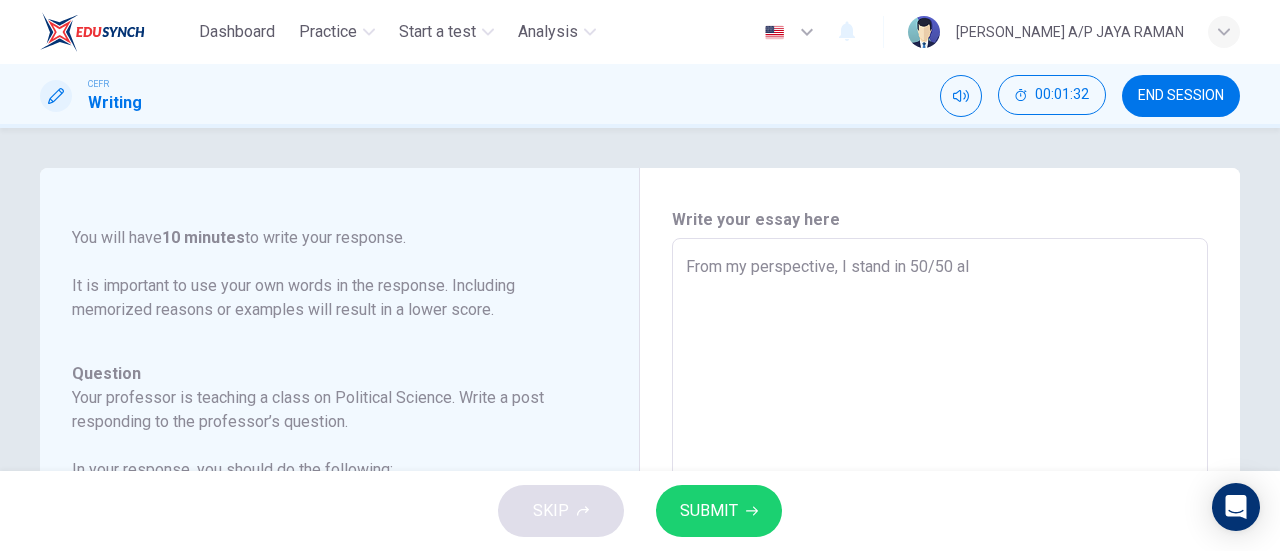 type on "From my perspective, I stand in 50/50 a" 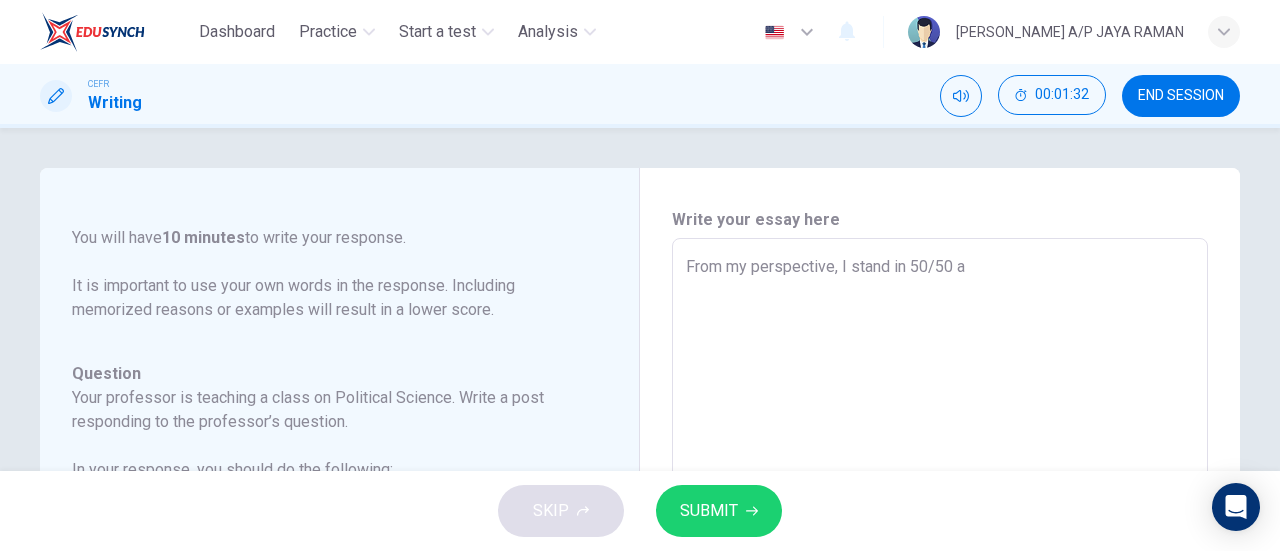 type on "x" 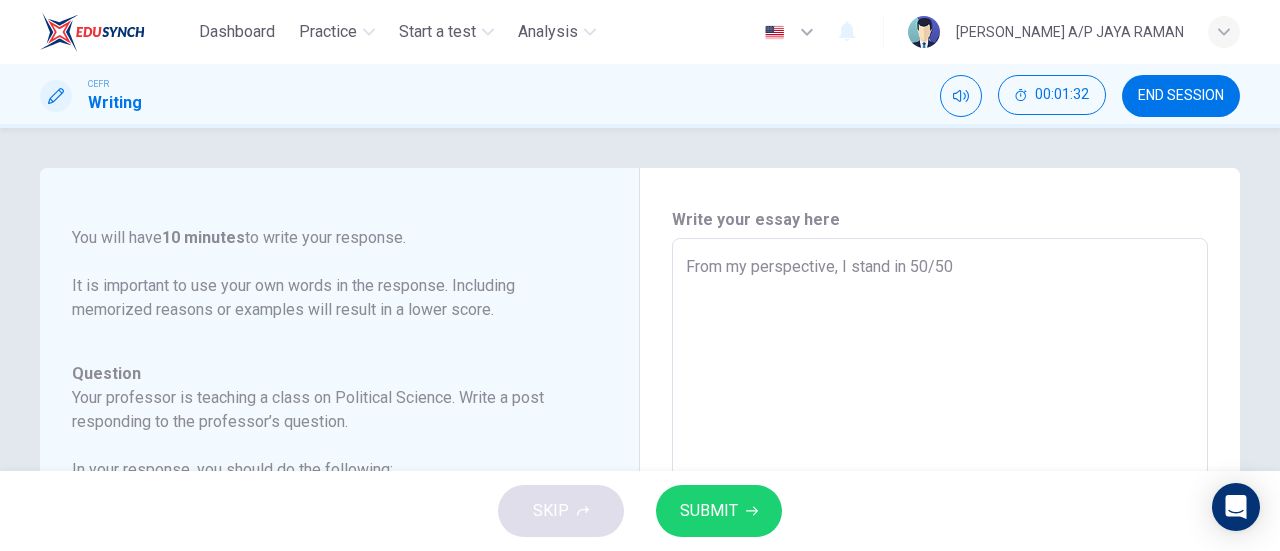 type on "x" 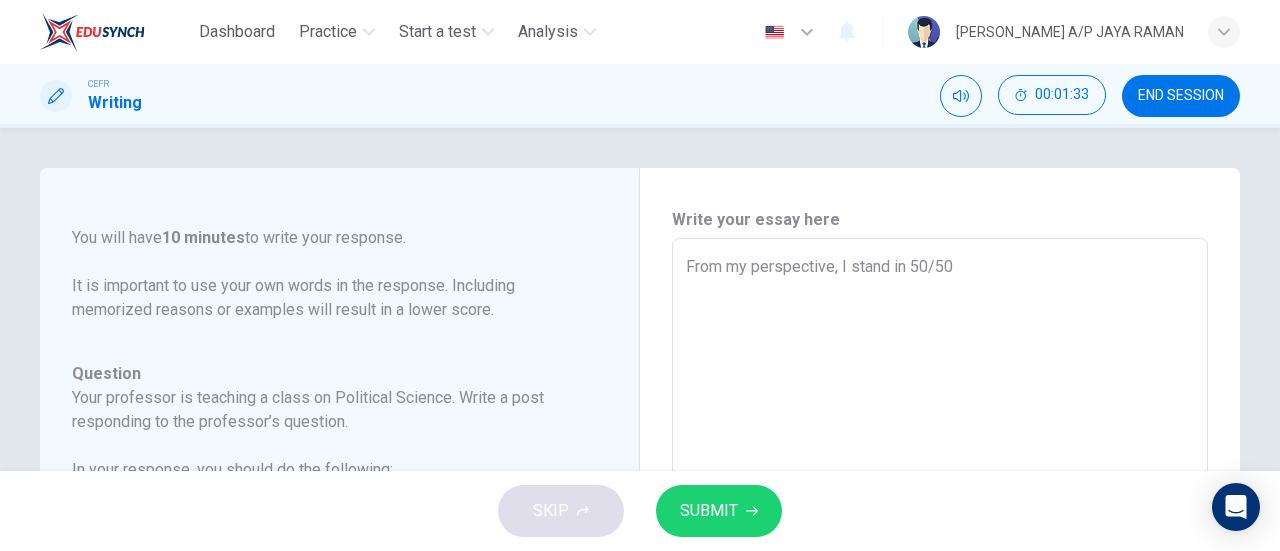 type on "From my perspective, I stand in 50/50," 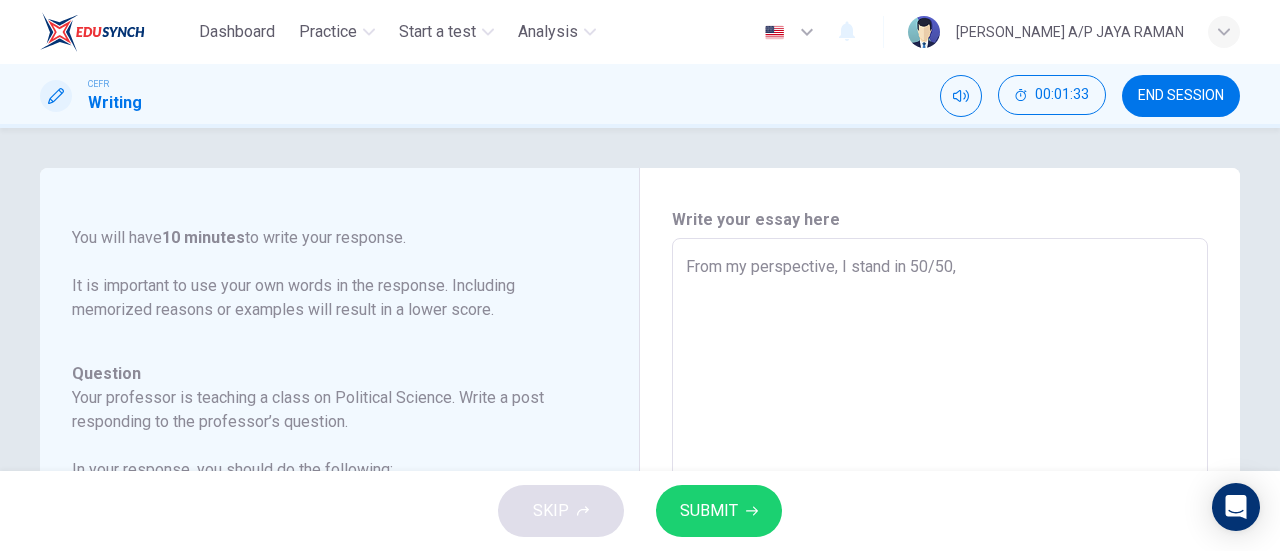type on "x" 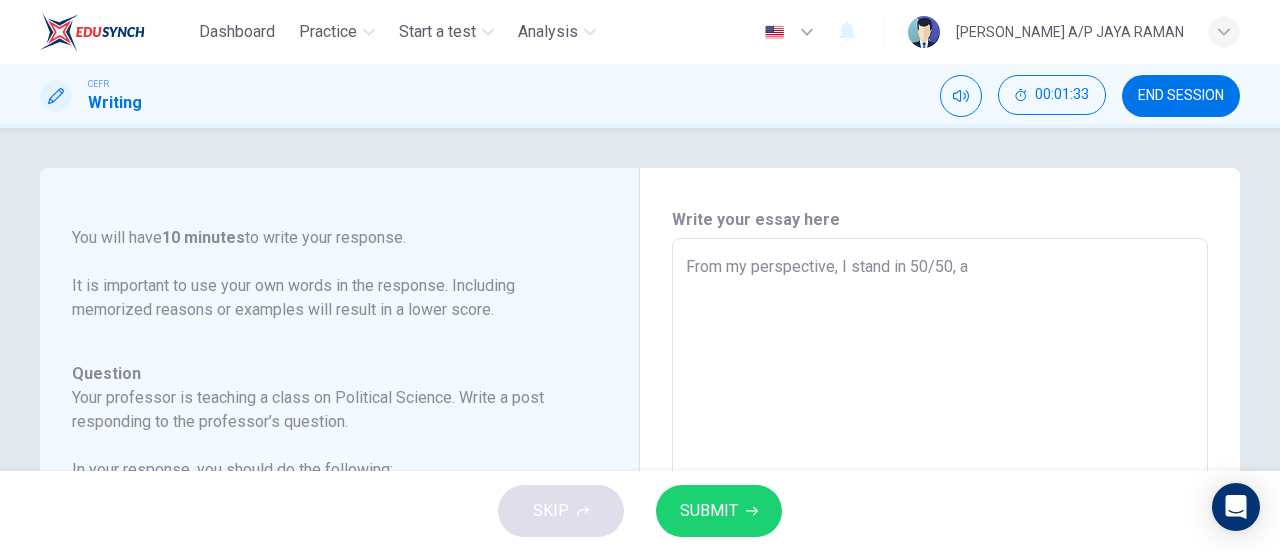 type on "x" 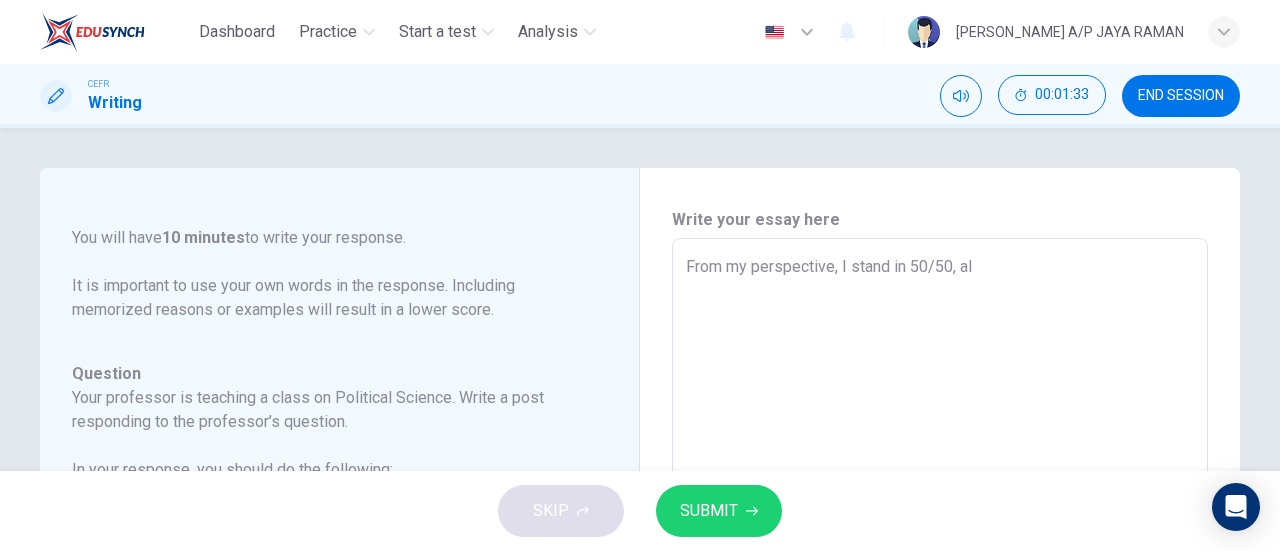 type on "x" 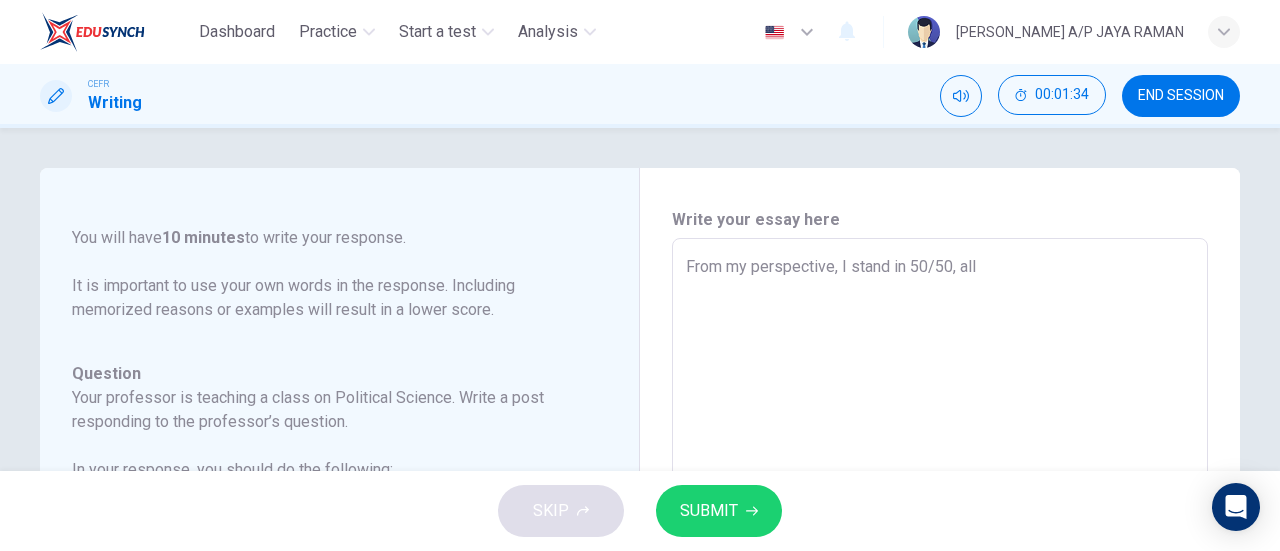 type on "x" 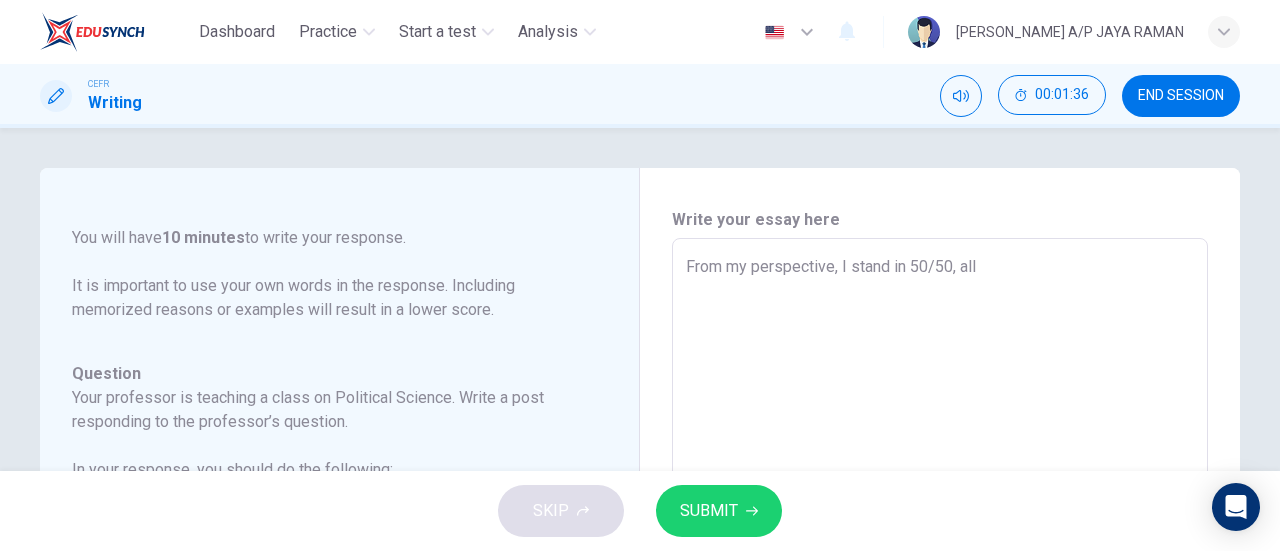 type on "From my perspective, I stand in 50/50, all d" 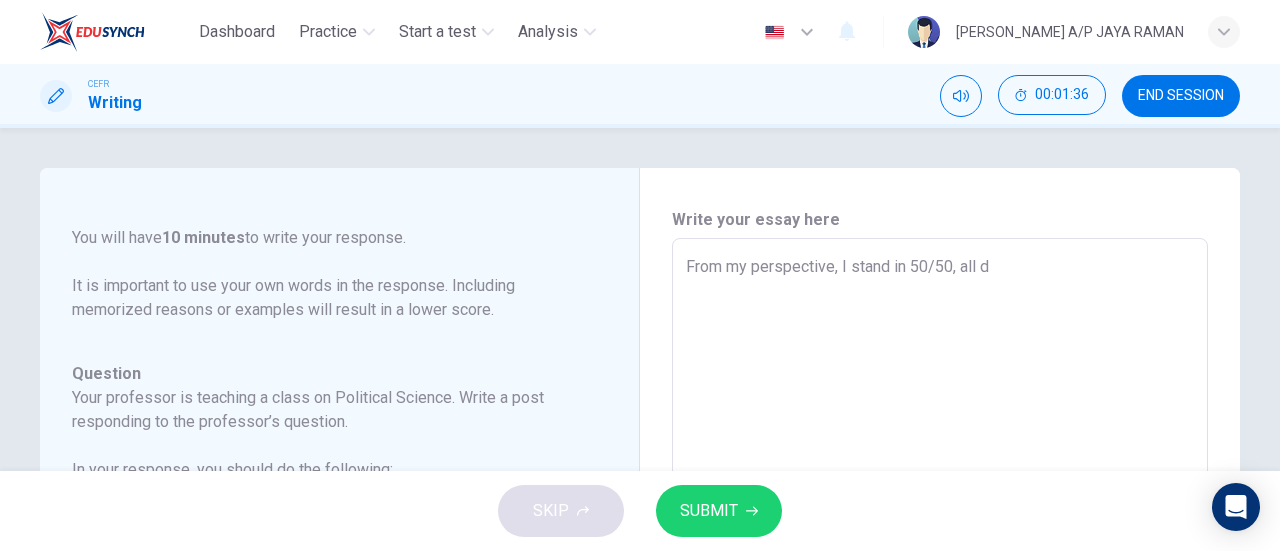 type on "From my perspective, I stand in 50/50, all du" 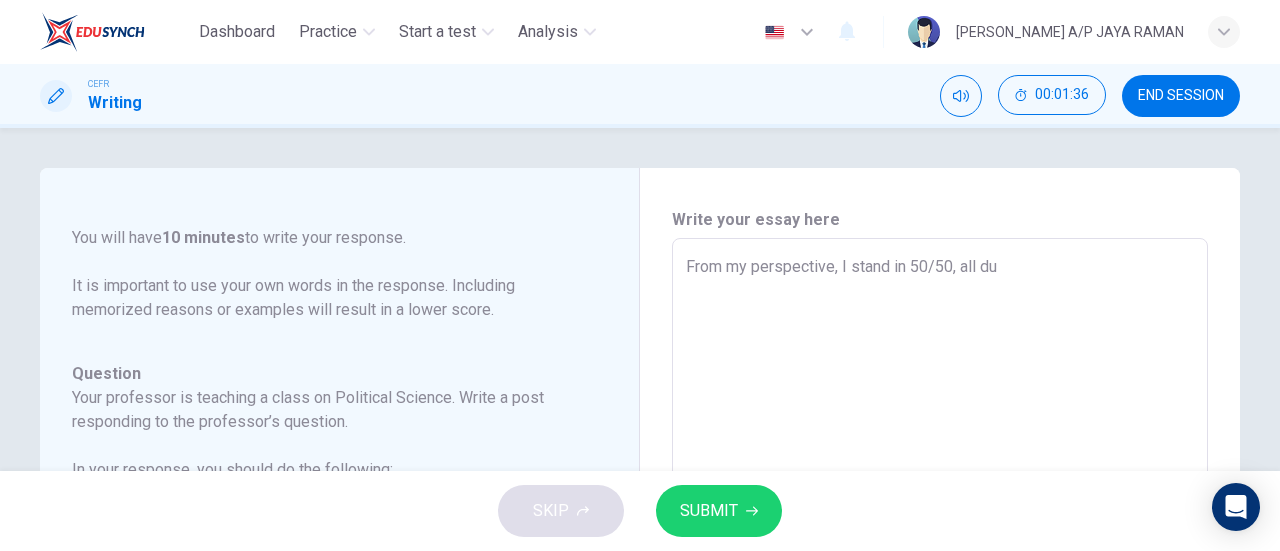 type on "x" 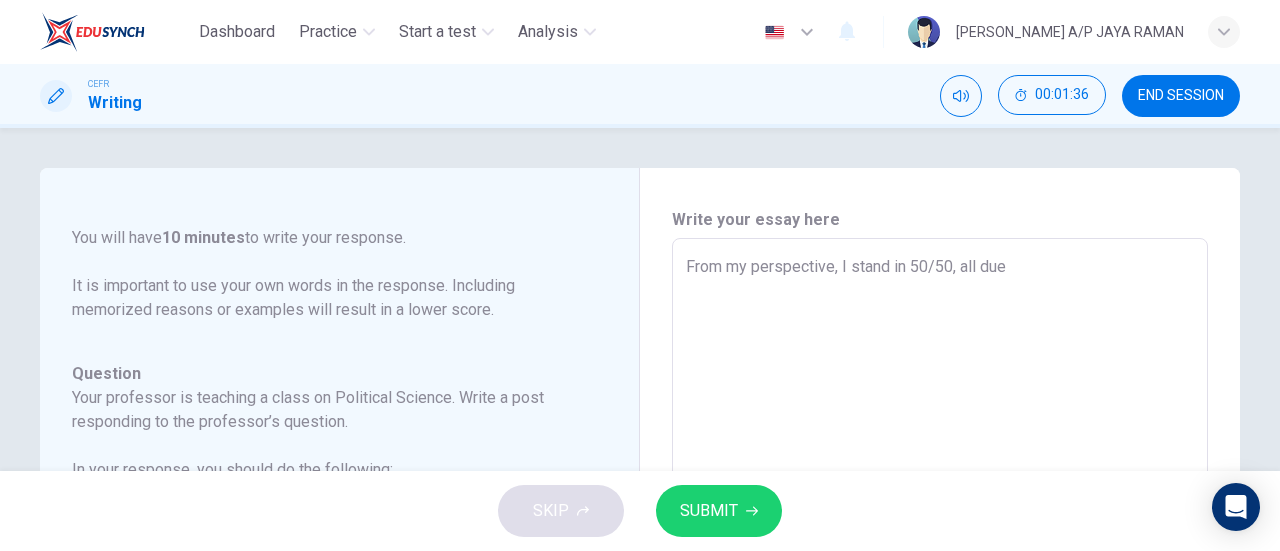type on "x" 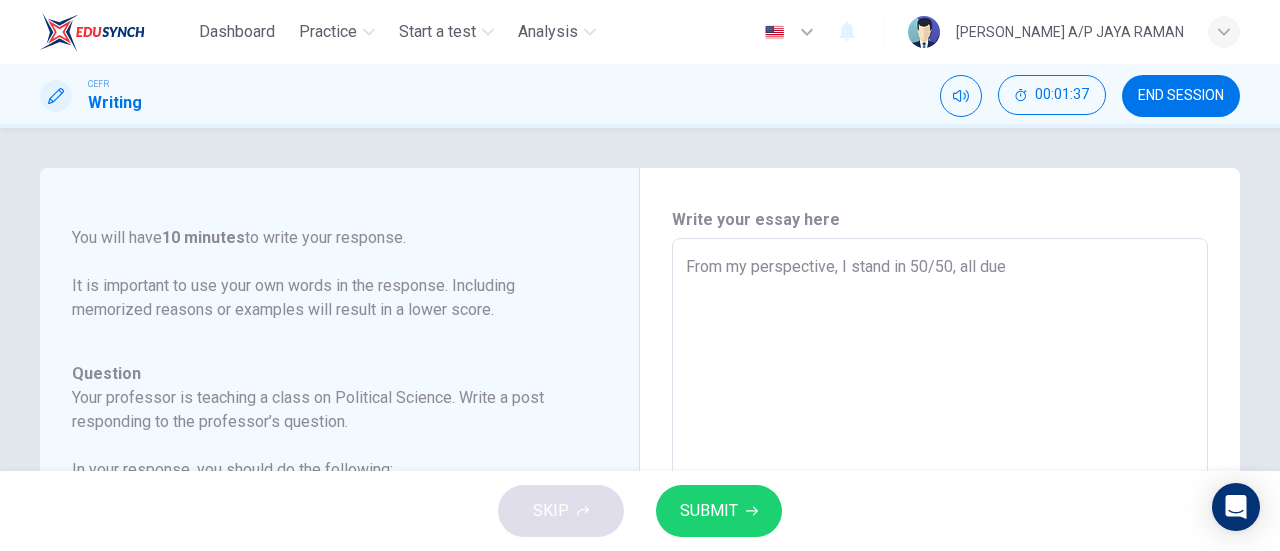 type on "From my perspective, I stand in 50/50, all due" 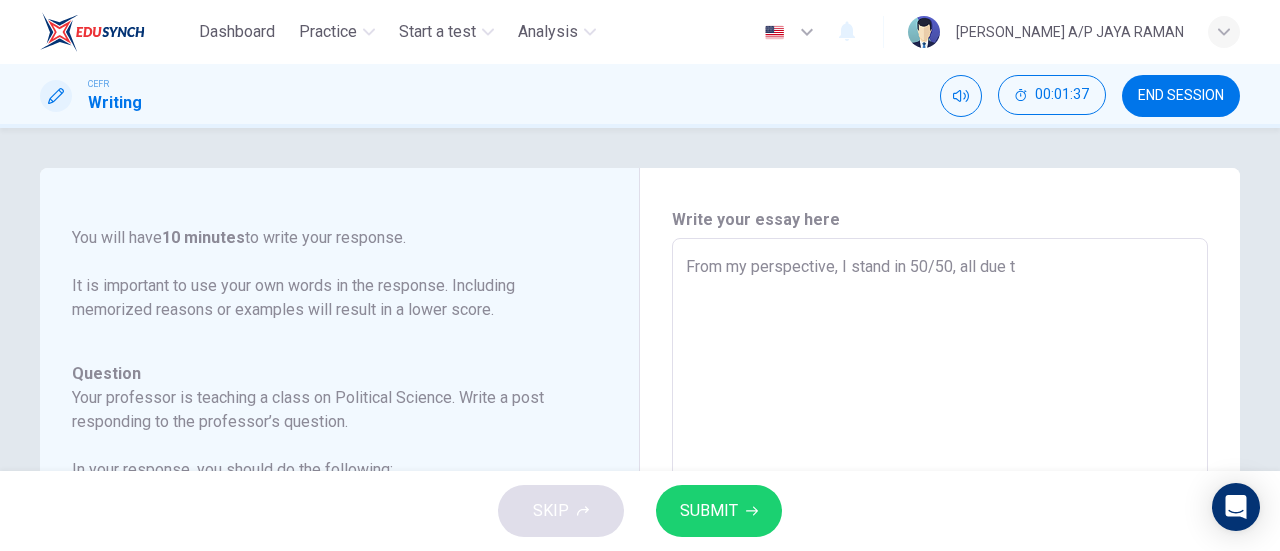 type on "x" 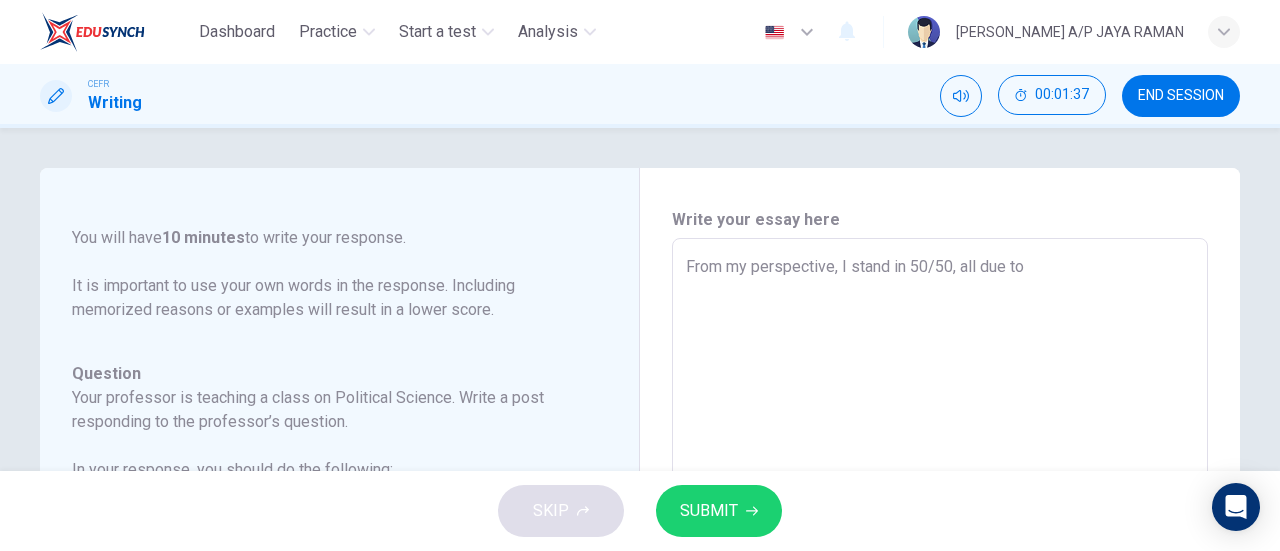 type on "x" 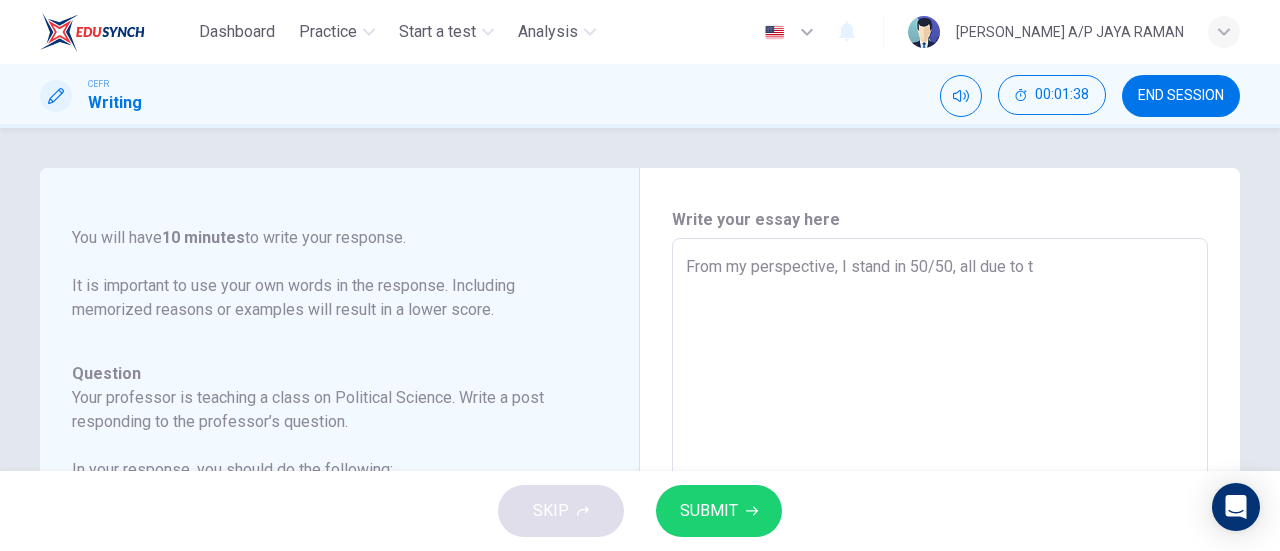 type on "x" 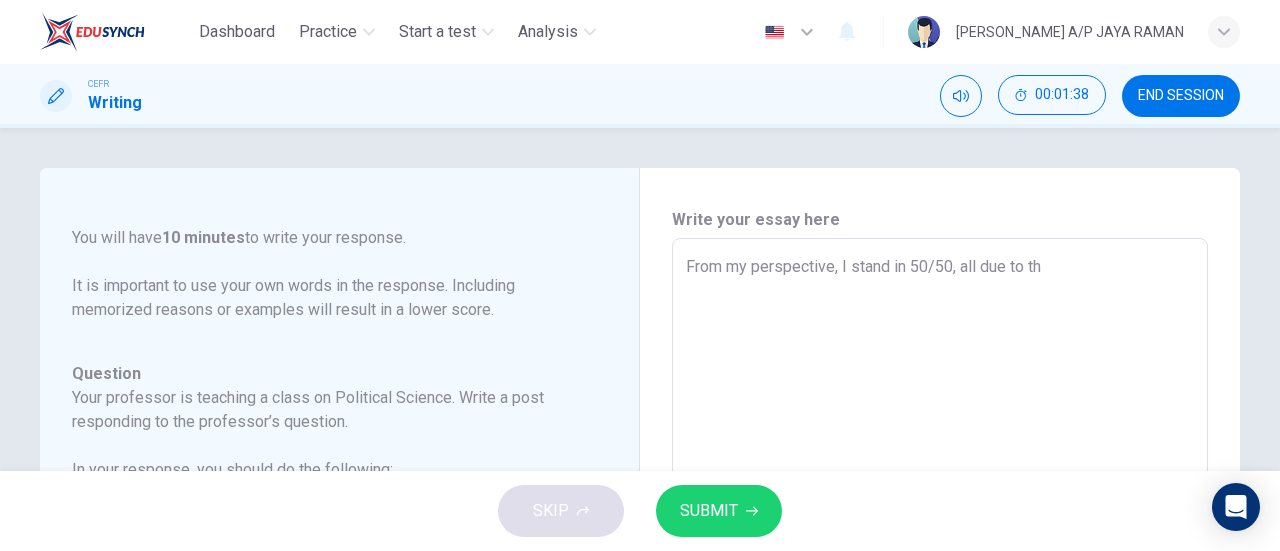 type on "x" 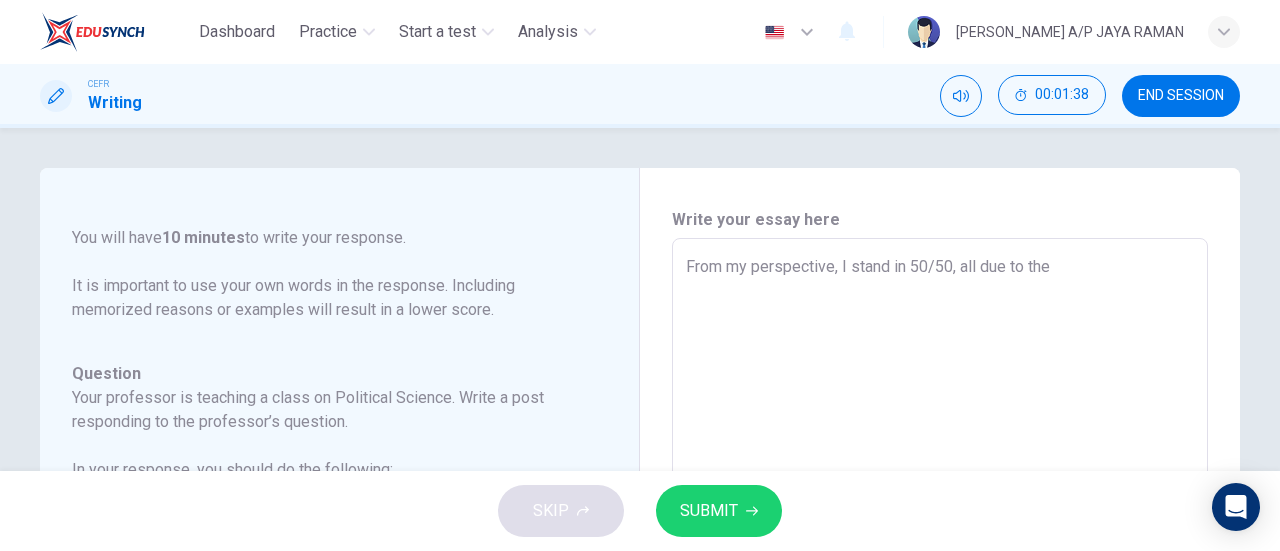 type on "x" 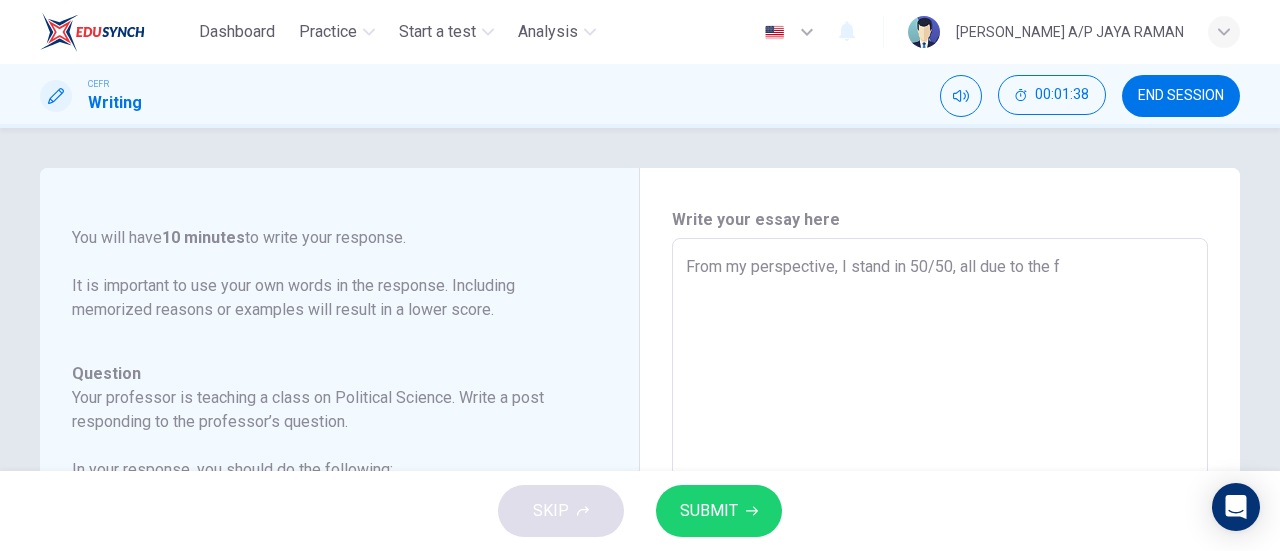 type on "x" 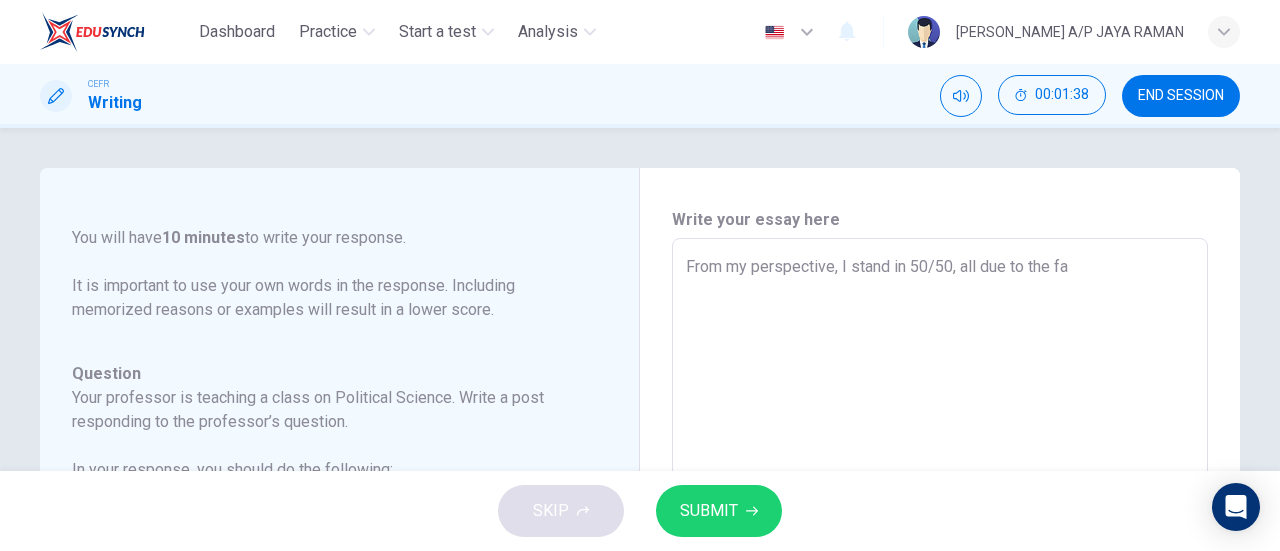 type on "x" 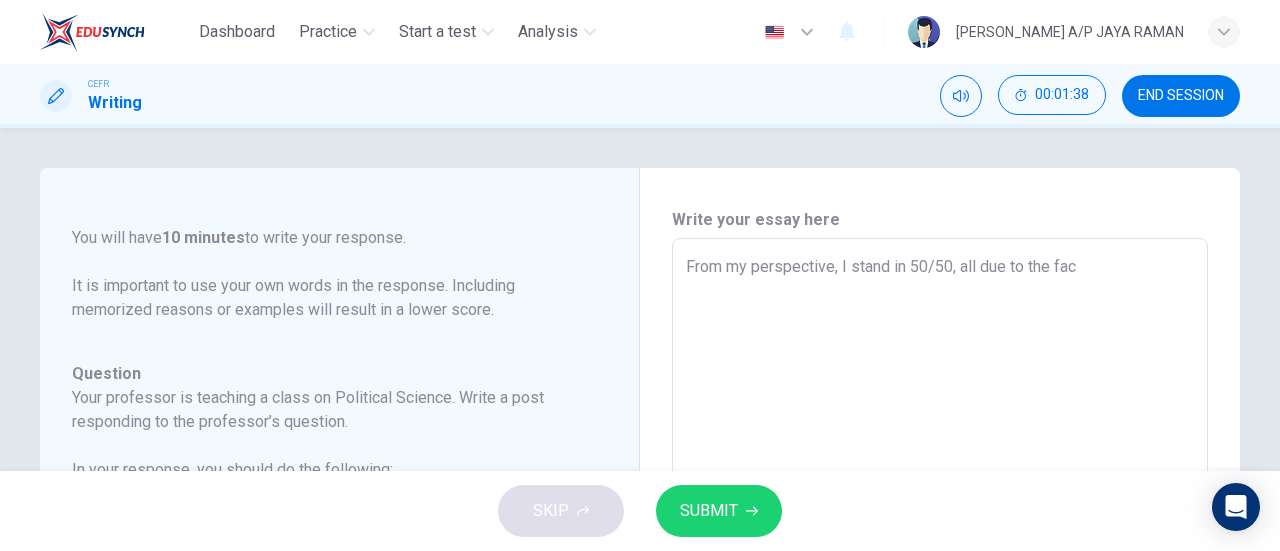 type on "x" 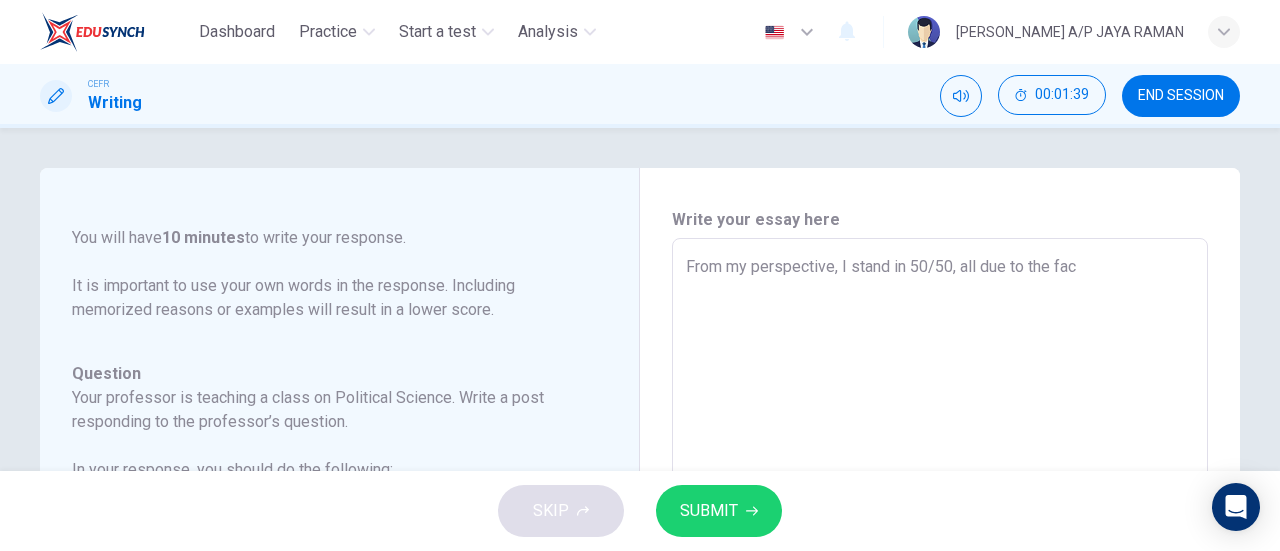 type on "From my perspective, I stand in 50/50, all due to the fact" 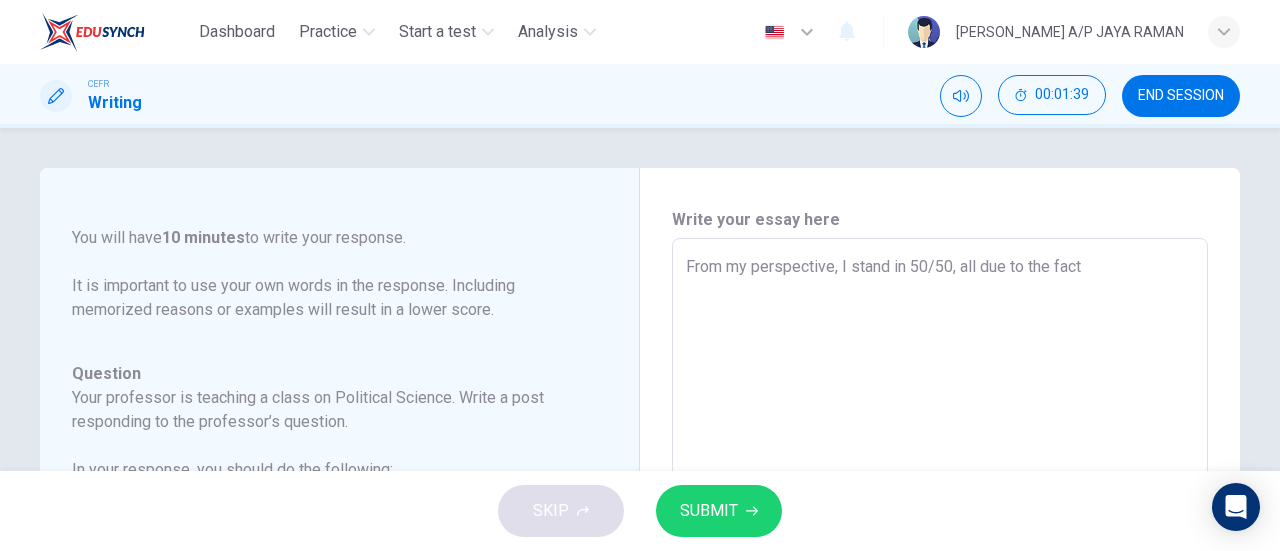 type on "x" 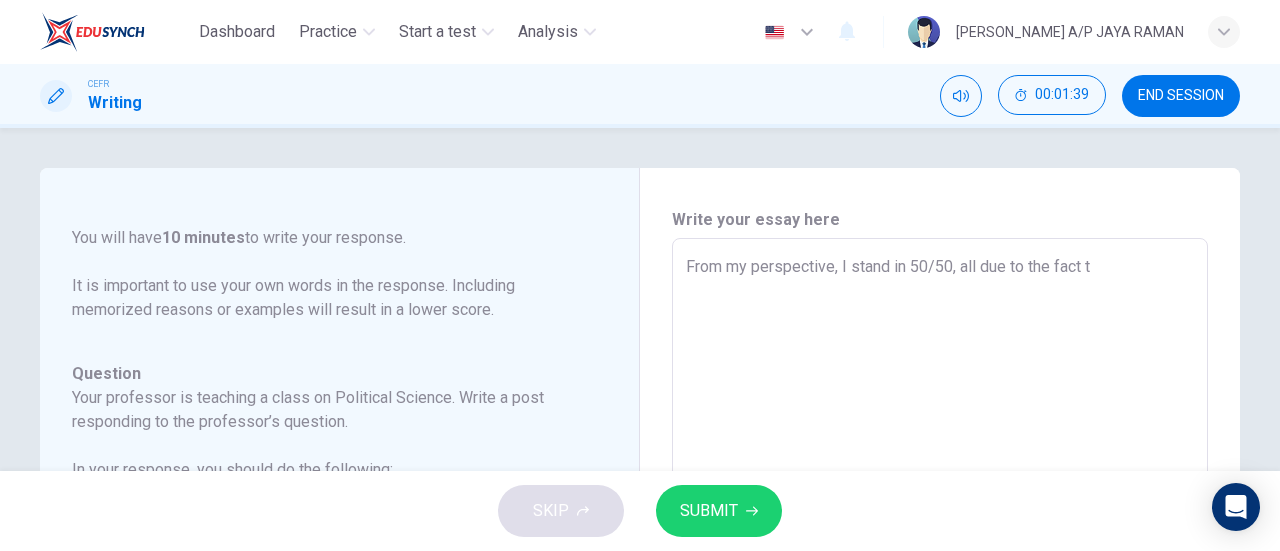 type on "x" 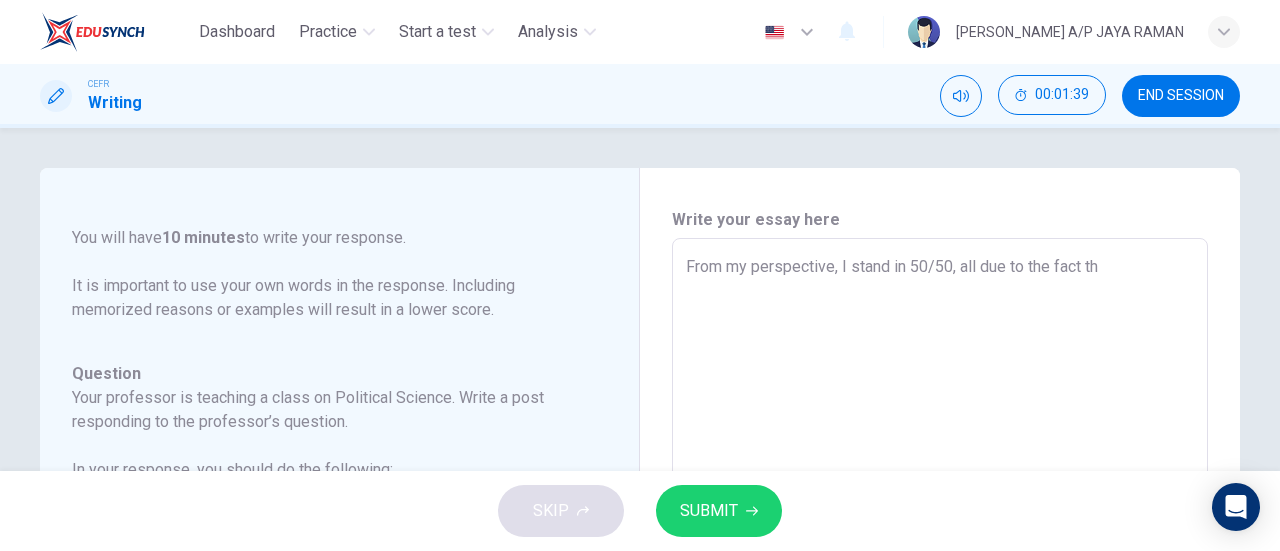 type on "x" 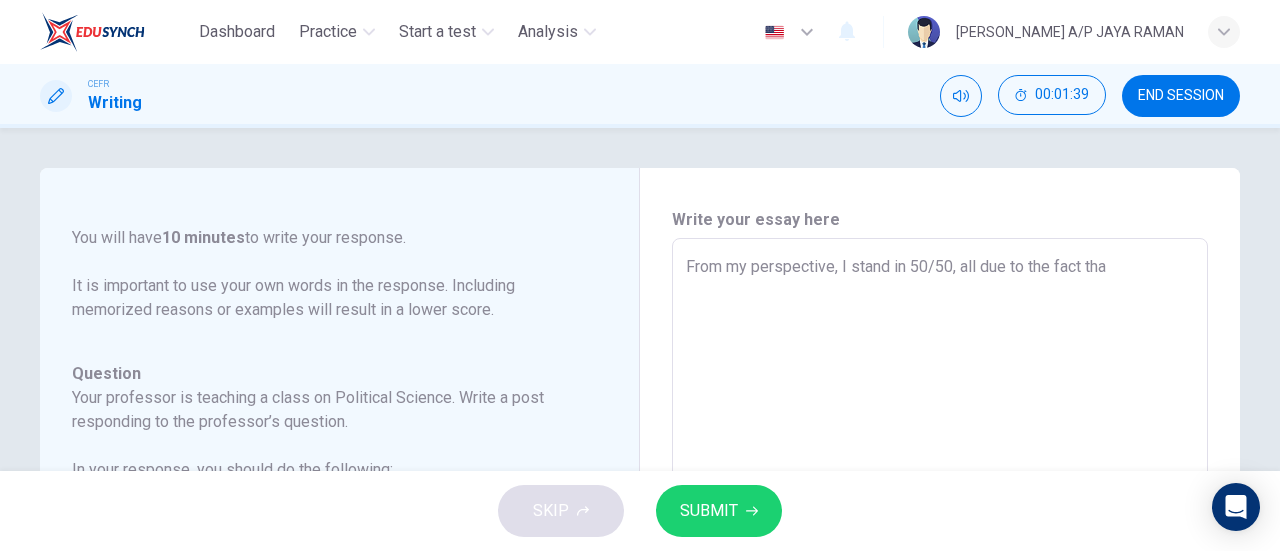 type on "x" 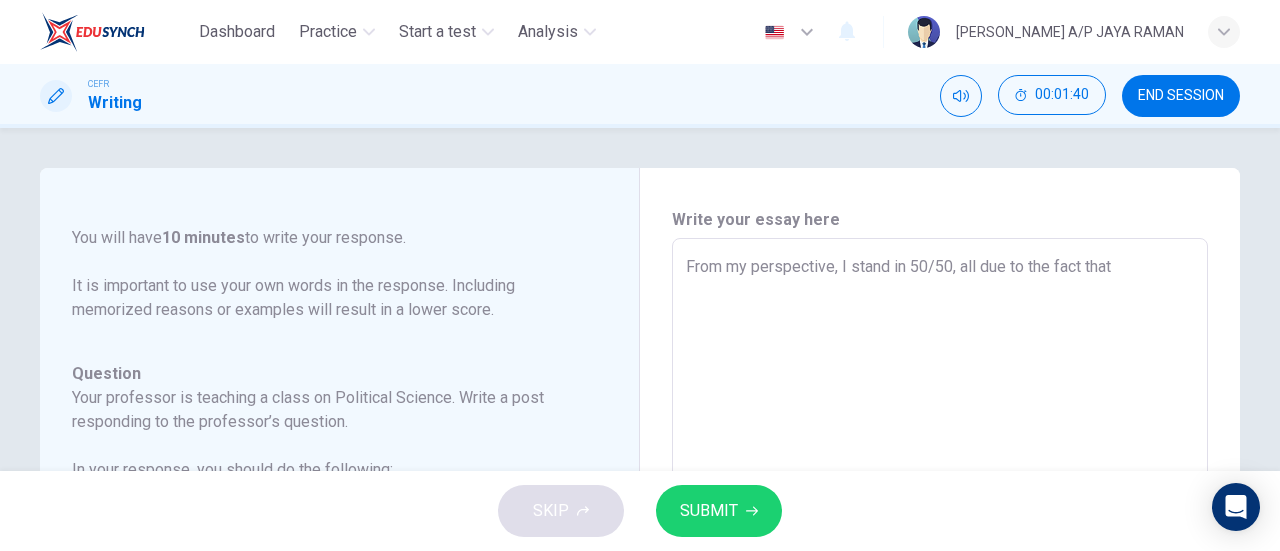 type on "From my perspective, I stand in 50/50, all due to the fact that" 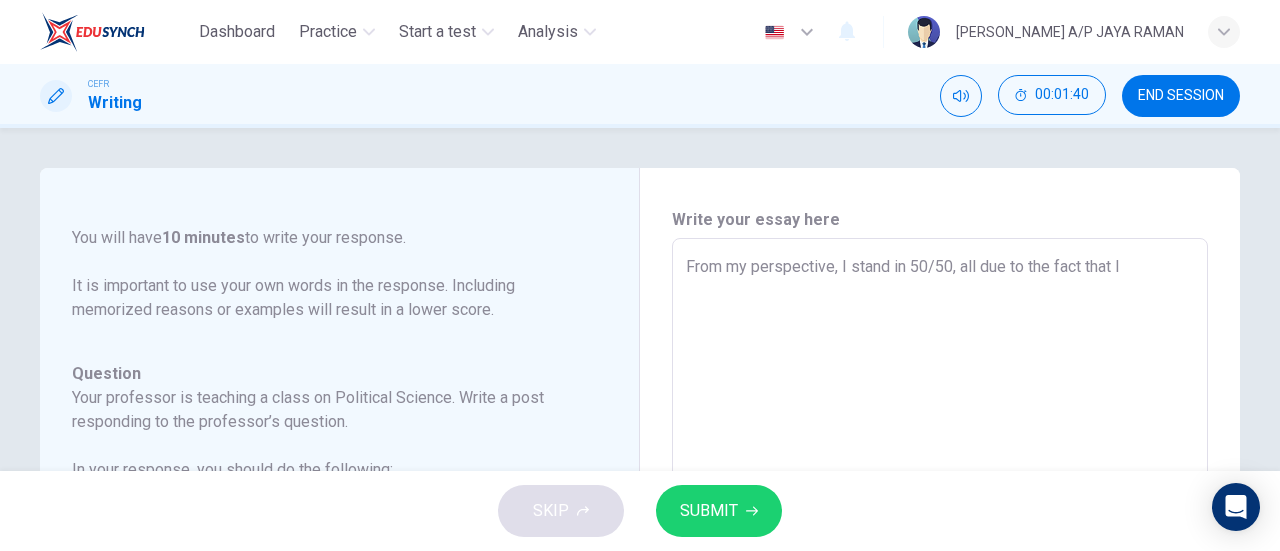 type on "x" 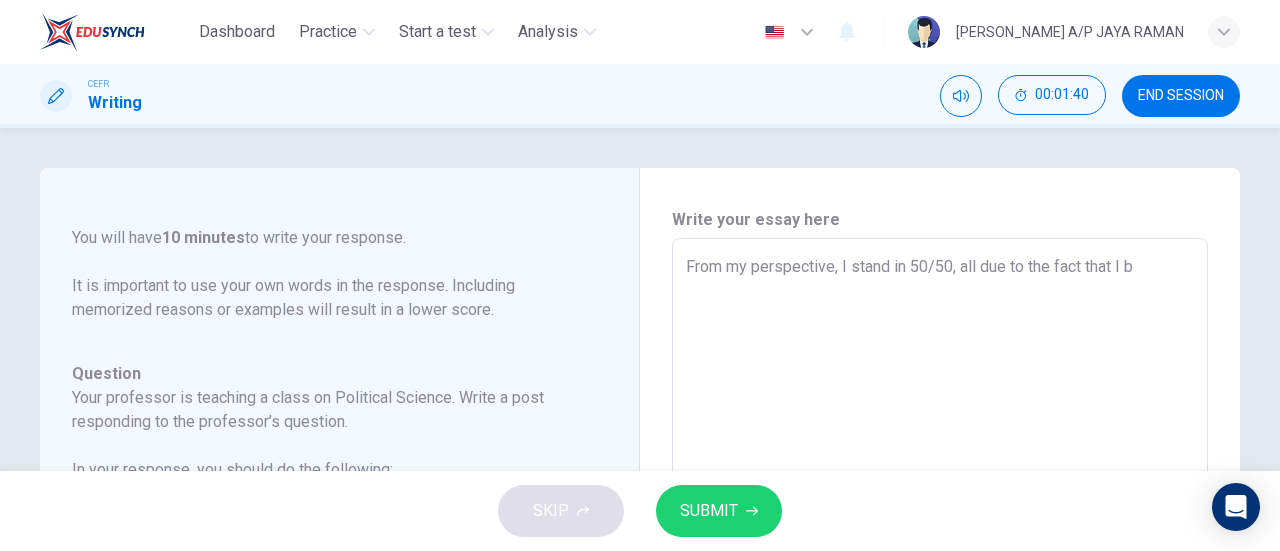 type on "x" 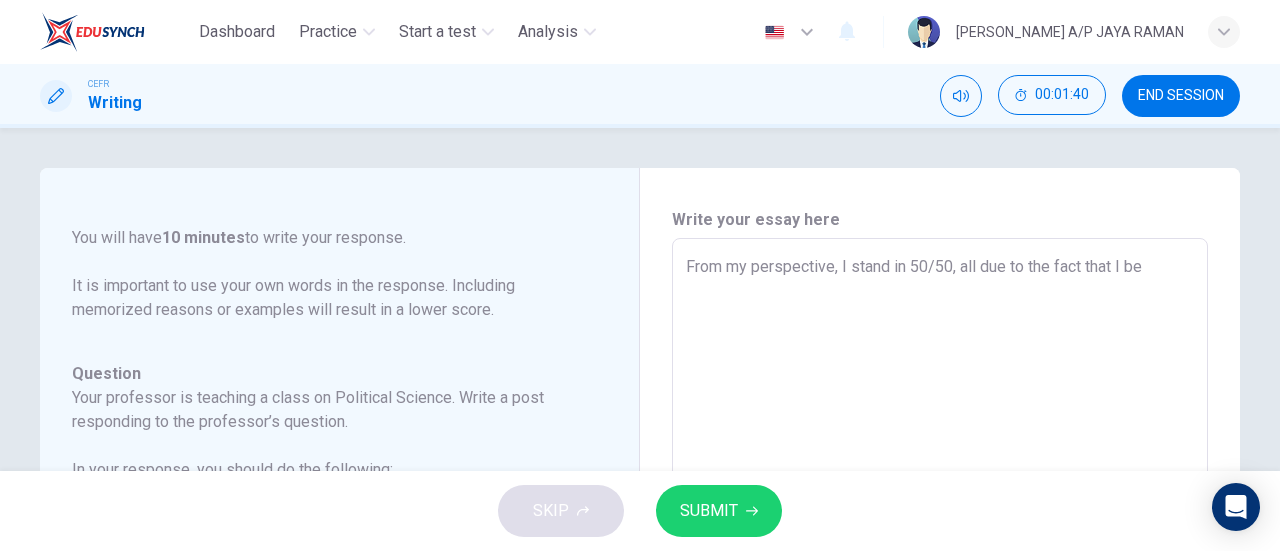 type on "x" 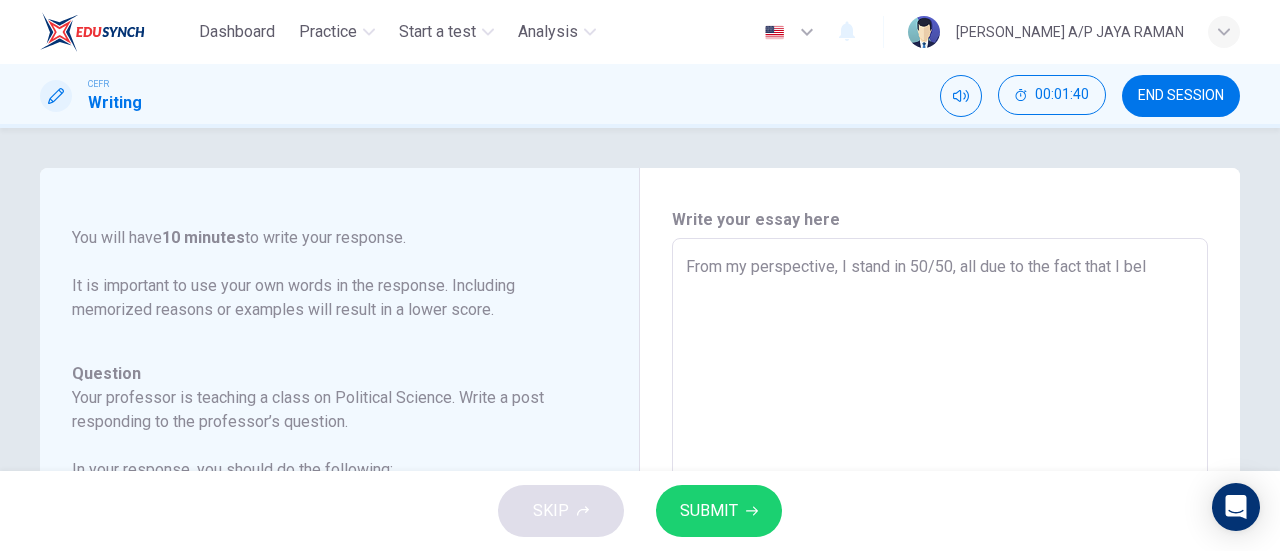 type on "x" 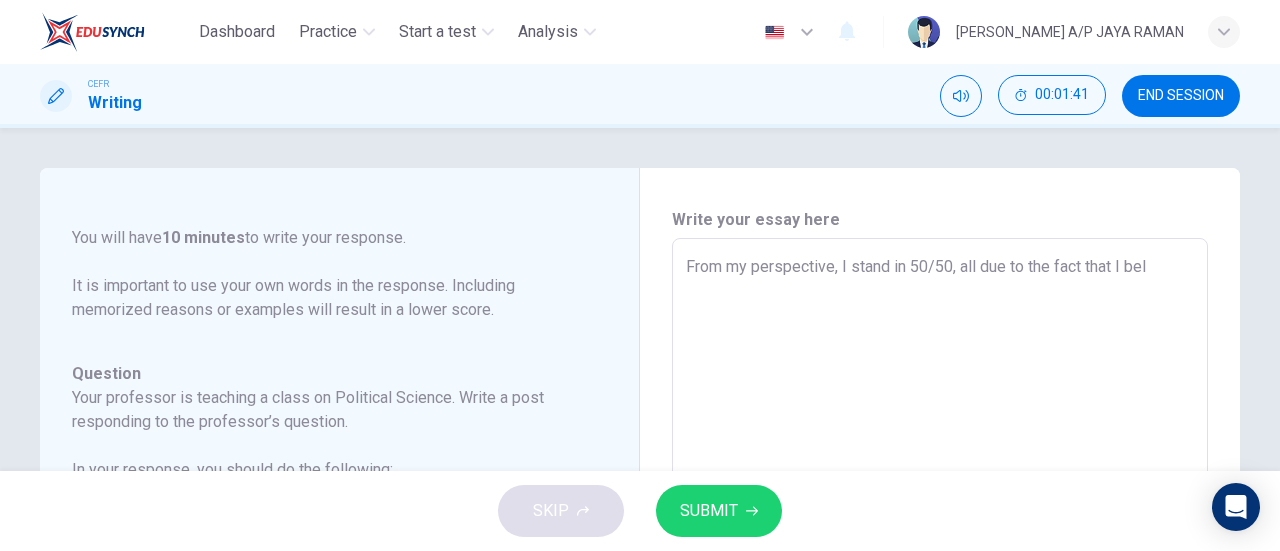 type on "From my perspective, I stand in 50/50, all due to the fact that I beli" 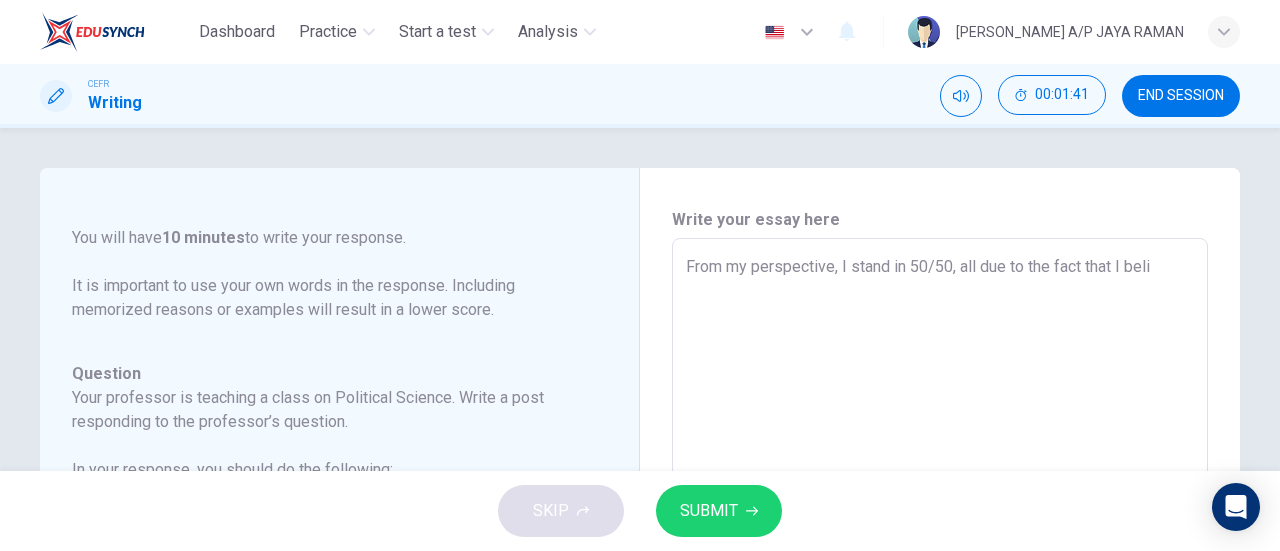 type on "From my perspective, I stand in 50/50, all due to the fact that I belie" 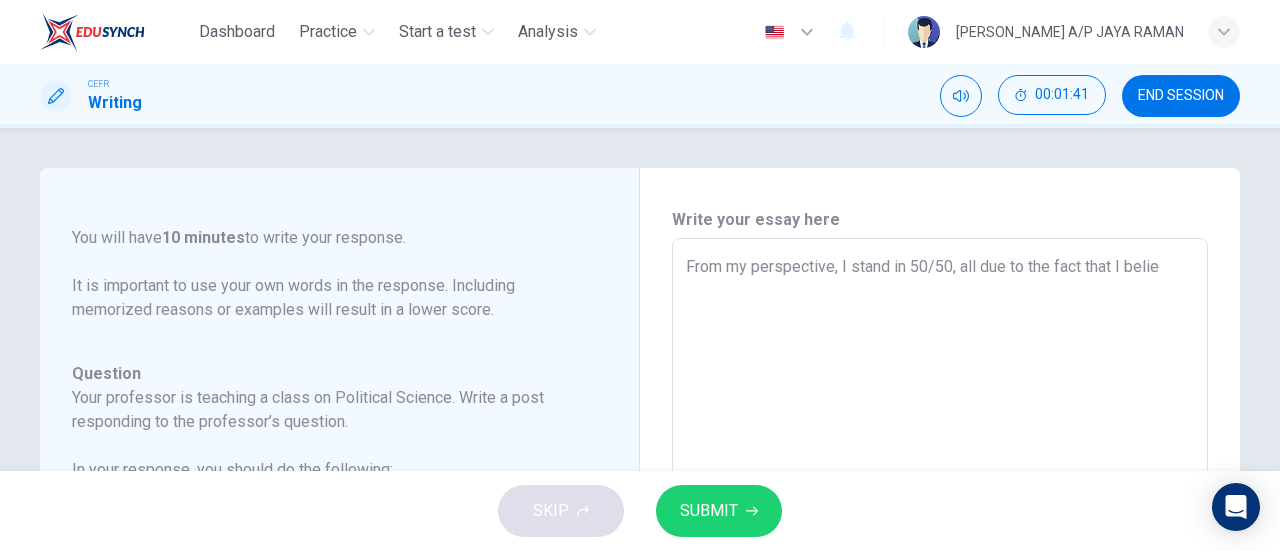 type on "x" 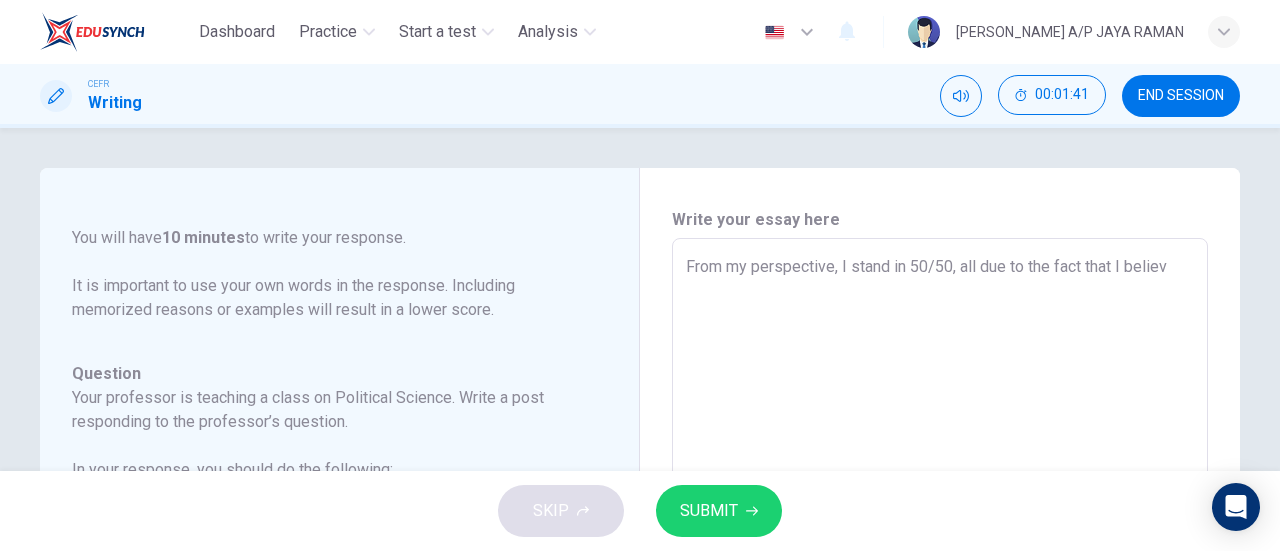 type on "From my perspective, I stand in 50/50, all due to the fact that I believe" 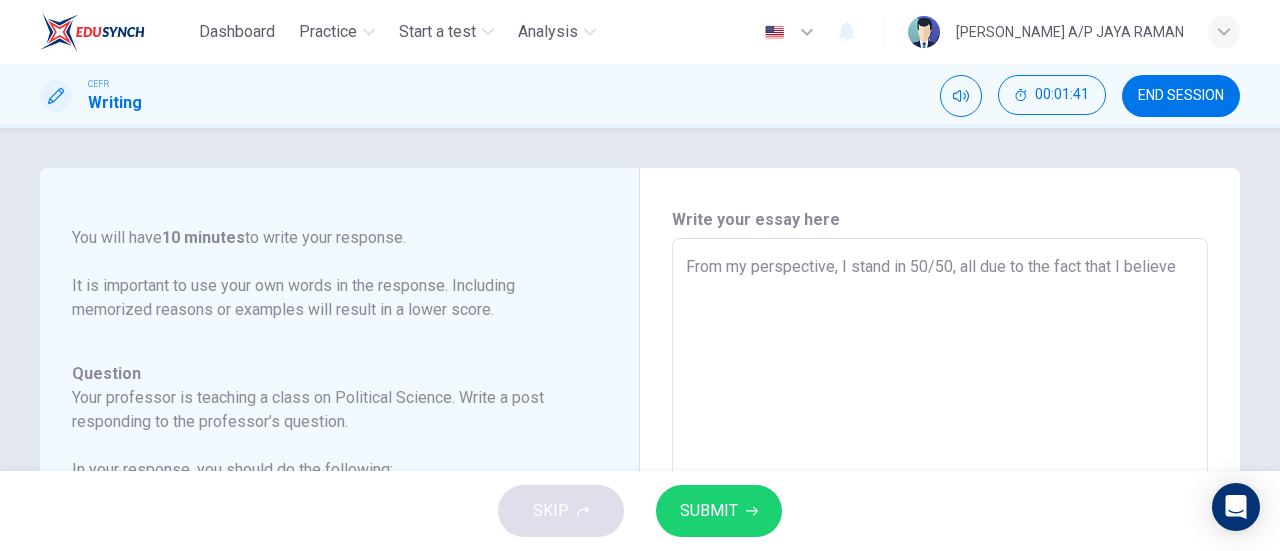 type on "x" 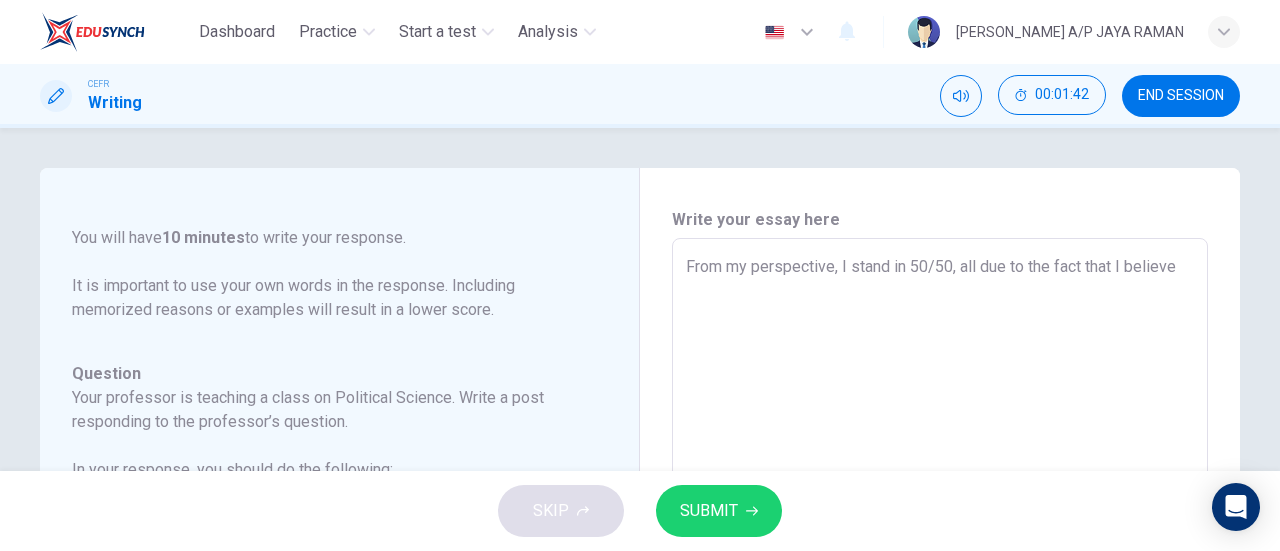 type on "From my perspective, I stand in 50/50, all due to the fact that I believe s" 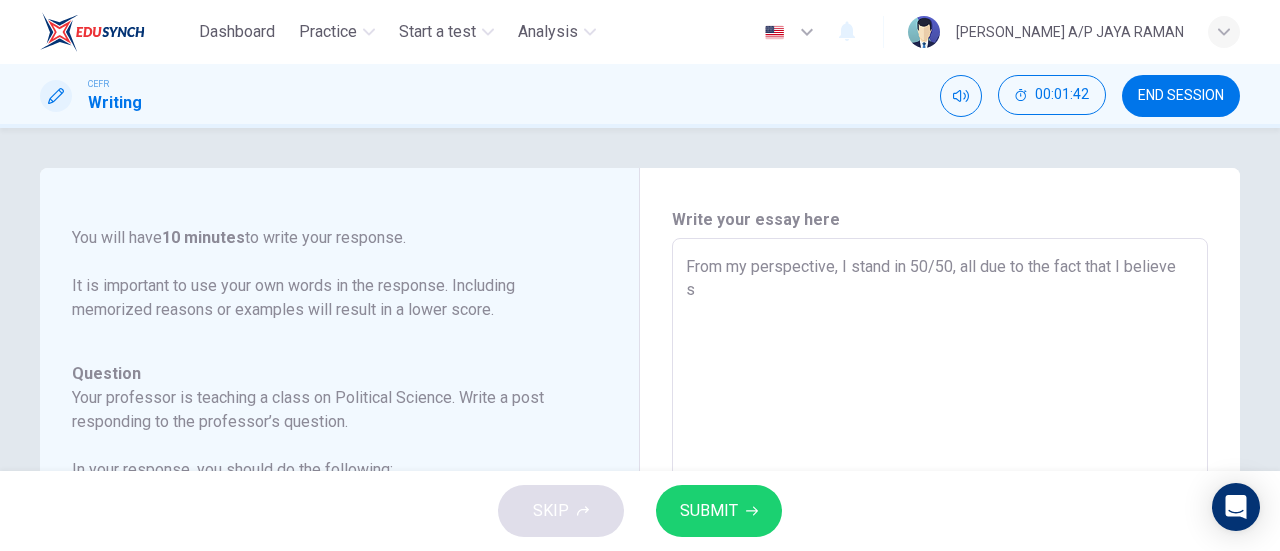 type on "From my perspective, I stand in 50/50, all due to the fact that I believe so" 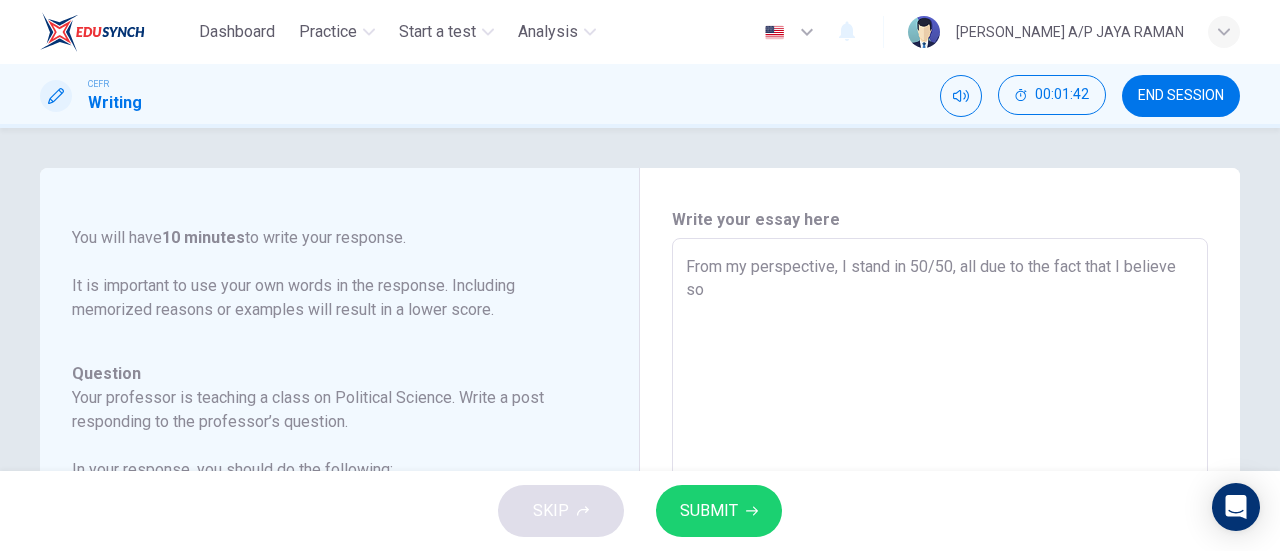 type on "x" 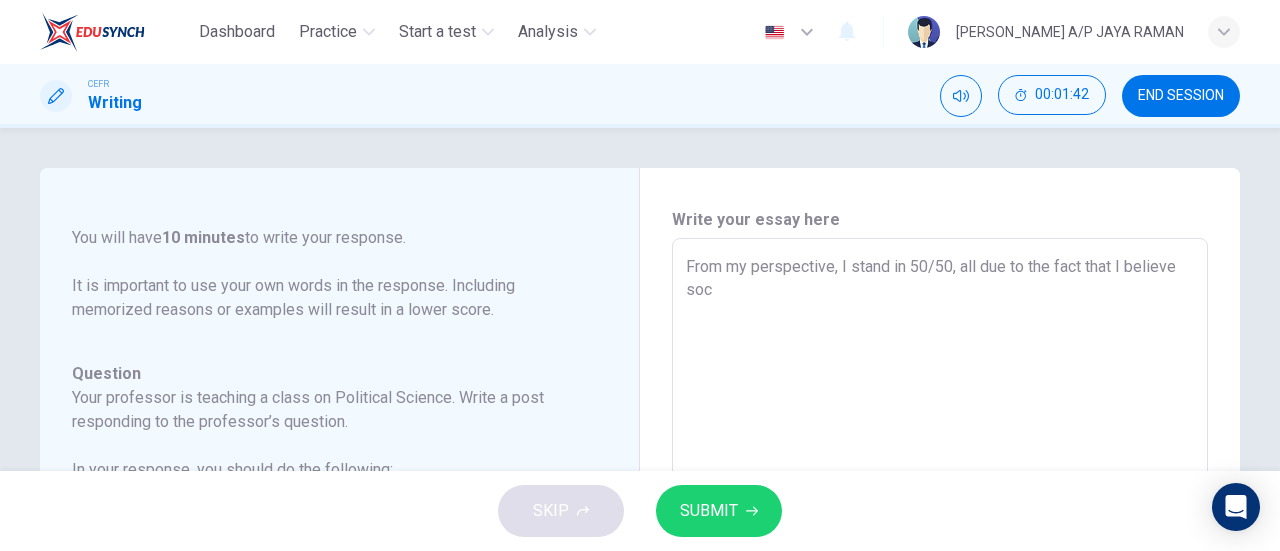 type on "x" 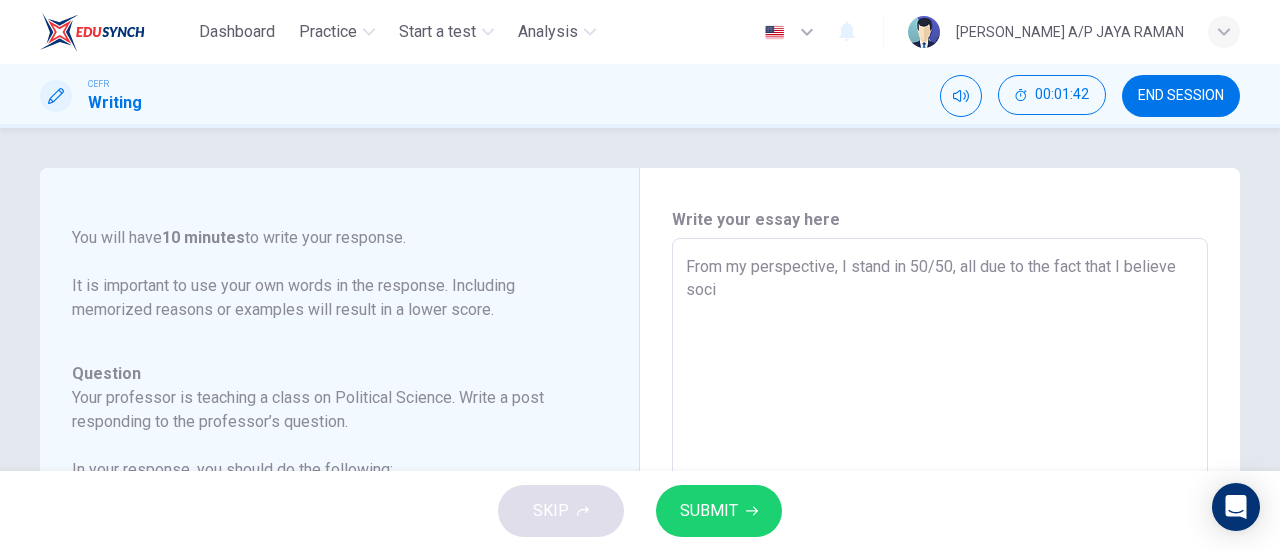 type on "x" 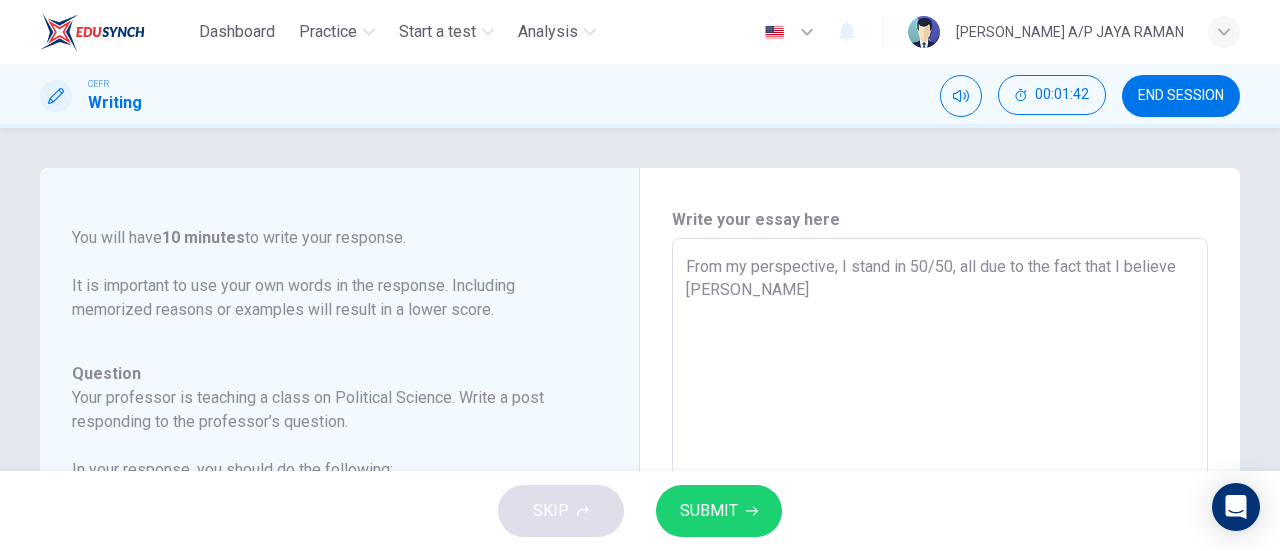 type on "x" 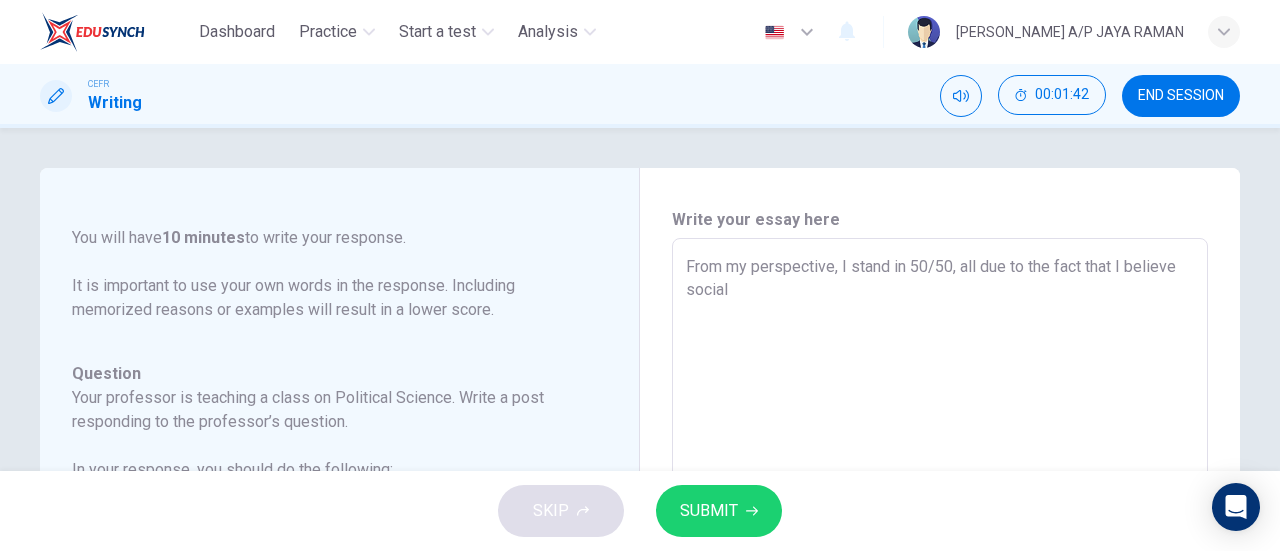 type on "x" 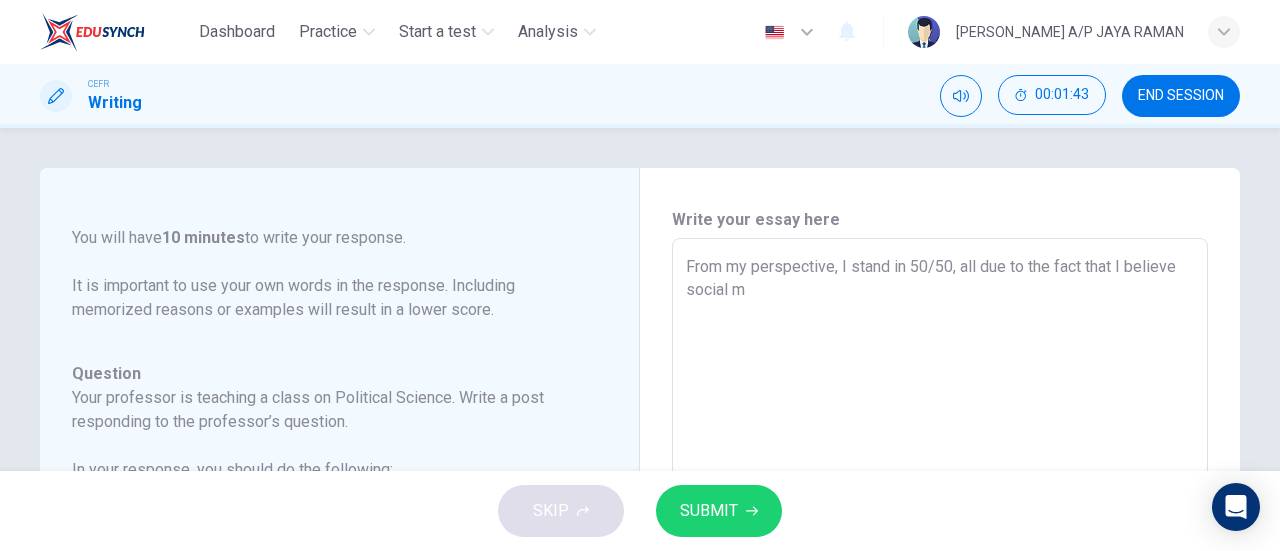 type on "From my perspective, I stand in 50/50, all due to the fact that I believe social me" 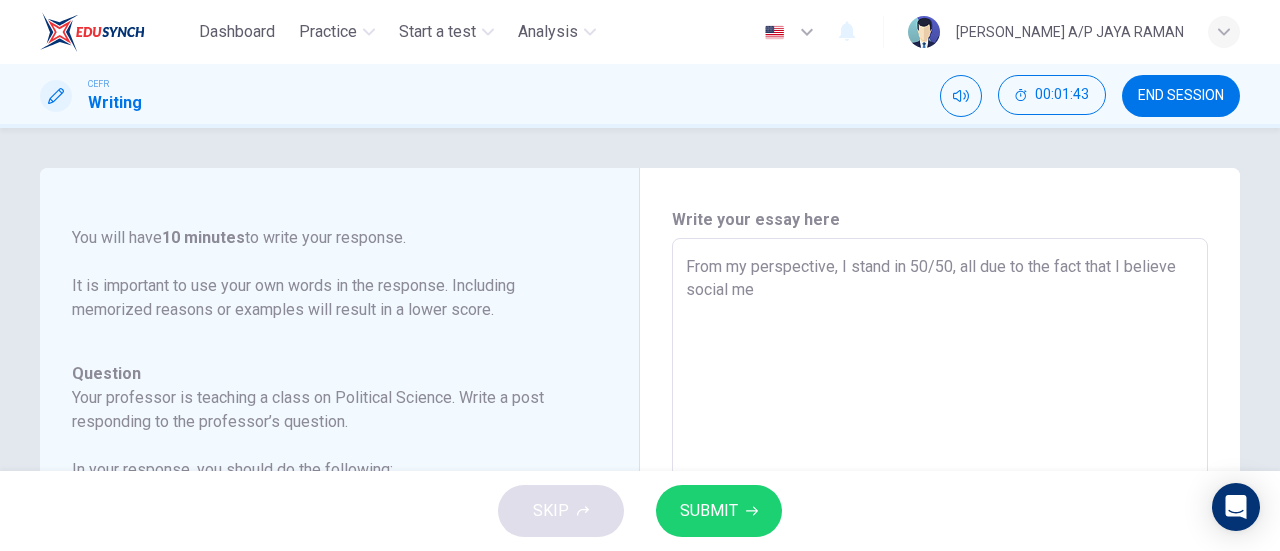 type on "x" 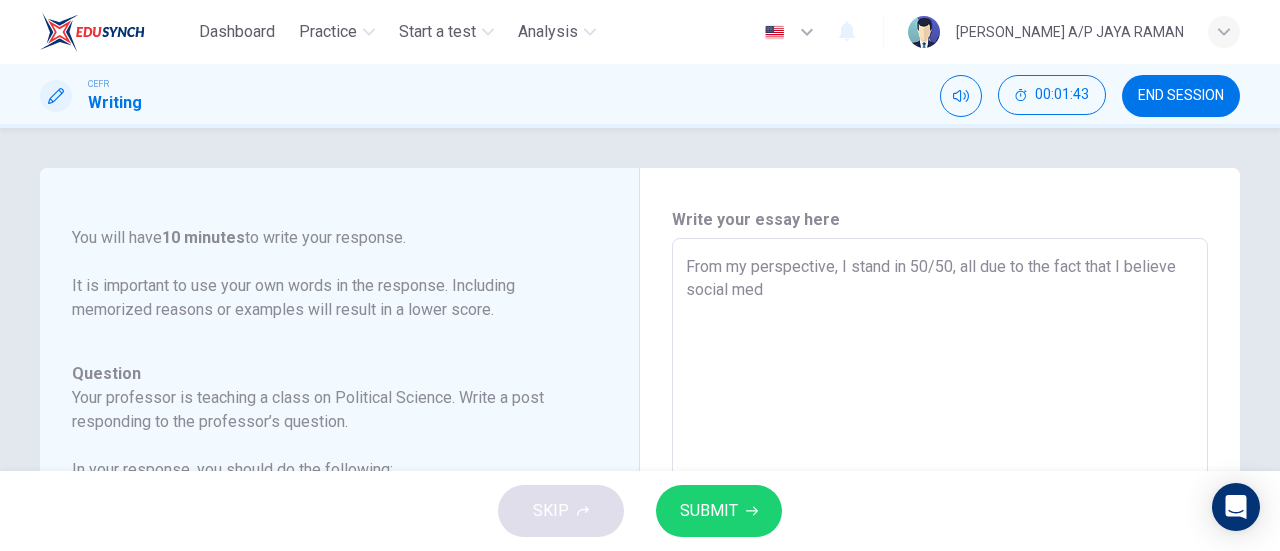 type on "x" 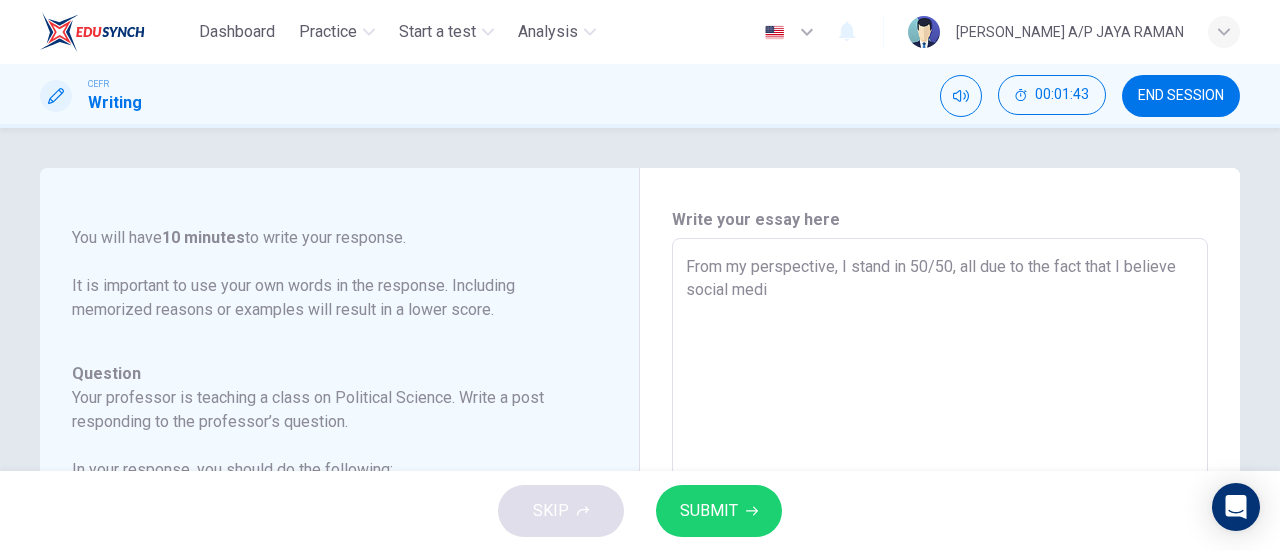 type on "x" 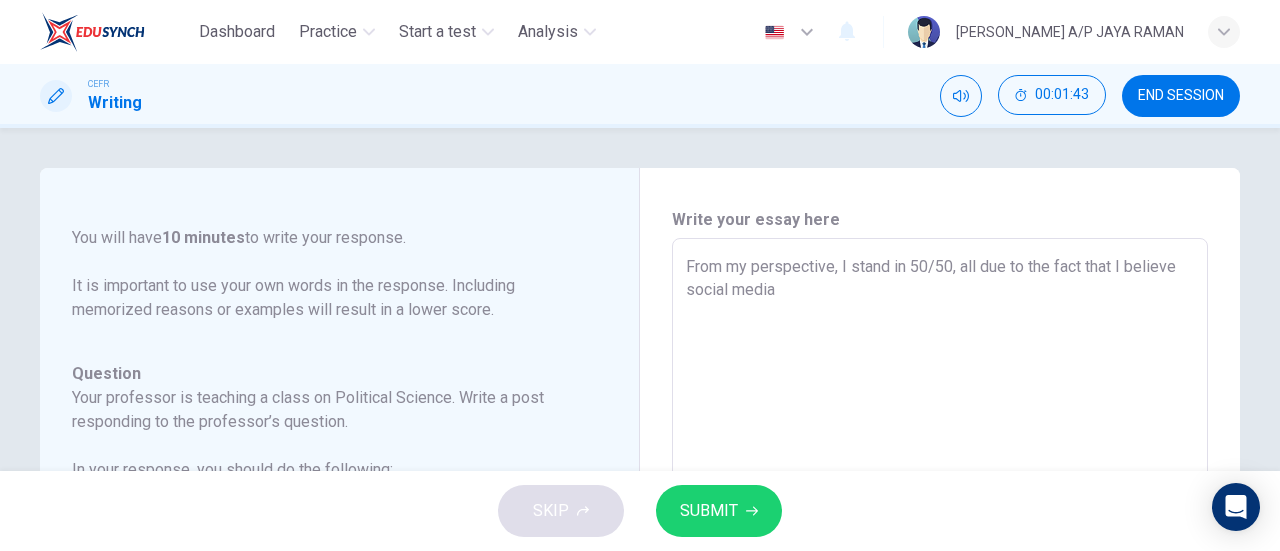type on "x" 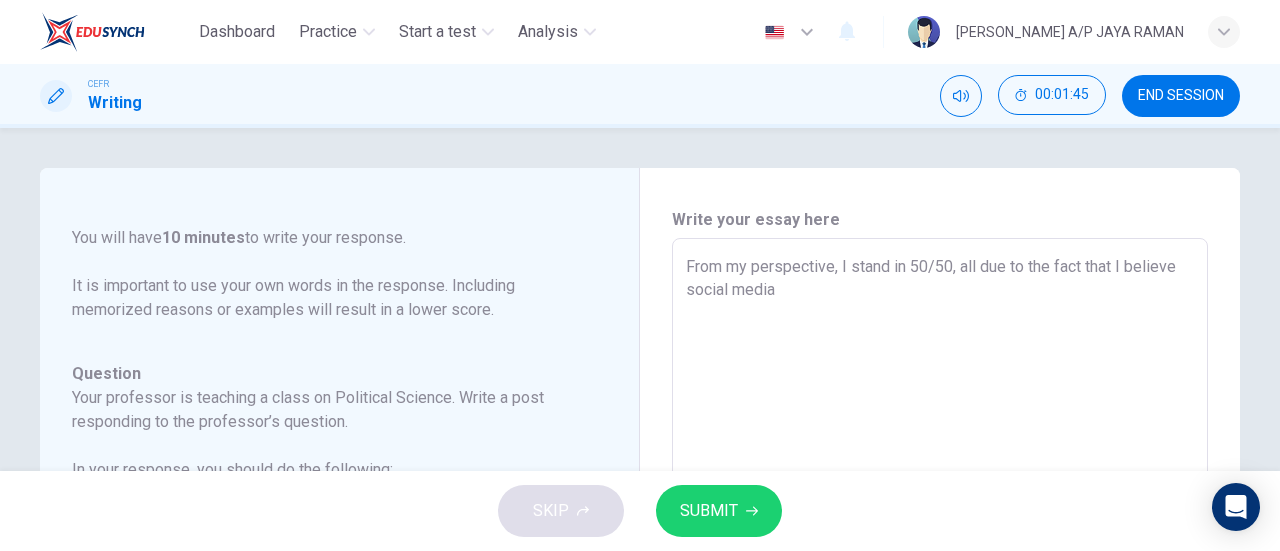 type on "From my perspective, I stand in 50/50, all due to the fact that I believe social media h" 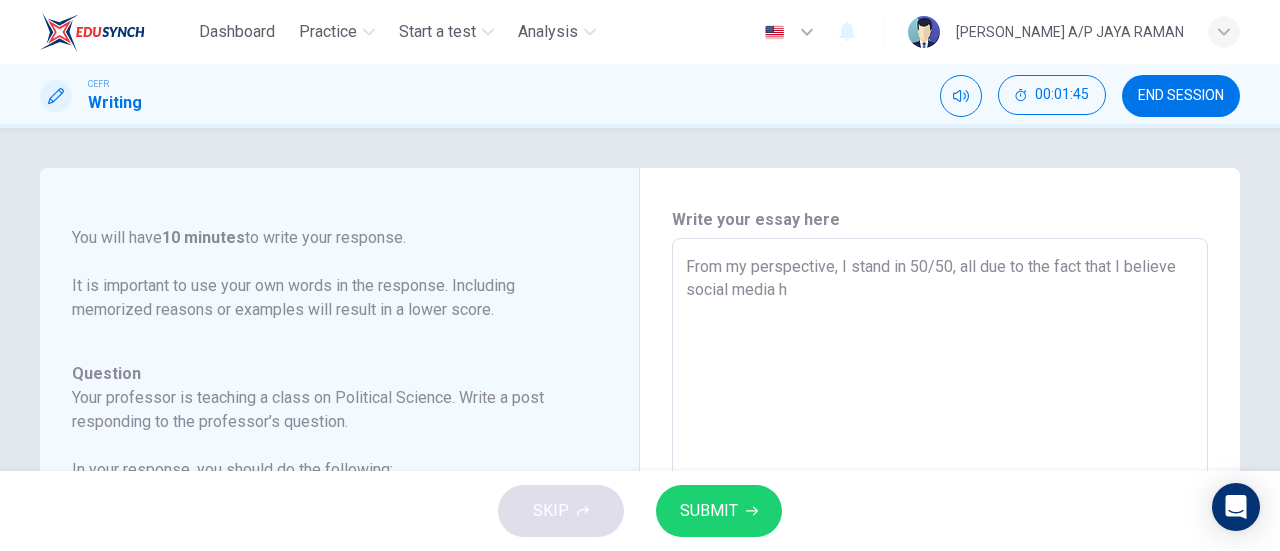type on "x" 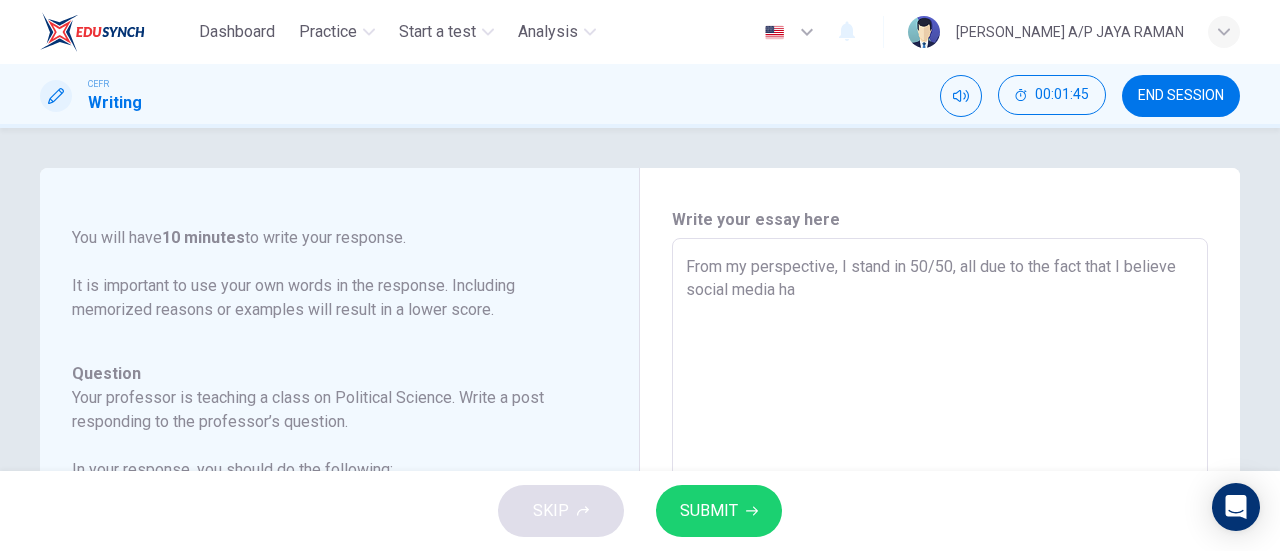 type on "From my perspective, I stand in 50/50, all due to the fact that I believe social media has" 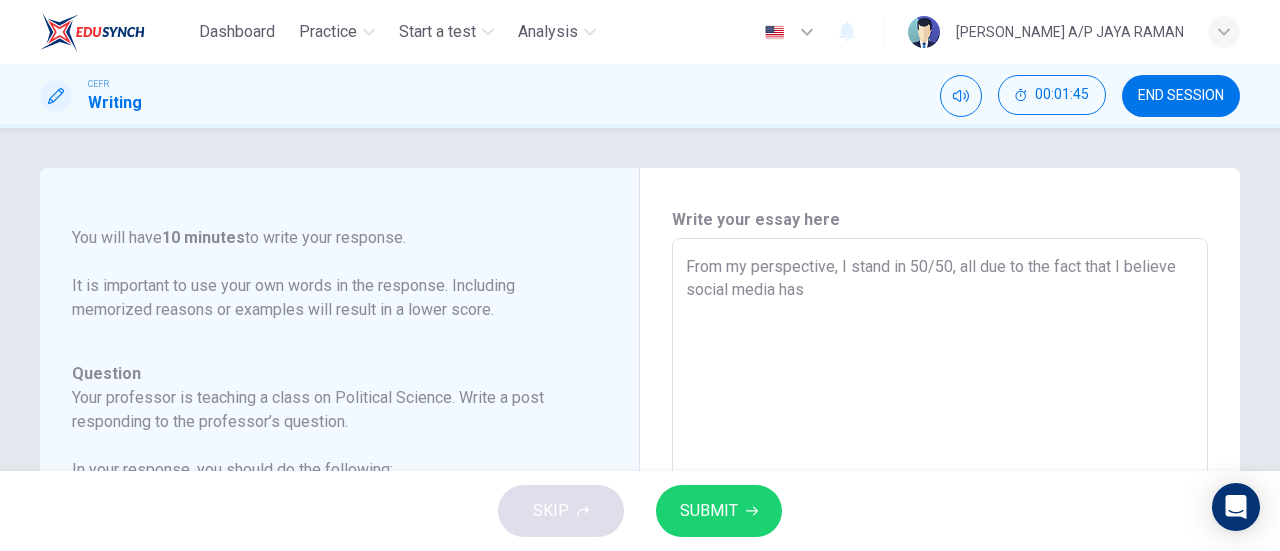 type on "x" 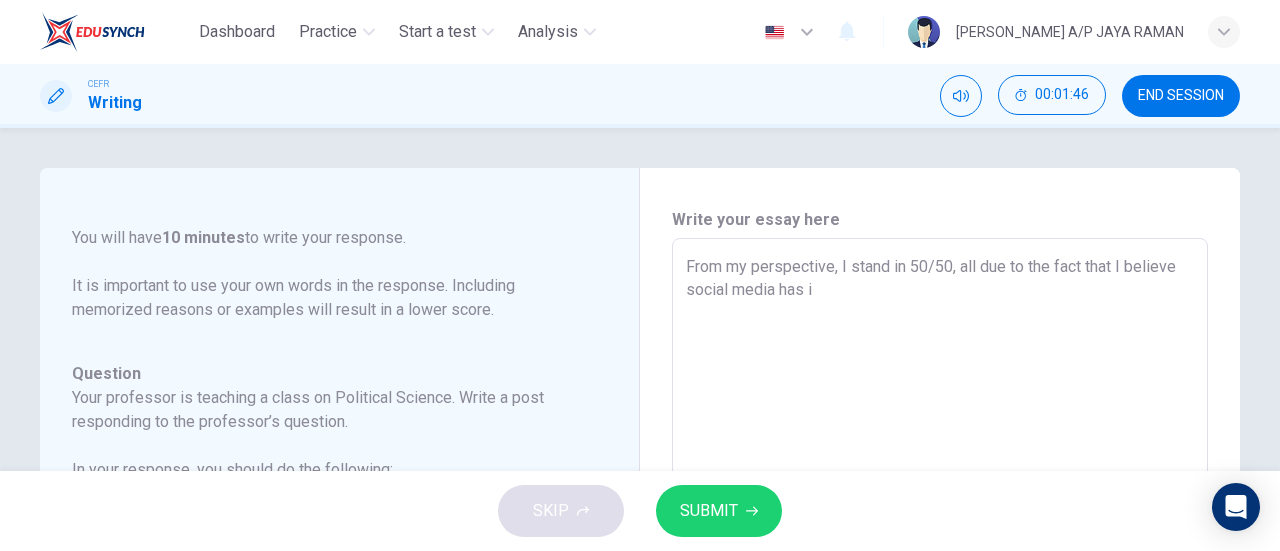 type on "From my perspective, I stand in 50/50, all due to the fact that I believe social media has it" 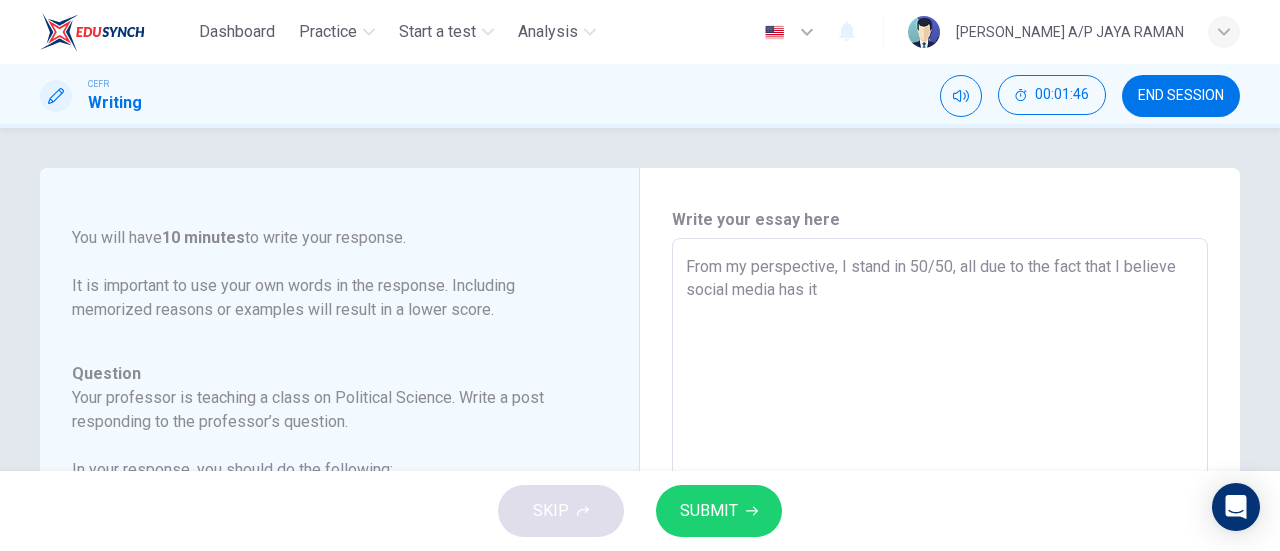 type 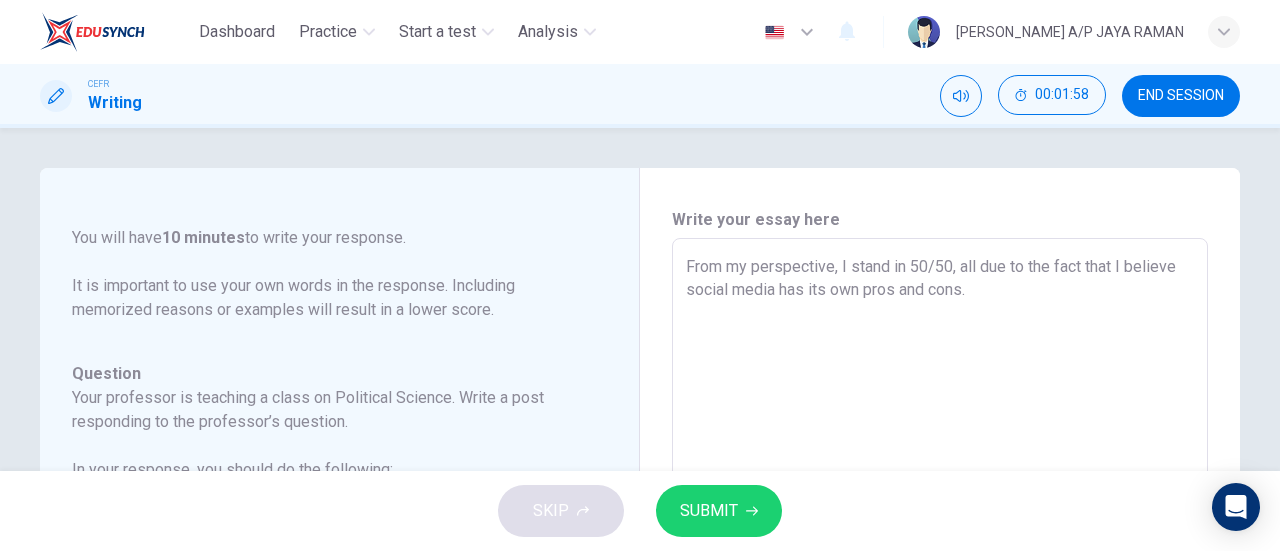 click on "From my perspective, I stand in 50/50, all due to the fact that I believe social media has its own pros and cons." at bounding box center (940, 572) 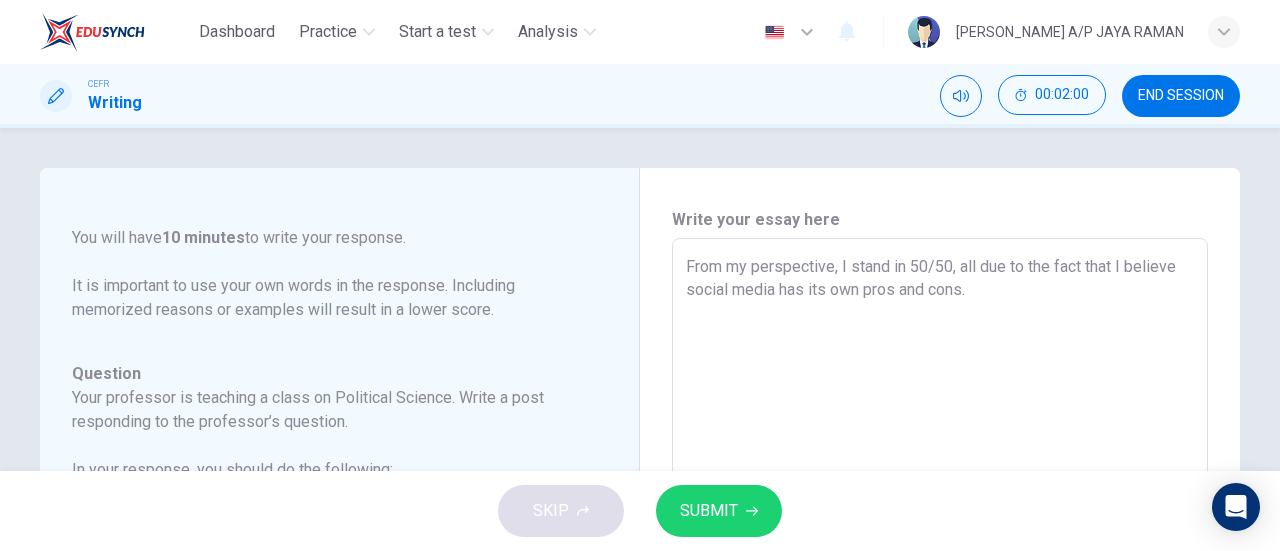 drag, startPoint x: 983, startPoint y: 300, endPoint x: 641, endPoint y: 251, distance: 345.4924 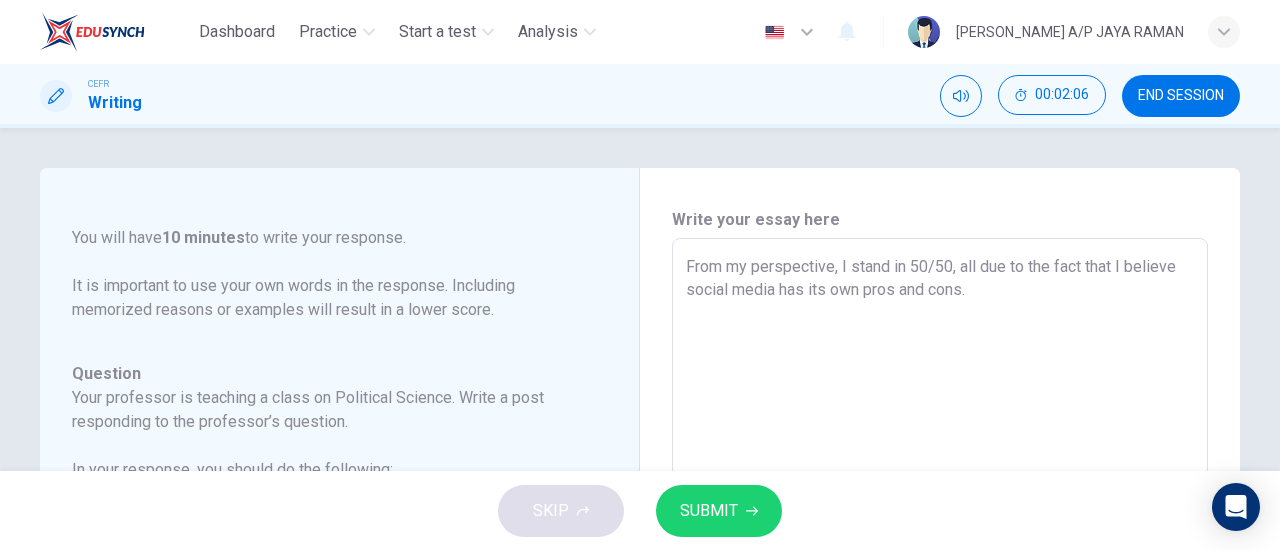 click on "From my perspective, I stand in 50/50, all due to the fact that I believe social media has its own pros and cons." at bounding box center [940, 572] 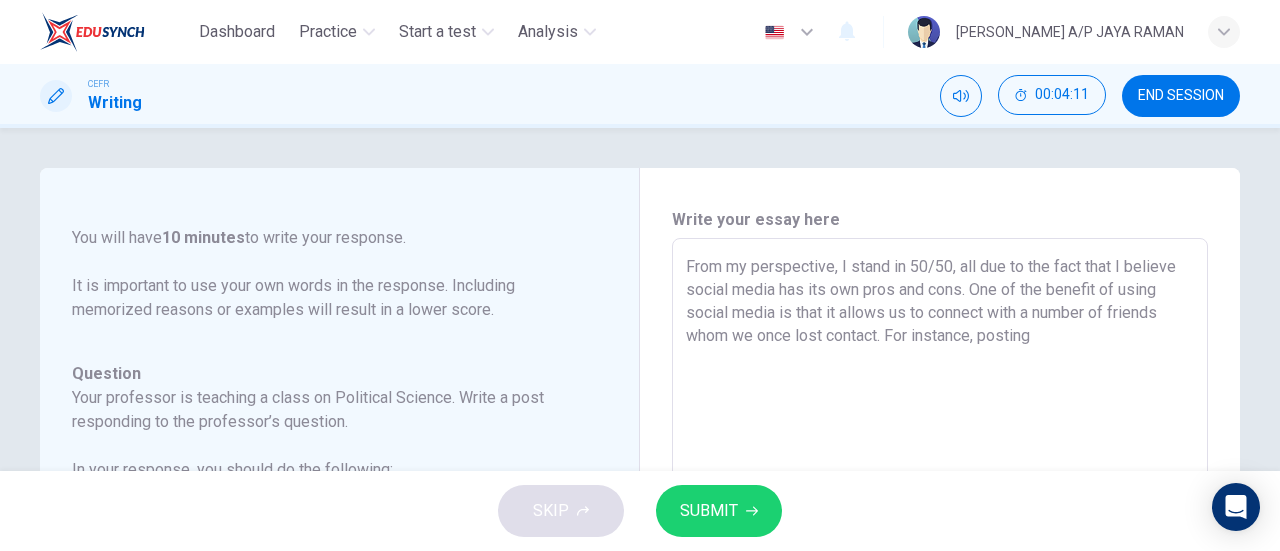 drag, startPoint x: 888, startPoint y: 336, endPoint x: 968, endPoint y: 331, distance: 80.1561 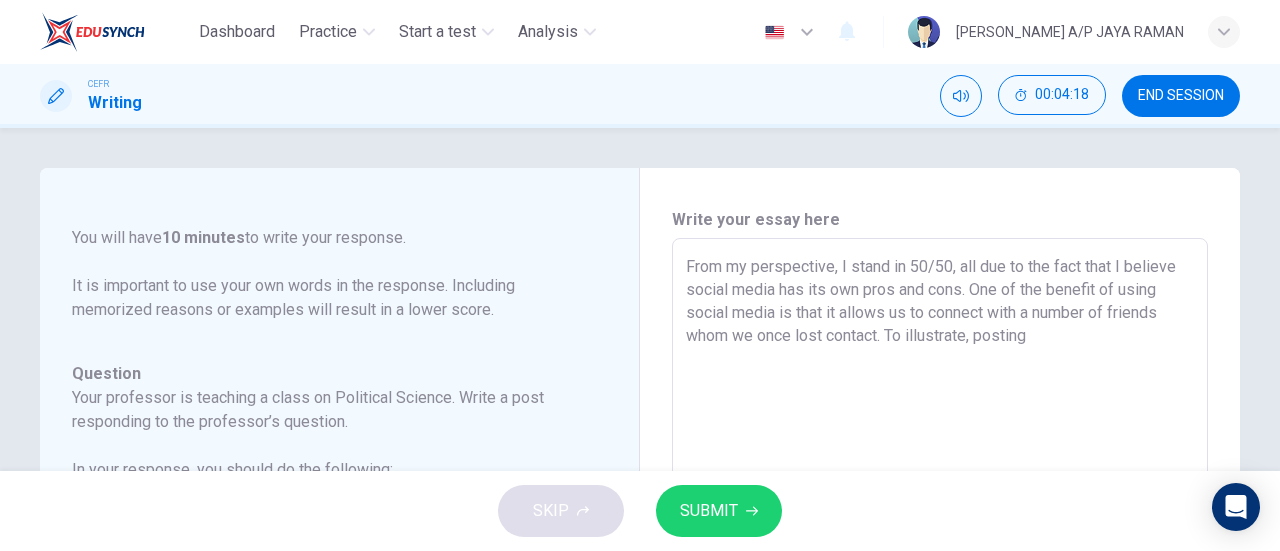 click on "From my perspective, I stand in 50/50, all due to the fact that I believe social media has its own pros and cons. One of the benefit of using social media is that it allows us to connect with a number of friends whom we once lost contact. To illustrate, posting" at bounding box center [940, 572] 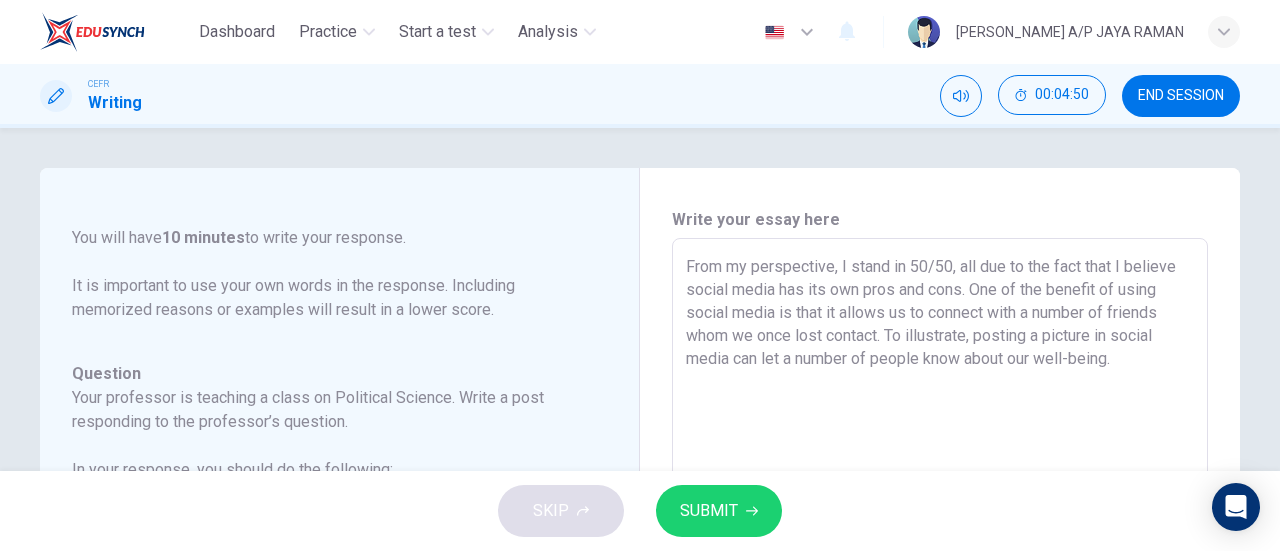 click on "From my perspective, I stand in 50/50, all due to the fact that I believe social media has its own pros and cons. One of the benefit of using social media is that it allows us to connect with a number of friends whom we once lost contact. To illustrate, posting a picture in social media can let a number of people know about our well-being." at bounding box center [940, 572] 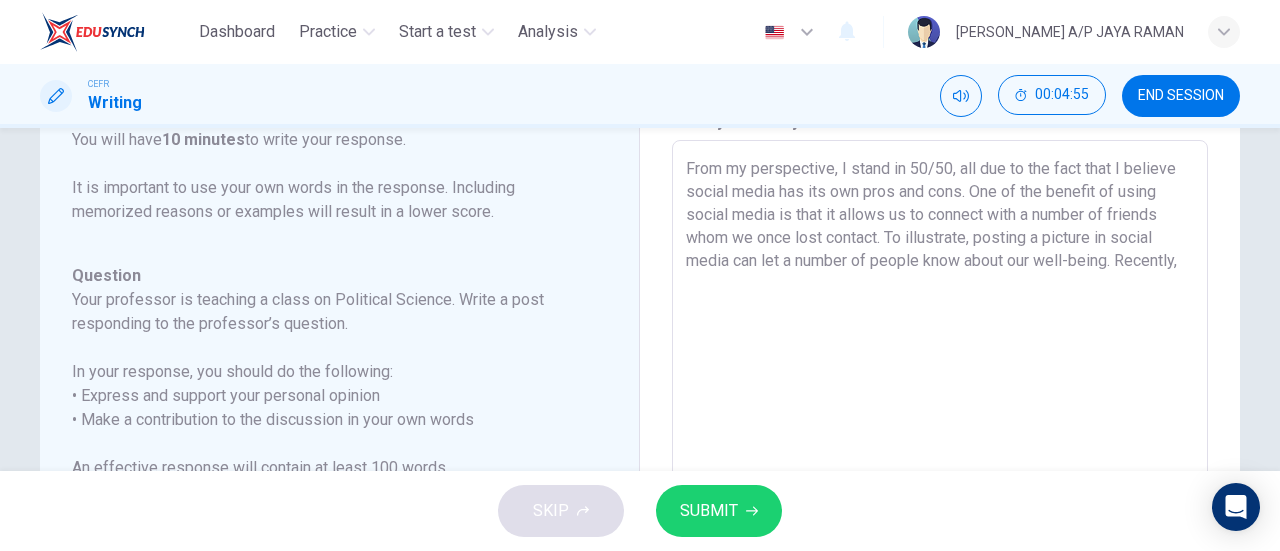 scroll, scrollTop: 99, scrollLeft: 0, axis: vertical 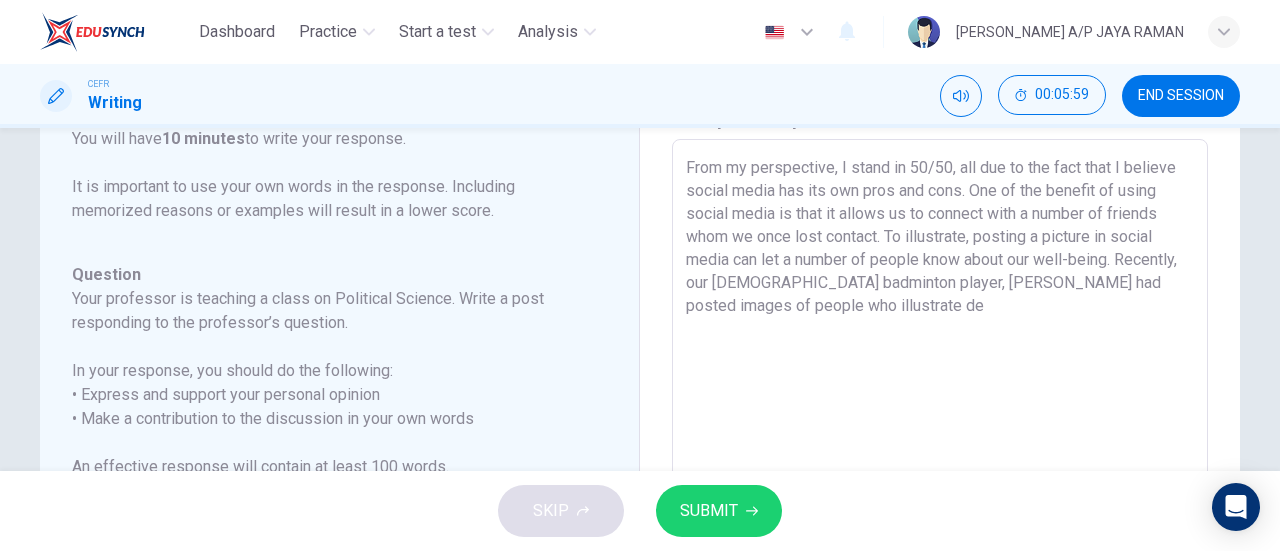 click on "From my perspective, I stand in 50/50, all due to the fact that I believe social media has its own pros and cons. One of the benefit of using social media is that it allows us to connect with a number of friends whom we once lost contact. To illustrate, posting a picture in social media can let a number of people know about our well-being. Recently, our [DEMOGRAPHIC_DATA] badminton player, [PERSON_NAME] had posted images of people who illustrate de" at bounding box center (940, 473) 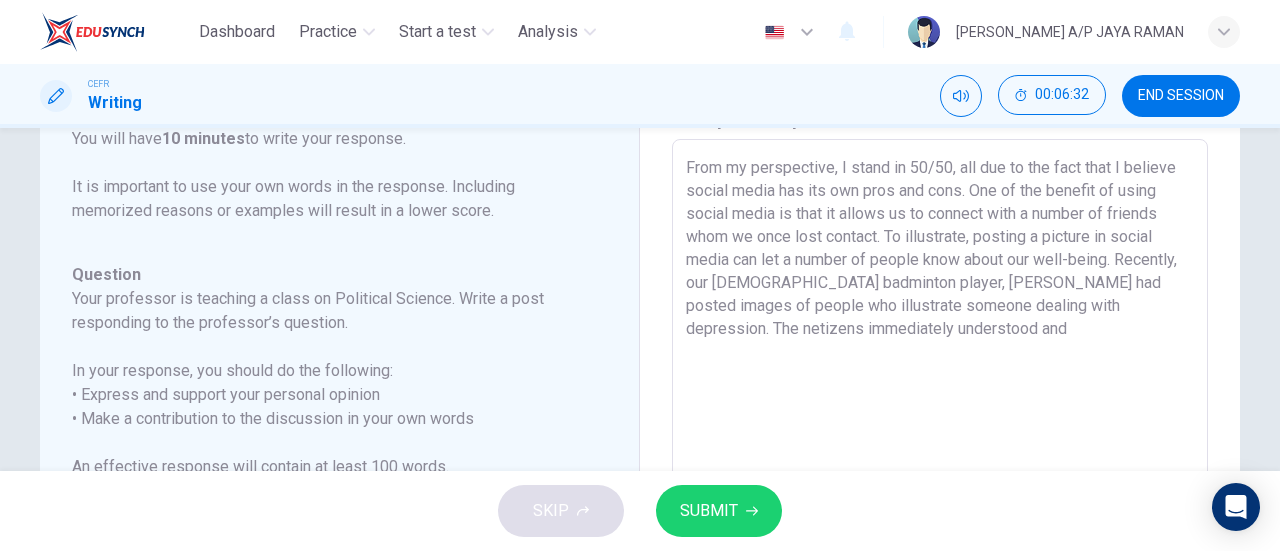 click on "From my perspective, I stand in 50/50, all due to the fact that I believe social media has its own pros and cons. One of the benefit of using social media is that it allows us to connect with a number of friends whom we once lost contact. To illustrate, posting a picture in social media can let a number of people know about our well-being. Recently, our [DEMOGRAPHIC_DATA] badminton player, [PERSON_NAME] had posted images of people who illustrate someone dealing with depression. The netizens immediately understood and" at bounding box center [940, 473] 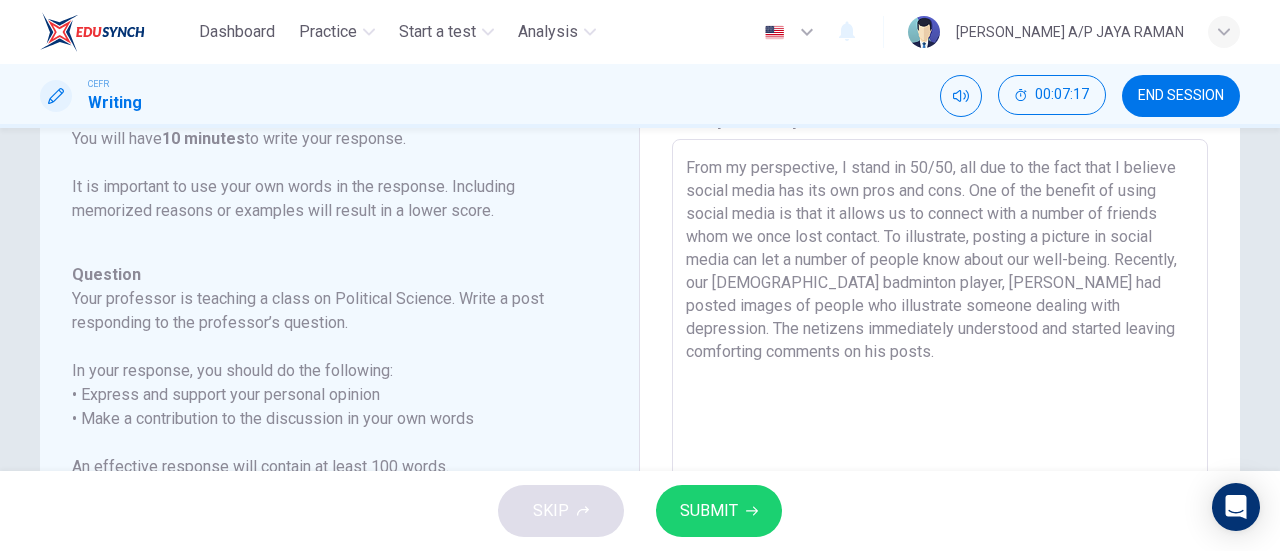 click on "From my perspective, I stand in 50/50, all due to the fact that I believe social media has its own pros and cons. One of the benefit of using social media is that it allows us to connect with a number of friends whom we once lost contact. To illustrate, posting a picture in social media can let a number of people know about our well-being. Recently, our [DEMOGRAPHIC_DATA] badminton player, [PERSON_NAME] had posted images of people who illustrate someone dealing with depression. The netizens immediately understood and started leaving comforting comments on his posts." at bounding box center [940, 473] 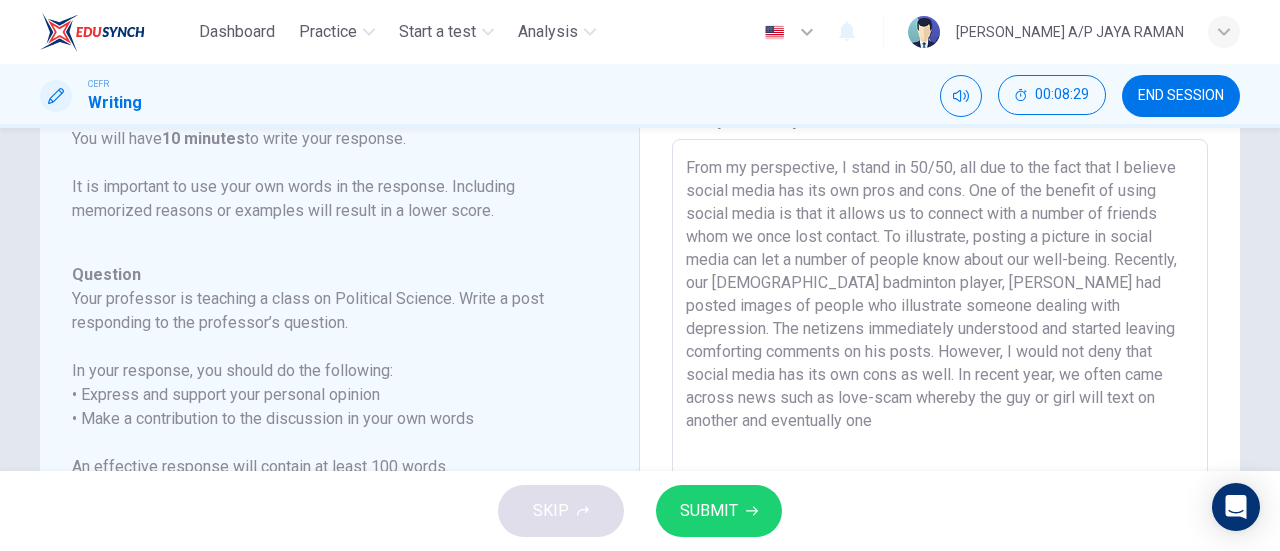 click on "From my perspective, I stand in 50/50, all due to the fact that I believe social media has its own pros and cons. One of the benefit of using social media is that it allows us to connect with a number of friends whom we once lost contact. To illustrate, posting a picture in social media can let a number of people know about our well-being. Recently, our [DEMOGRAPHIC_DATA] badminton player, [PERSON_NAME] had posted images of people who illustrate someone dealing with depression. The netizens immediately understood and started leaving comforting comments on his posts. However, I would not deny that social media has its own cons as well. In recent year, we often came across news such as love-scam whereby the guy or girl will text on another and eventually one" at bounding box center (940, 473) 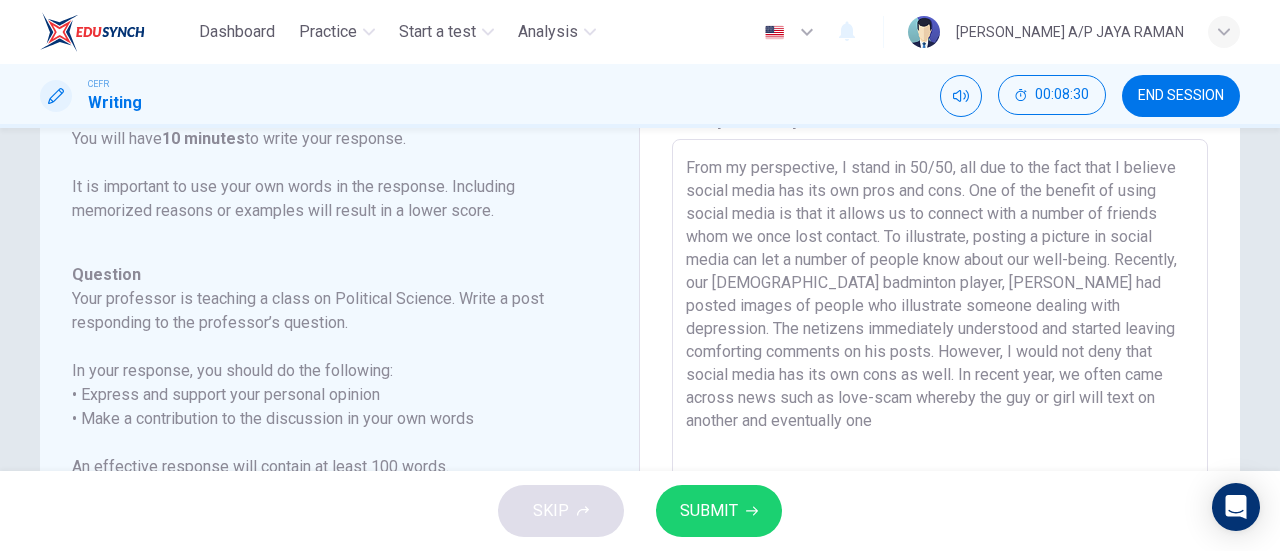 click on "From my perspective, I stand in 50/50, all due to the fact that I believe social media has its own pros and cons. One of the benefit of using social media is that it allows us to connect with a number of friends whom we once lost contact. To illustrate, posting a picture in social media can let a number of people know about our well-being. Recently, our [DEMOGRAPHIC_DATA] badminton player, [PERSON_NAME] had posted images of people who illustrate someone dealing with depression. The netizens immediately understood and started leaving comforting comments on his posts. However, I would not deny that social media has its own cons as well. In recent year, we often came across news such as love-scam whereby the guy or girl will text on another and eventually one" at bounding box center (940, 473) 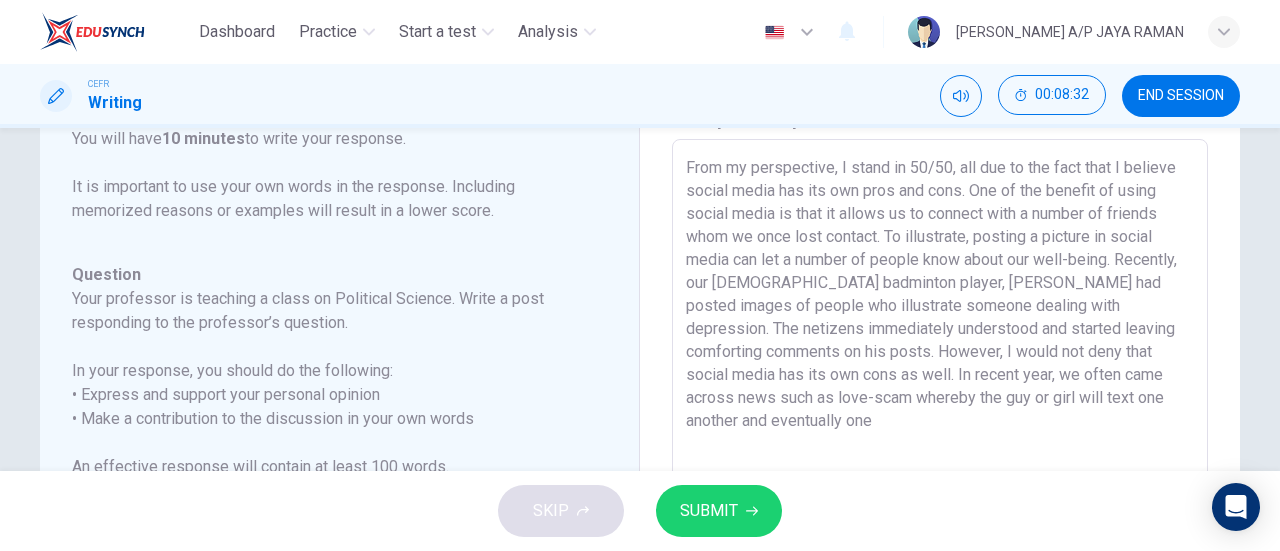 click on "From my perspective, I stand in 50/50, all due to the fact that I believe social media has its own pros and cons. One of the benefit of using social media is that it allows us to connect with a number of friends whom we once lost contact. To illustrate, posting a picture in social media can let a number of people know about our well-being. Recently, our [DEMOGRAPHIC_DATA] badminton player, [PERSON_NAME] had posted images of people who illustrate someone dealing with depression. The netizens immediately understood and started leaving comforting comments on his posts. However, I would not deny that social media has its own cons as well. In recent year, we often came across news such as love-scam whereby the guy or girl will text one another and eventually one  x ​" at bounding box center (940, 473) 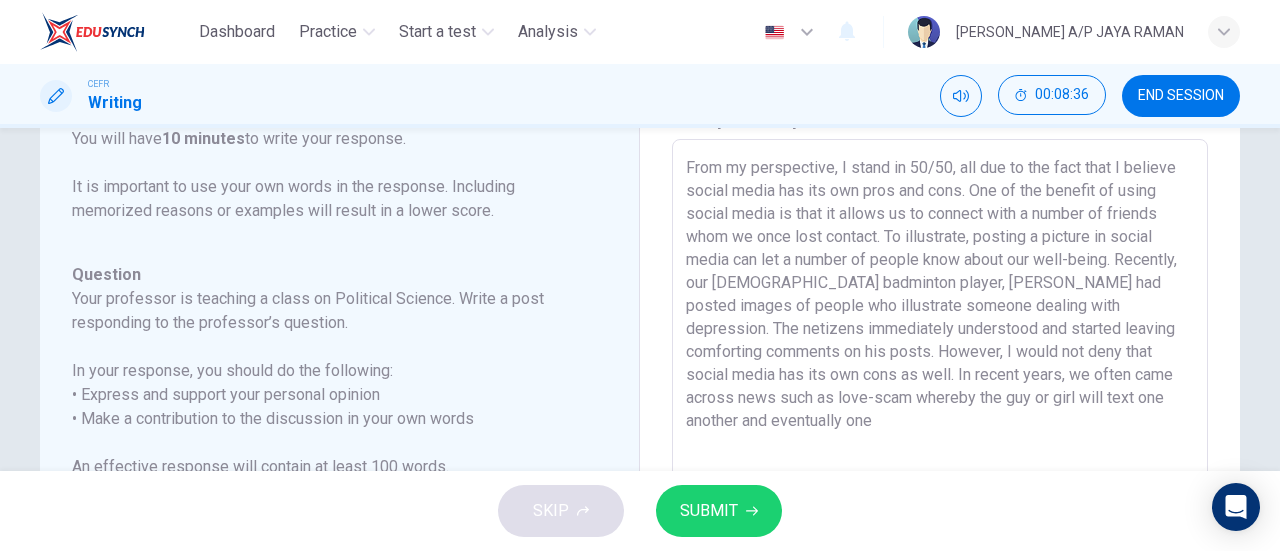 click on "From my perspective, I stand in 50/50, all due to the fact that I believe social media has its own pros and cons. One of the benefit of using social media is that it allows us to connect with a number of friends whom we once lost contact. To illustrate, posting a picture in social media can let a number of people know about our well-being. Recently, our [DEMOGRAPHIC_DATA] badminton player, [PERSON_NAME] had posted images of people who illustrate someone dealing with depression. The netizens immediately understood and started leaving comforting comments on his posts. However, I would not deny that social media has its own cons as well. In recent years, we often came across news such as love-scam whereby the guy or girl will text one another and eventually one" at bounding box center [940, 473] 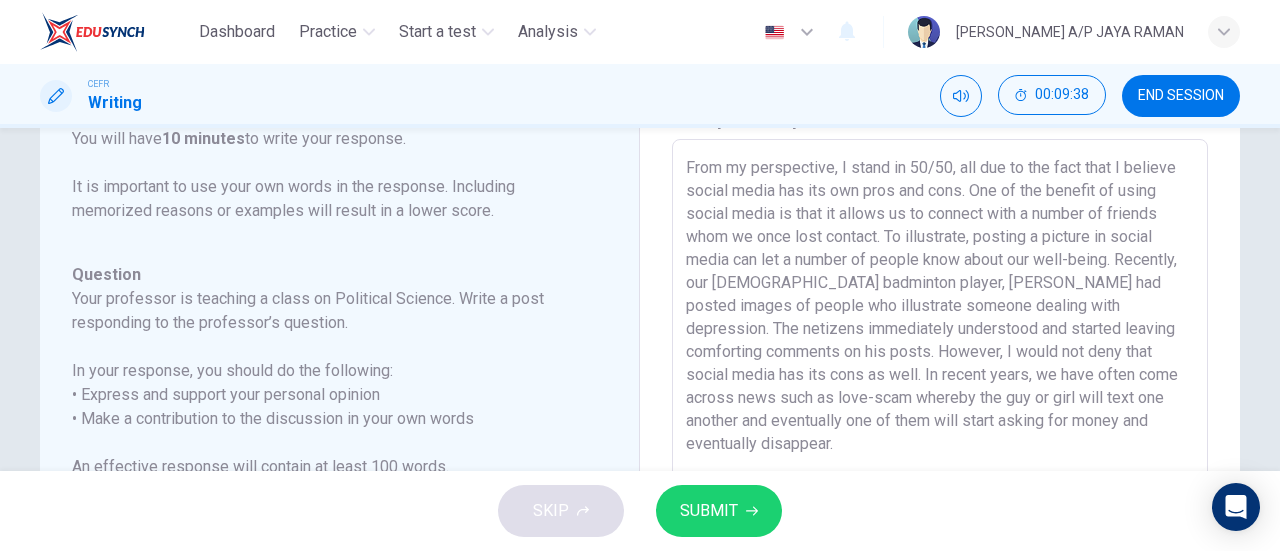 paste on "," 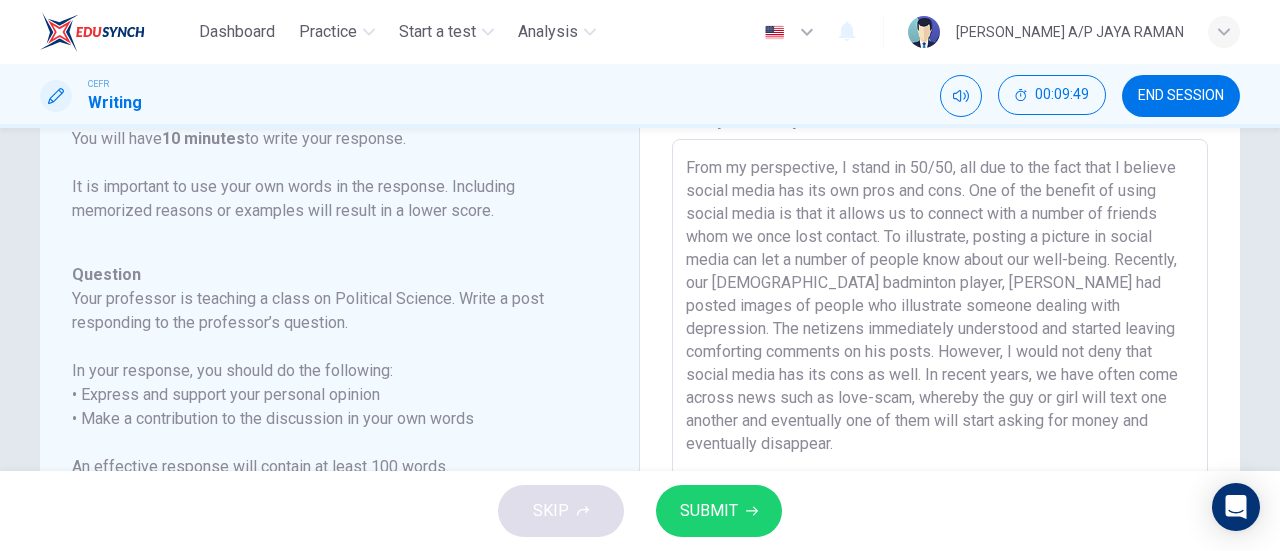 click on "From my perspective, I stand in 50/50, all due to the fact that I believe social media has its own pros and cons. One of the benefit of using social media is that it allows us to connect with a number of friends whom we once lost contact. To illustrate, posting a picture in social media can let a number of people know about our well-being. Recently, our [DEMOGRAPHIC_DATA] badminton player, [PERSON_NAME] had posted images of people who illustrate someone dealing with depression. The netizens immediately understood and started leaving comforting comments on his posts. However, I would not deny that social media has its cons as well. In recent years, we have often come across news such as love-scam, whereby the guy or girl will text one another and eventually one of them will start asking for money and eventually disappear." at bounding box center [940, 473] 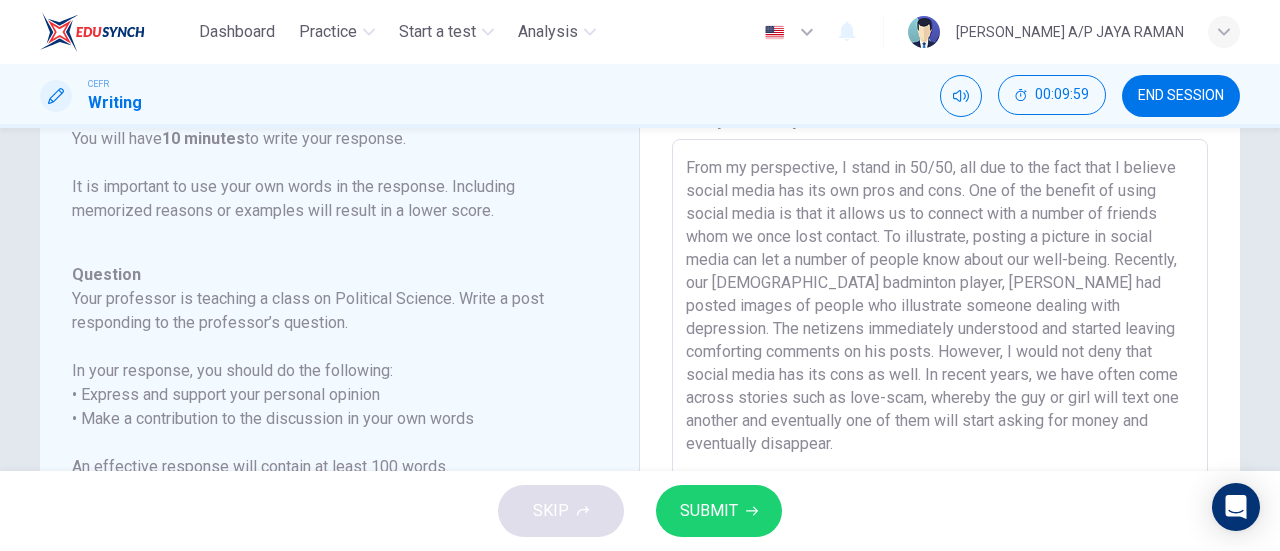 click on "From my perspective, I stand in 50/50, all due to the fact that I believe social media has its own pros and cons. One of the benefit of using social media is that it allows us to connect with a number of friends whom we once lost contact. To illustrate, posting a picture in social media can let a number of people know about our well-being. Recently, our [DEMOGRAPHIC_DATA] badminton player, [PERSON_NAME] had posted images of people who illustrate someone dealing with depression. The netizens immediately understood and started leaving comforting comments on his posts. However, I would not deny that social media has its cons as well. In recent years, we have often come across stories such as love-scam, whereby the guy or girl will text one another and eventually one of them will start asking for money and eventually disappear." at bounding box center [940, 473] 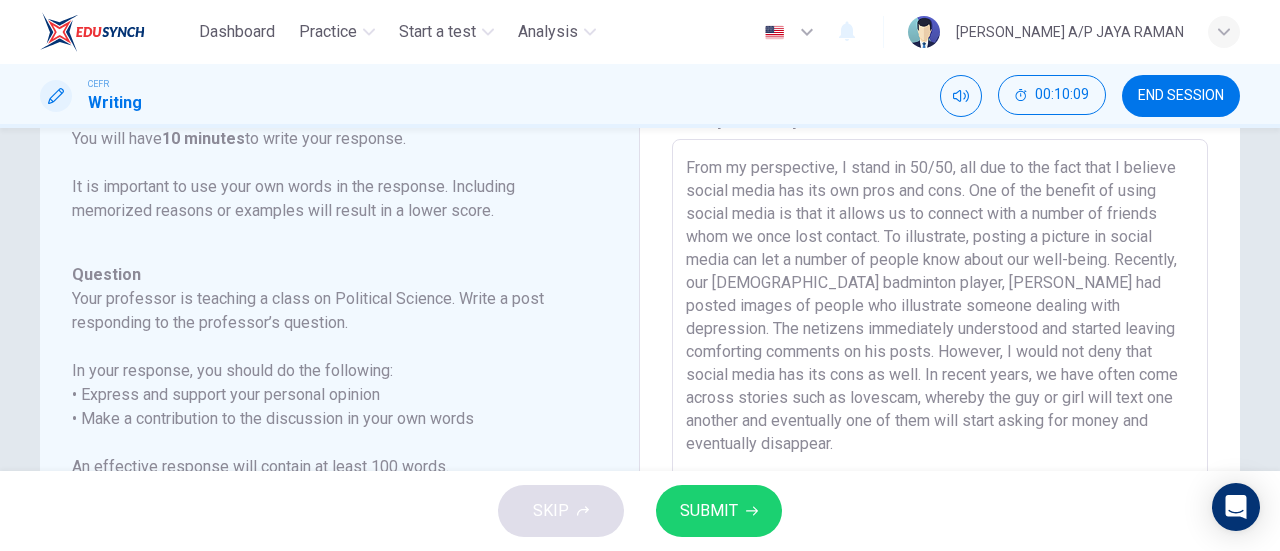 click on "From my perspective, I stand in 50/50, all due to the fact that I believe social media has its own pros and cons. One of the benefit of using social media is that it allows us to connect with a number of friends whom we once lost contact. To illustrate, posting a picture in social media can let a number of people know about our well-being. Recently, our [DEMOGRAPHIC_DATA] badminton player, [PERSON_NAME] had posted images of people who illustrate someone dealing with depression. The netizens immediately understood and started leaving comforting comments on his posts. However, I would not deny that social media has its cons as well. In recent years, we have often come across stories such as lovescam, whereby the guy or girl will text one another and eventually one of them will start asking for money and eventually disappear." at bounding box center (940, 473) 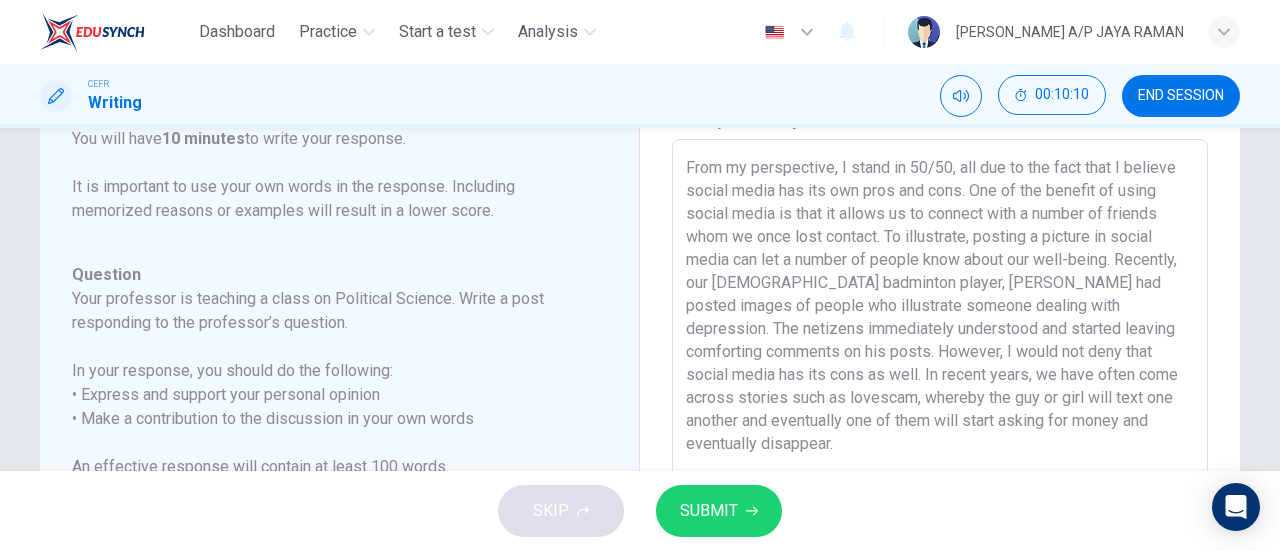 click on "From my perspective, I stand in 50/50, all due to the fact that I believe social media has its own pros and cons. One of the benefit of using social media is that it allows us to connect with a number of friends whom we once lost contact. To illustrate, posting a picture in social media can let a number of people know about our well-being. Recently, our [DEMOGRAPHIC_DATA] badminton player, [PERSON_NAME] had posted images of people who illustrate someone dealing with depression. The netizens immediately understood and started leaving comforting comments on his posts. However, I would not deny that social media has its cons as well. In recent years, we have often come across stories such as lovescam, whereby the guy or girl will text one another and eventually one of them will start asking for money and eventually disappear." at bounding box center [940, 473] 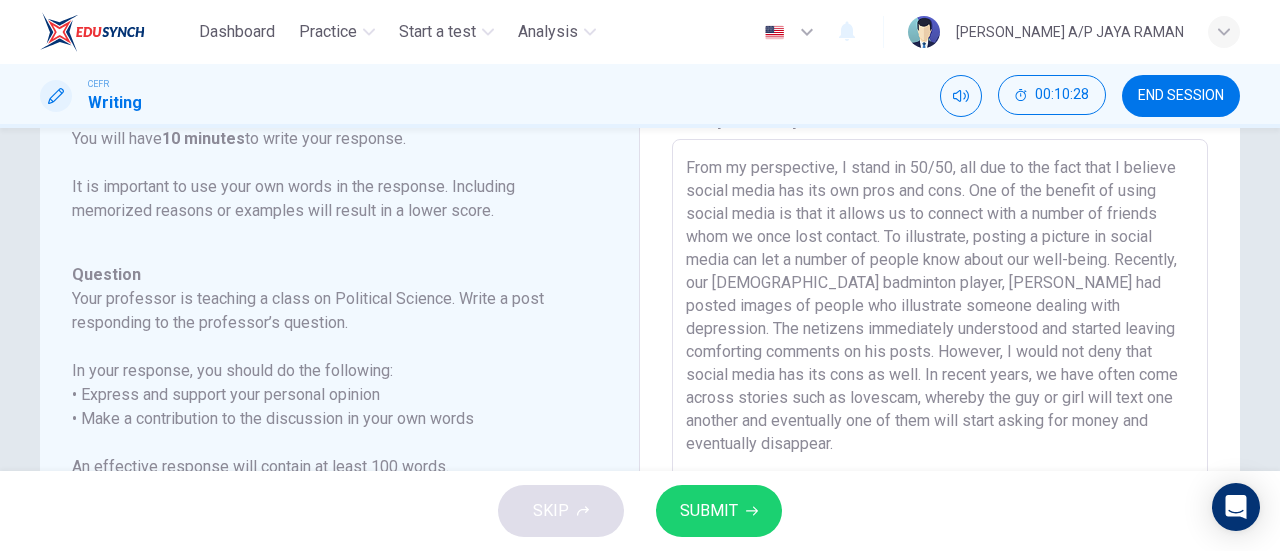 click on "From my perspective, I stand in 50/50, all due to the fact that I believe social media has its own pros and cons. One of the benefit of using social media is that it allows us to connect with a number of friends whom we once lost contact. To illustrate, posting a picture in social media can let a number of people know about our well-being. Recently, our [DEMOGRAPHIC_DATA] badminton player, [PERSON_NAME] had posted images of people who illustrate someone dealing with depression. The netizens immediately understood and started leaving comforting comments on his posts. However, I would not deny that social media has its cons as well. In recent years, we have often come across stories such as lovescam, whereby the guy or girl will text one another and eventually one of them will start asking for money and eventually disappear." at bounding box center (940, 473) 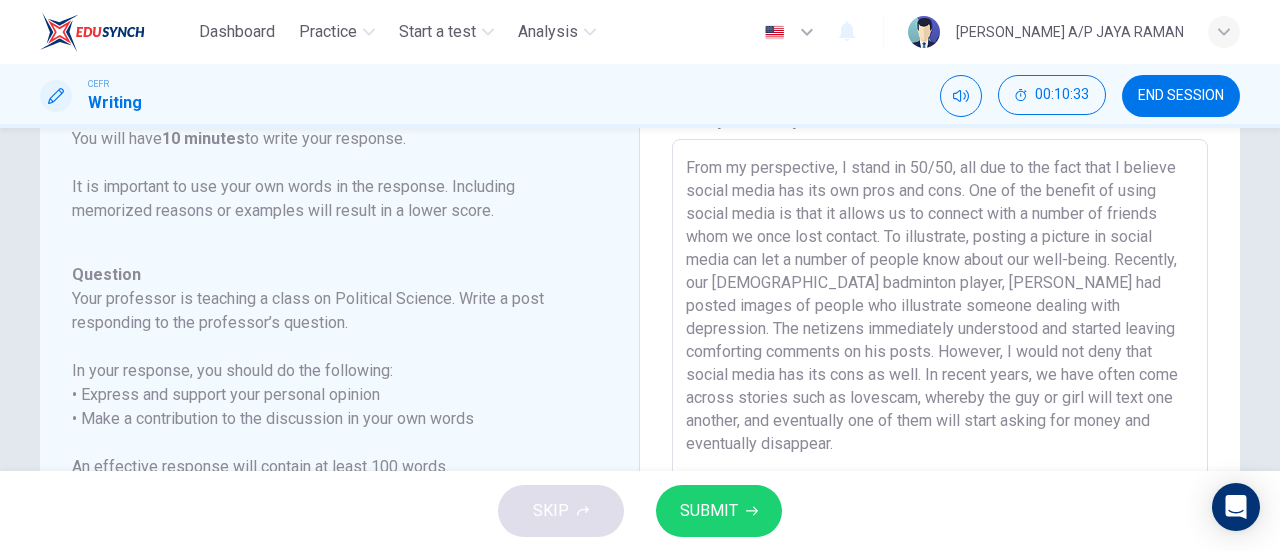 click on "From my perspective, I stand in 50/50, all due to the fact that I believe social media has its own pros and cons. One of the benefit of using social media is that it allows us to connect with a number of friends whom we once lost contact. To illustrate, posting a picture in social media can let a number of people know about our well-being. Recently, our [DEMOGRAPHIC_DATA] badminton player, [PERSON_NAME] had posted images of people who illustrate someone dealing with depression. The netizens immediately understood and started leaving comforting comments on his posts. However, I would not deny that social media has its cons as well. In recent years, we have often come across stories such as lovescam, whereby the guy or girl will text one another, and eventually one of them will start asking for money and eventually disappear." at bounding box center [940, 473] 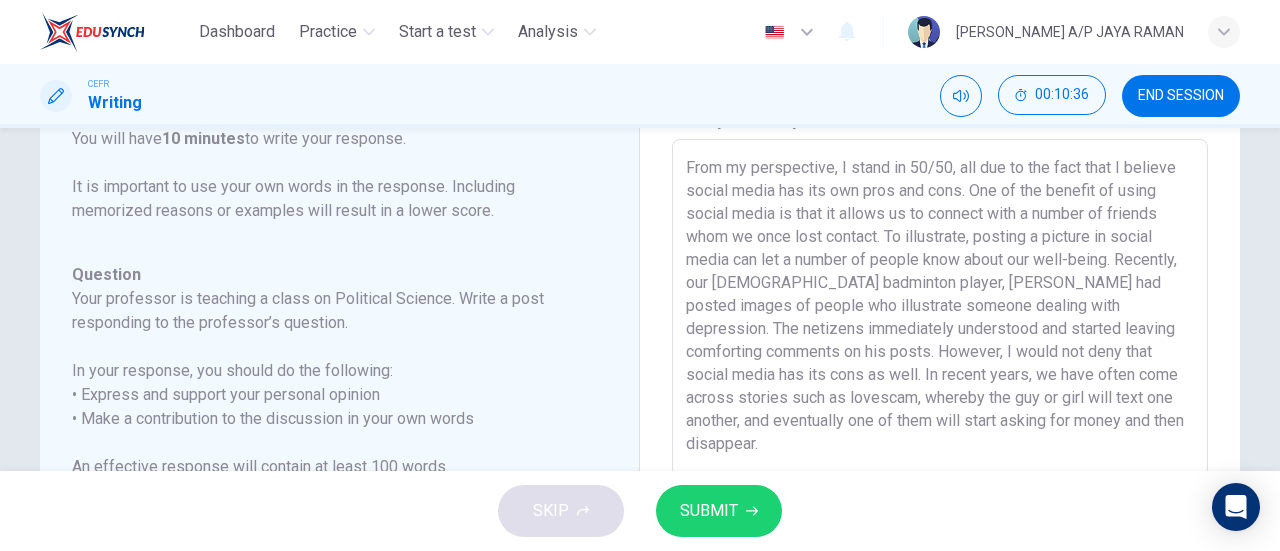 click on "From my perspective, I stand in 50/50, all due to the fact that I believe social media has its own pros and cons. One of the benefit of using social media is that it allows us to connect with a number of friends whom we once lost contact. To illustrate, posting a picture in social media can let a number of people know about our well-being. Recently, our [DEMOGRAPHIC_DATA] badminton player, [PERSON_NAME] had posted images of people who illustrate someone dealing with depression. The netizens immediately understood and started leaving comforting comments on his posts. However, I would not deny that social media has its cons as well. In recent years, we have often come across stories such as lovescam, whereby the guy or girl will text one another, and eventually one of them will start asking for money and then disappear." at bounding box center [940, 473] 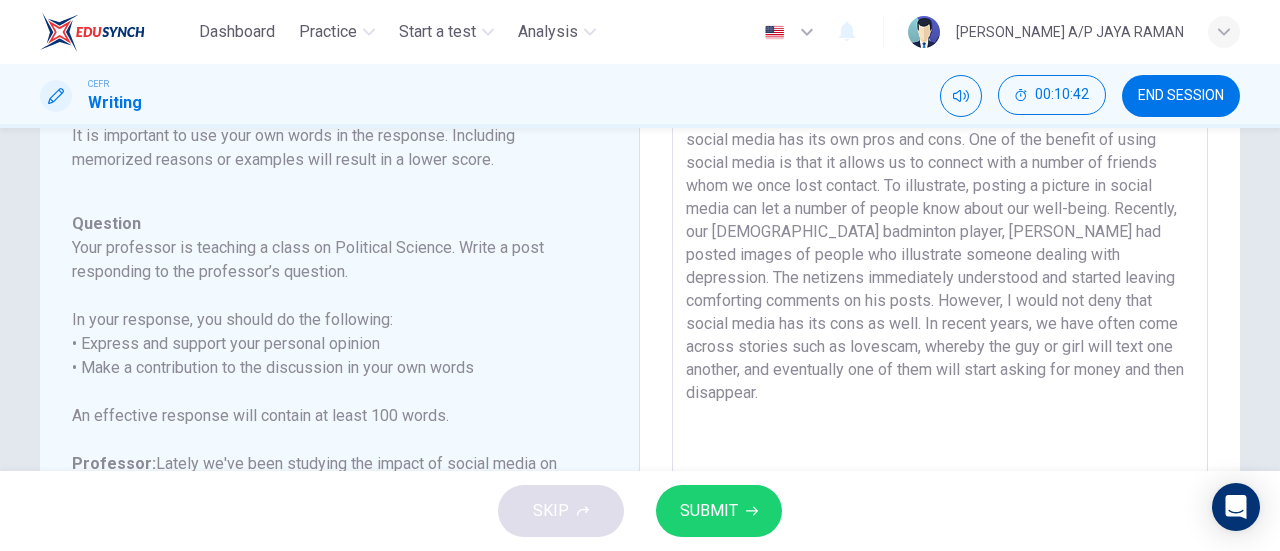 click on "From my perspective, I stand in 50/50, all due to the fact that I believe social media has its own pros and cons. One of the benefit of using social media is that it allows us to connect with a number of friends whom we once lost contact. To illustrate, posting a picture in social media can let a number of people know about our well-being. Recently, our [DEMOGRAPHIC_DATA] badminton player, [PERSON_NAME] had posted images of people who illustrate someone dealing with depression. The netizens immediately understood and started leaving comforting comments on his posts. However, I would not deny that social media has its cons as well. In recent years, we have often come across stories such as lovescam, whereby the guy or girl will text one another, and eventually one of them will start asking for money and then disappear." at bounding box center (940, 422) 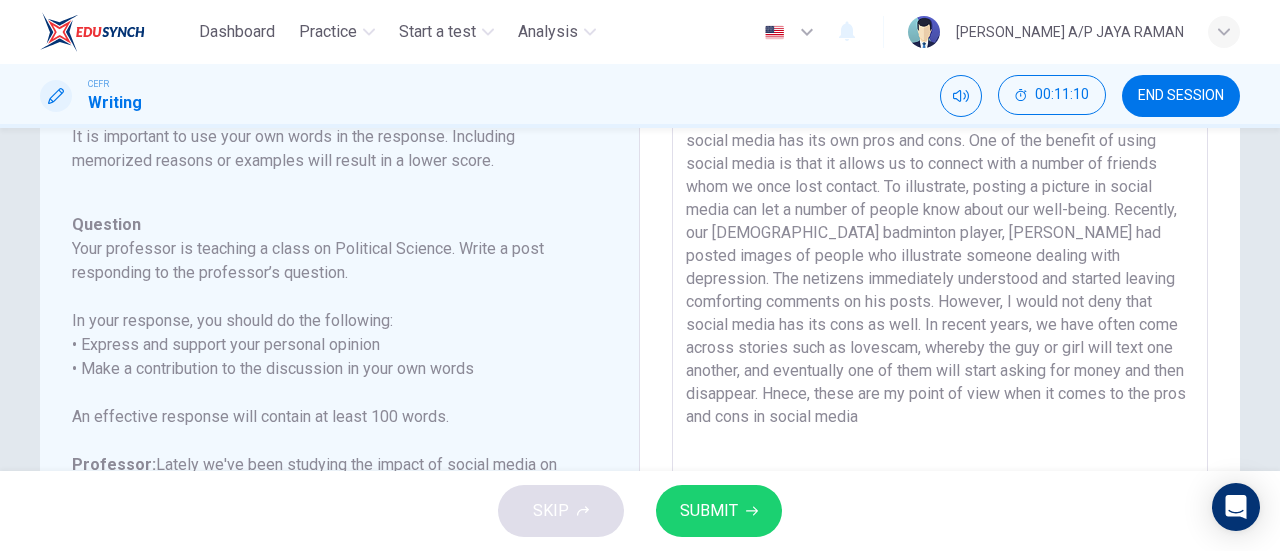 click on "From my perspective, I stand in 50/50, all due to the fact that I believe social media has its own pros and cons. One of the benefit of using social media is that it allows us to connect with a number of friends whom we once lost contact. To illustrate, posting a picture in social media can let a number of people know about our well-being. Recently, our [DEMOGRAPHIC_DATA] badminton player, [PERSON_NAME] had posted images of people who illustrate someone dealing with depression. The netizens immediately understood and started leaving comforting comments on his posts. However, I would not deny that social media has its cons as well. In recent years, we have often come across stories such as lovescam, whereby the guy or girl will text one another, and eventually one of them will start asking for money and then disappear. Hnece, these are my point of view when it comes to the pros and cons in social media" at bounding box center (940, 423) 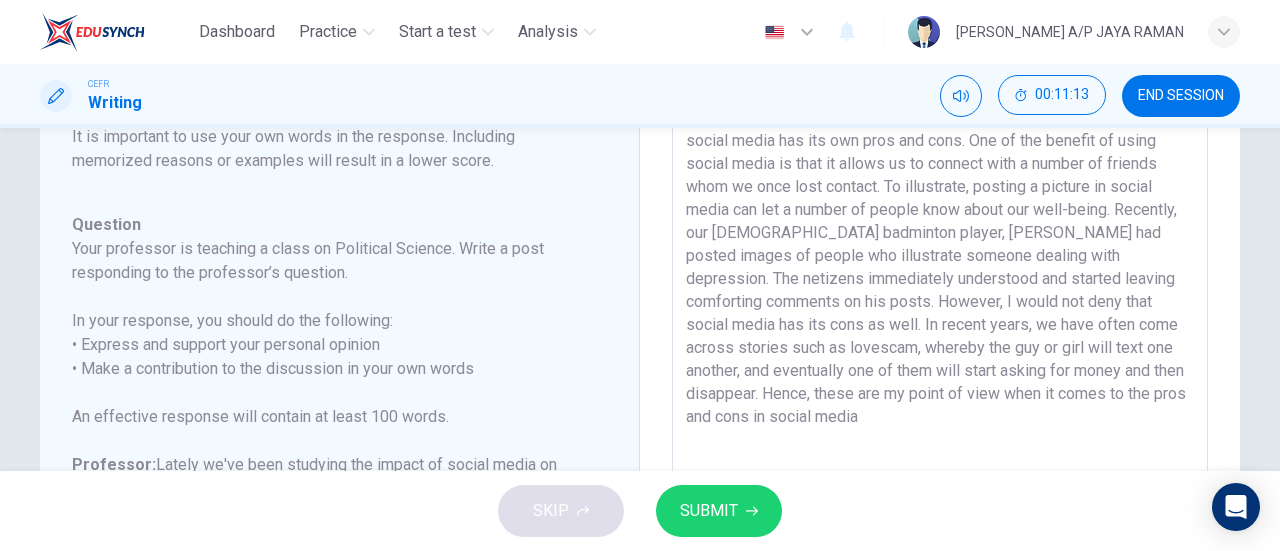 click on "From my perspective, I stand in 50/50, all due to the fact that I believe social media has its own pros and cons. One of the benefit of using social media is that it allows us to connect with a number of friends whom we once lost contact. To illustrate, posting a picture in social media can let a number of people know about our well-being. Recently, our [DEMOGRAPHIC_DATA] badminton player, [PERSON_NAME] had posted images of people who illustrate someone dealing with depression. The netizens immediately understood and started leaving comforting comments on his posts. However, I would not deny that social media has its cons as well. In recent years, we have often come across stories such as lovescam, whereby the guy or girl will text one another, and eventually one of them will start asking for money and then disappear. Hence, these are my point of view when it comes to the pros and cons in social media" at bounding box center [940, 423] 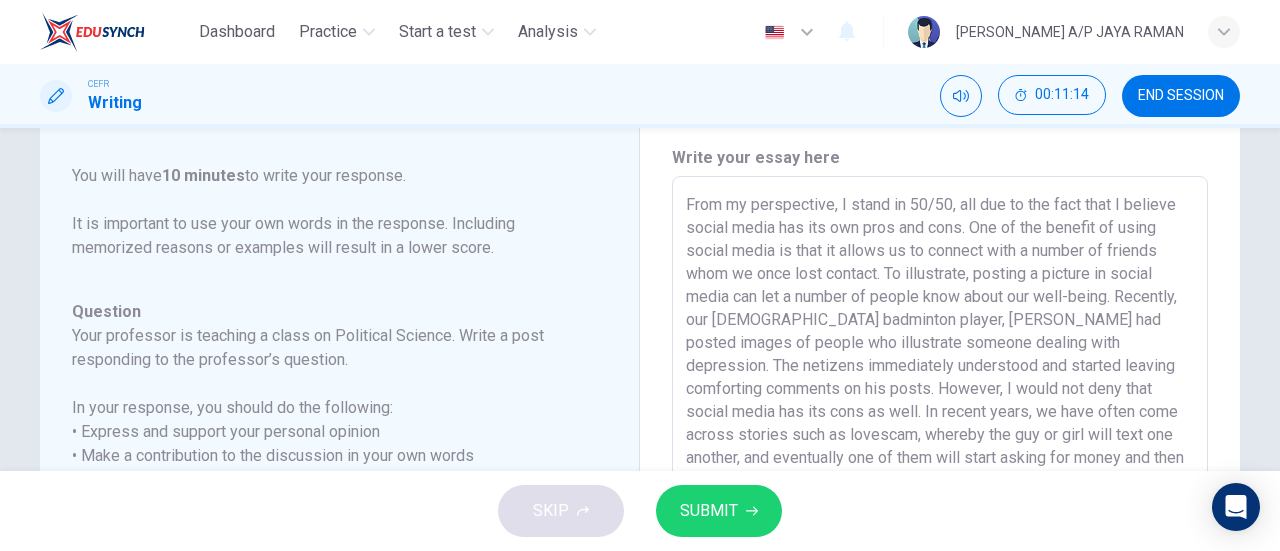 scroll, scrollTop: 0, scrollLeft: 0, axis: both 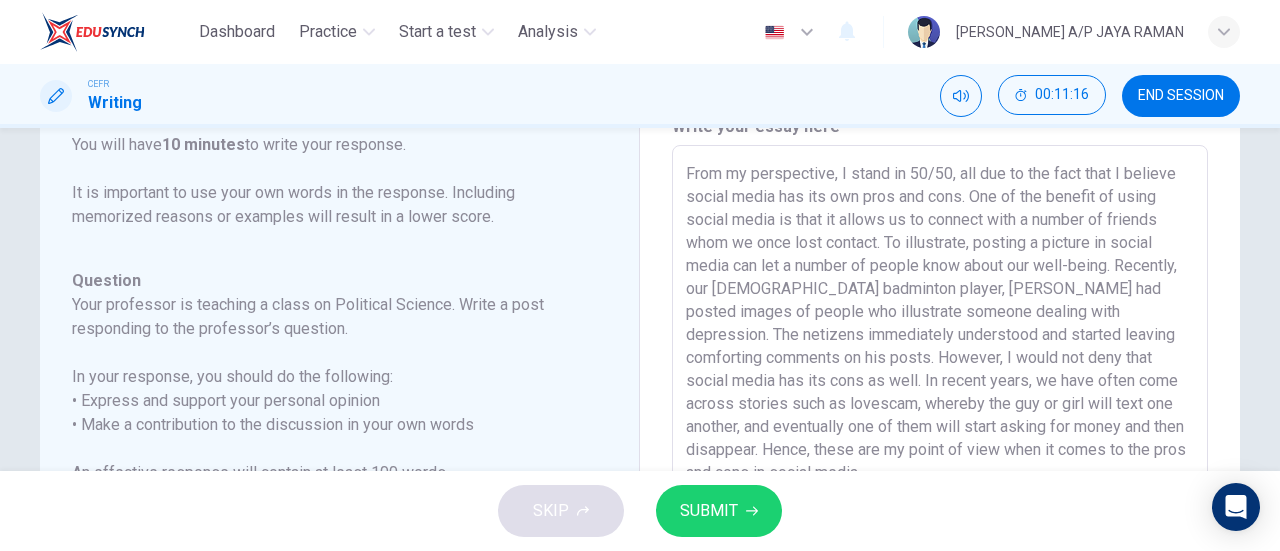drag, startPoint x: 676, startPoint y: 269, endPoint x: 768, endPoint y: 370, distance: 136.6199 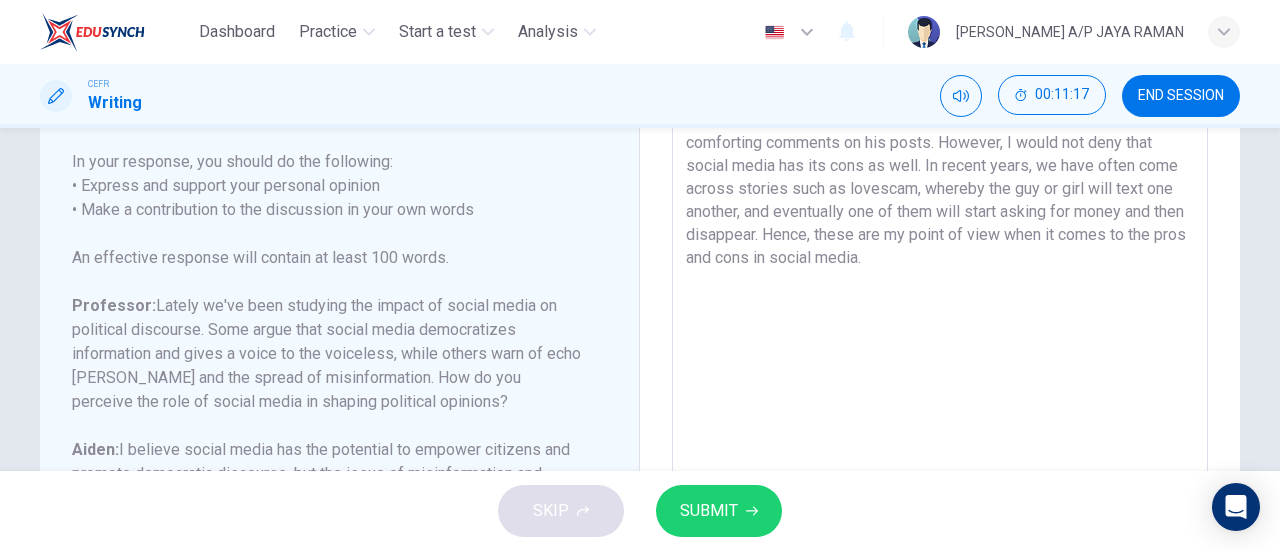 scroll, scrollTop: 309, scrollLeft: 0, axis: vertical 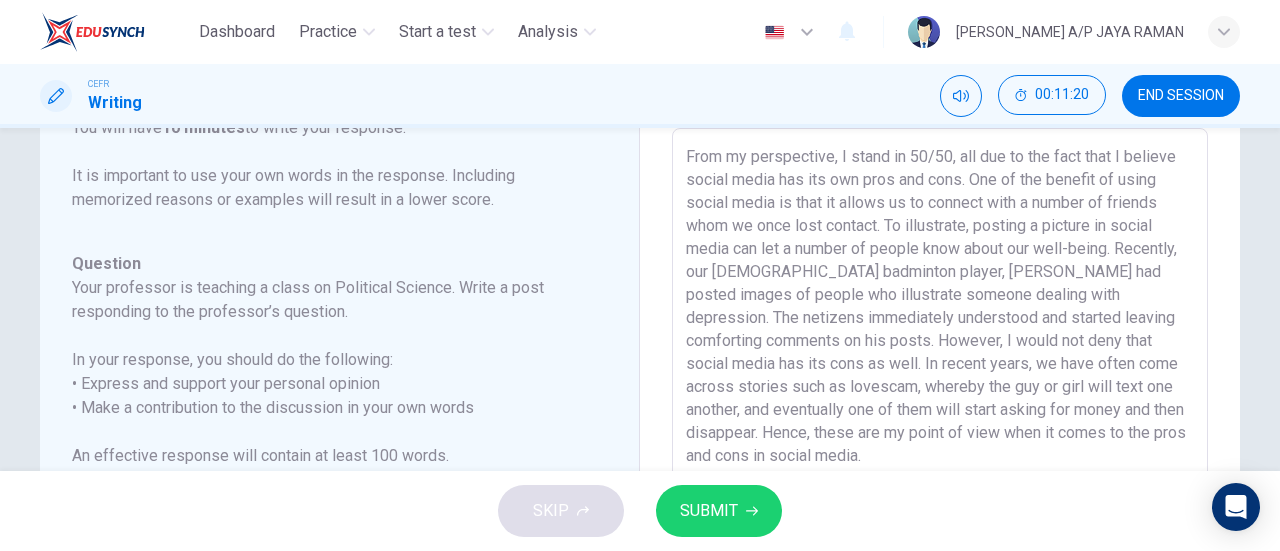 drag, startPoint x: 782, startPoint y: 251, endPoint x: 680, endPoint y: 164, distance: 134.06342 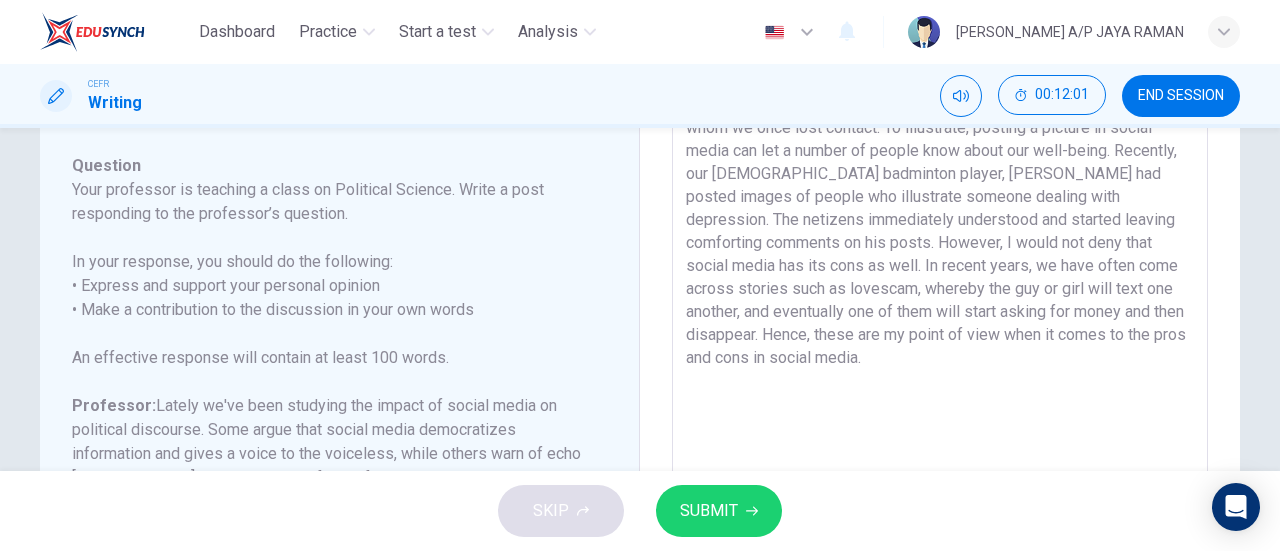 scroll, scrollTop: 209, scrollLeft: 0, axis: vertical 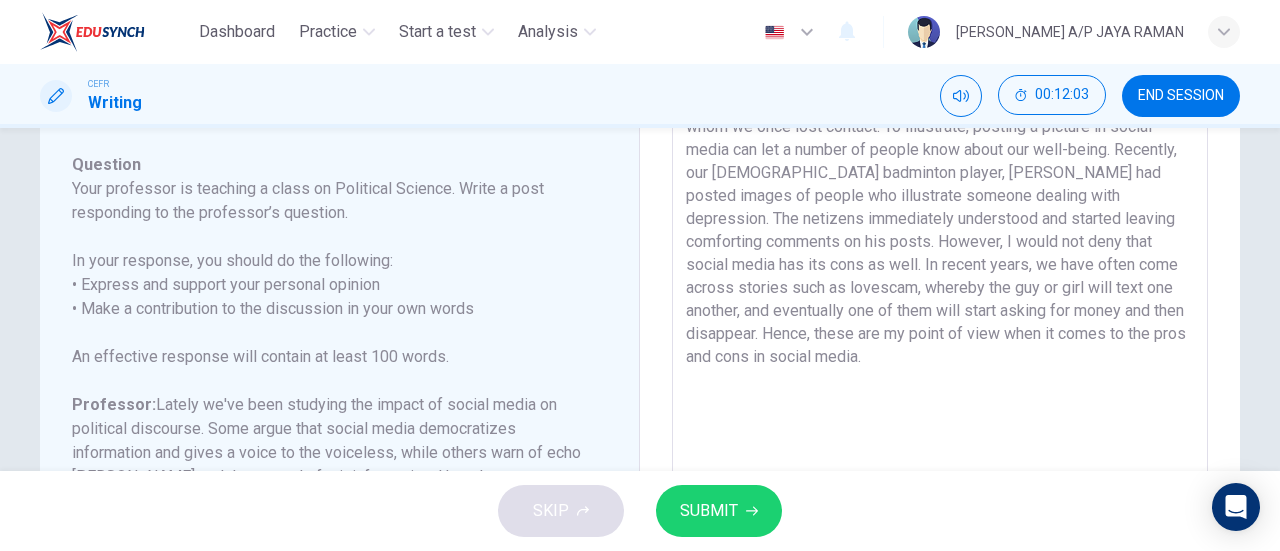 drag, startPoint x: 812, startPoint y: 361, endPoint x: 728, endPoint y: 319, distance: 93.914856 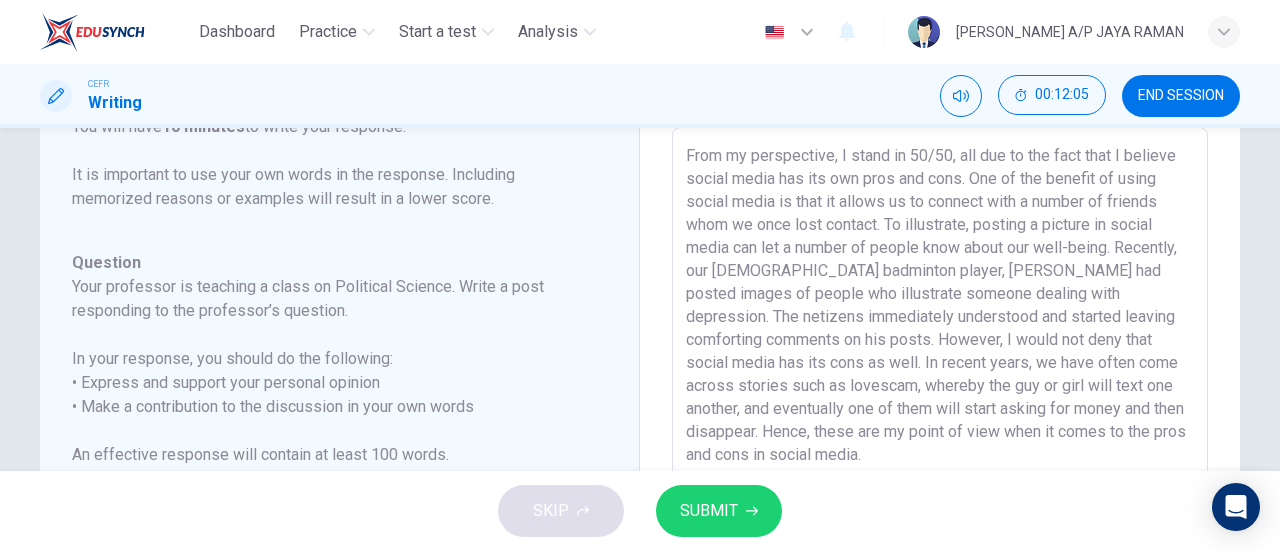 scroll, scrollTop: 110, scrollLeft: 0, axis: vertical 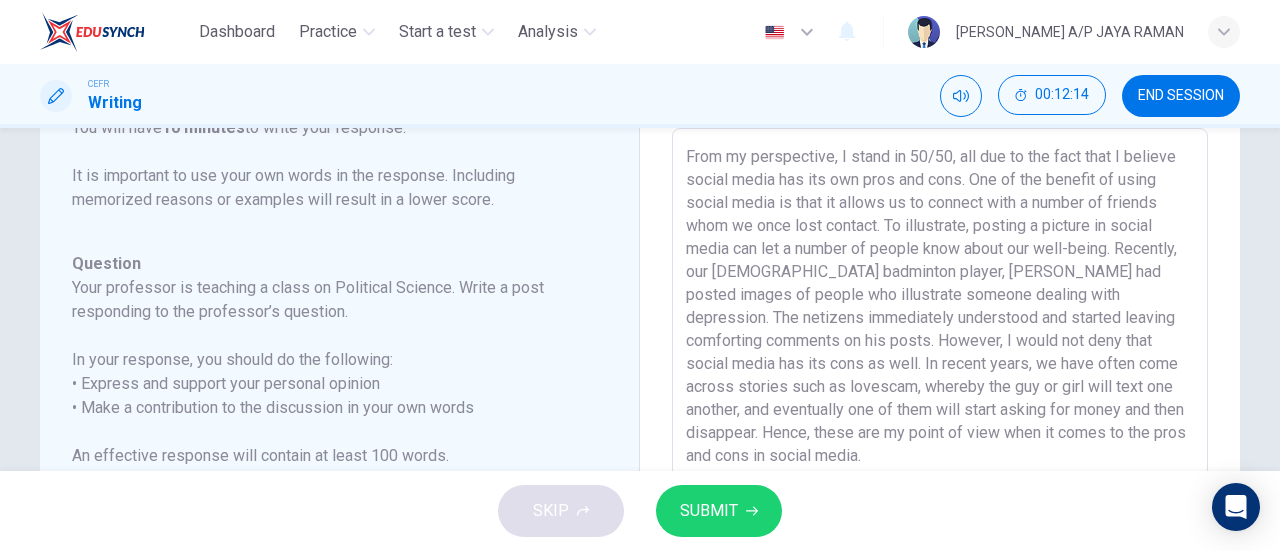 click on "SUBMIT" at bounding box center [719, 511] 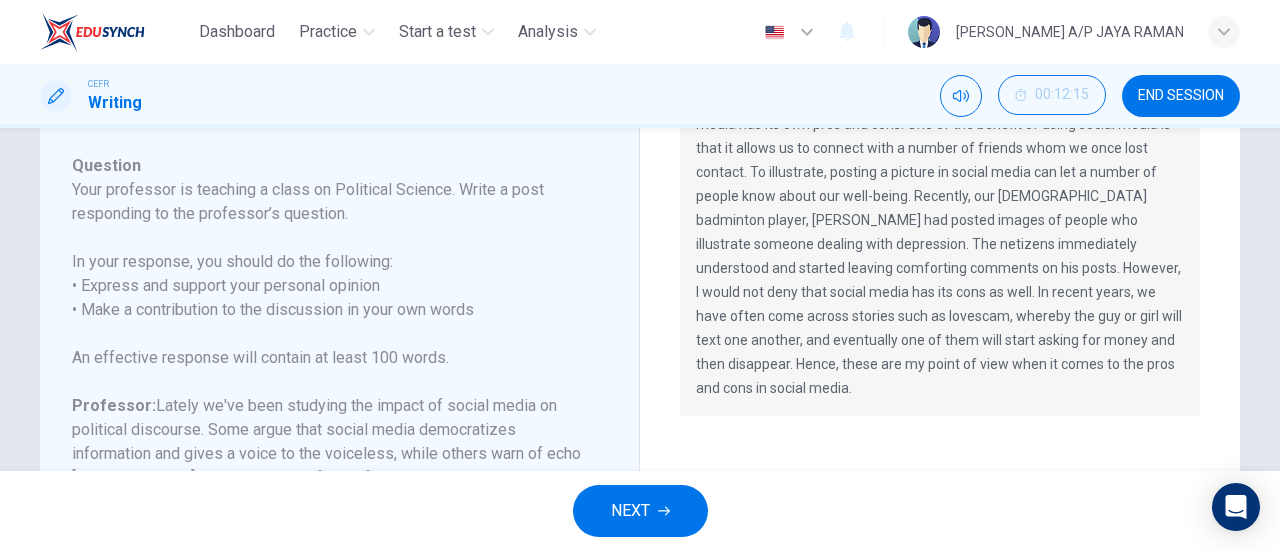 scroll, scrollTop: 209, scrollLeft: 0, axis: vertical 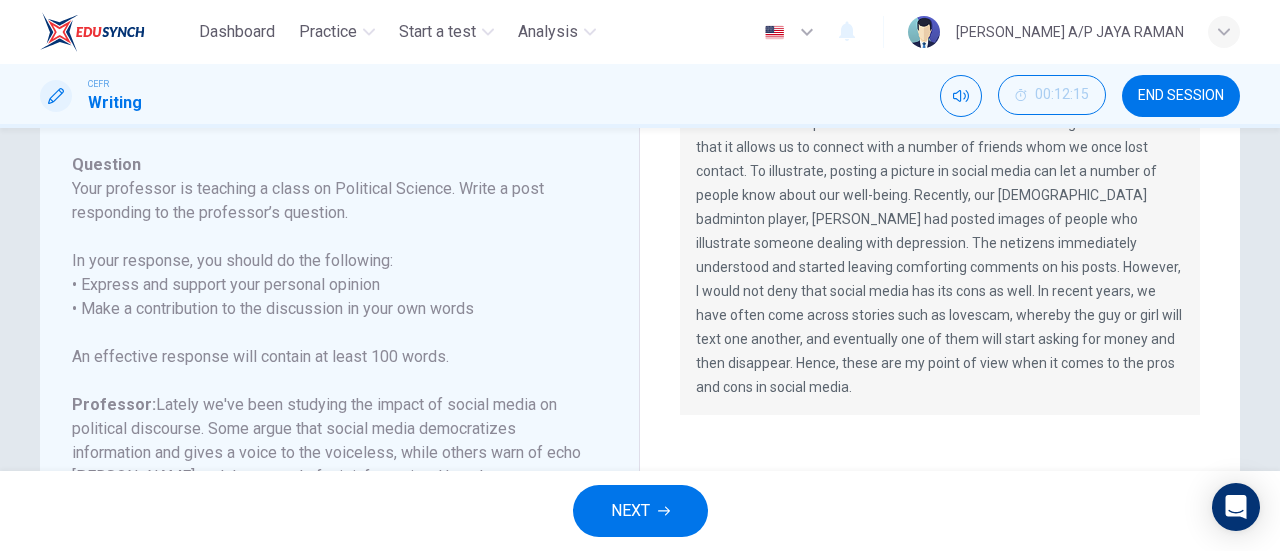 drag, startPoint x: 64, startPoint y: 188, endPoint x: 252, endPoint y: 208, distance: 189.06084 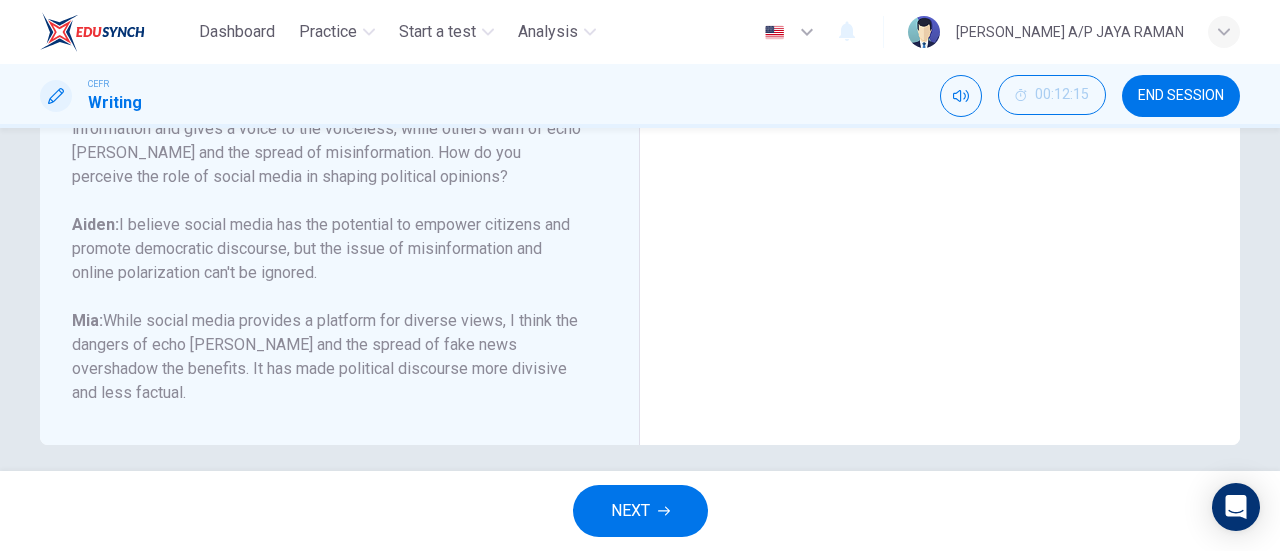scroll, scrollTop: 546, scrollLeft: 0, axis: vertical 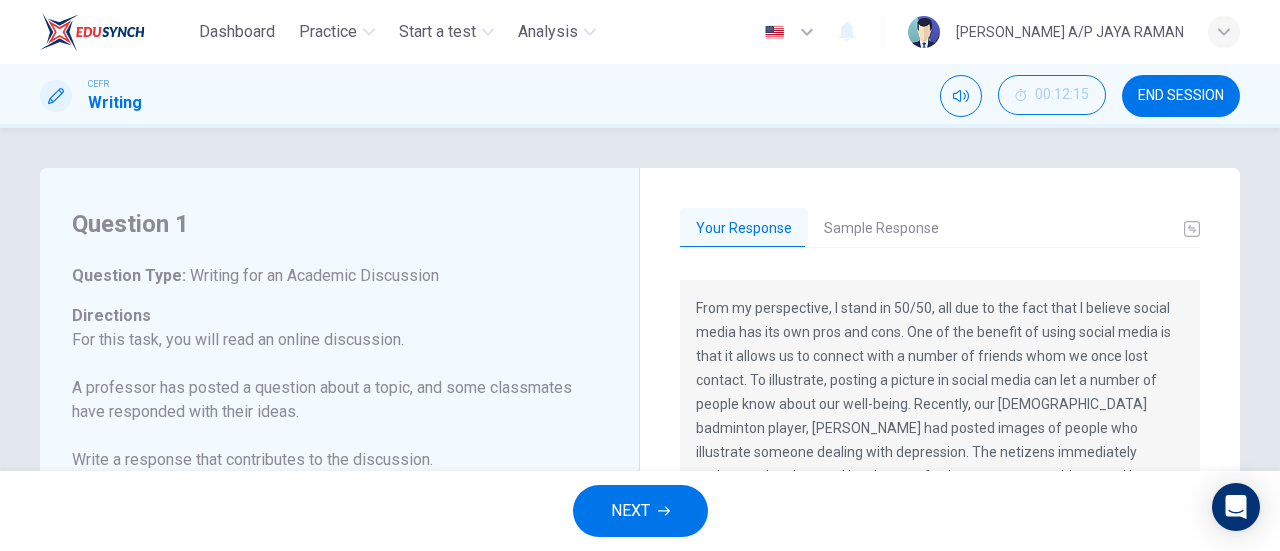click on "Sample Response" at bounding box center [881, 229] 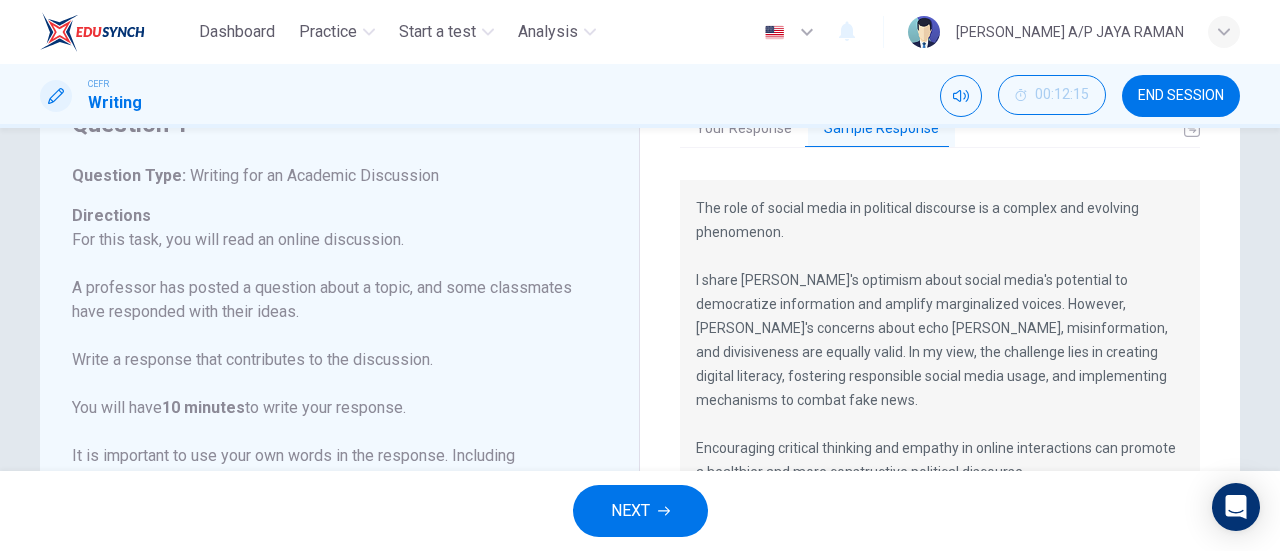scroll, scrollTop: 100, scrollLeft: 0, axis: vertical 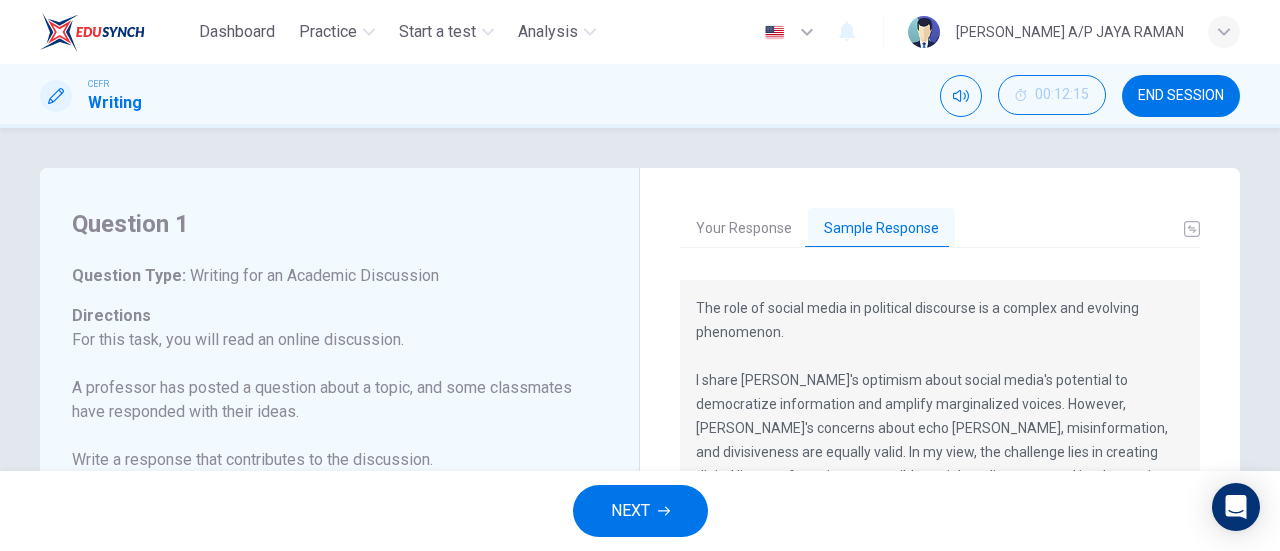 click on "END SESSION" at bounding box center (1181, 96) 